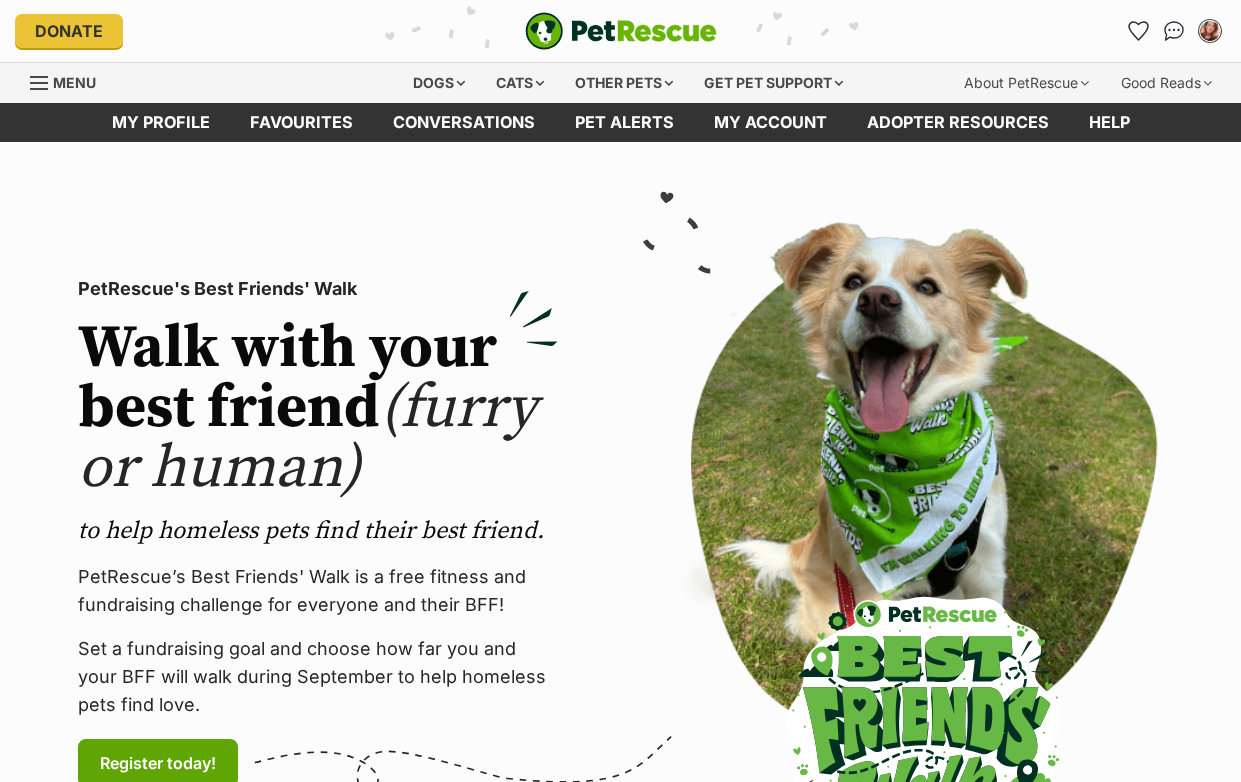 scroll, scrollTop: 0, scrollLeft: 0, axis: both 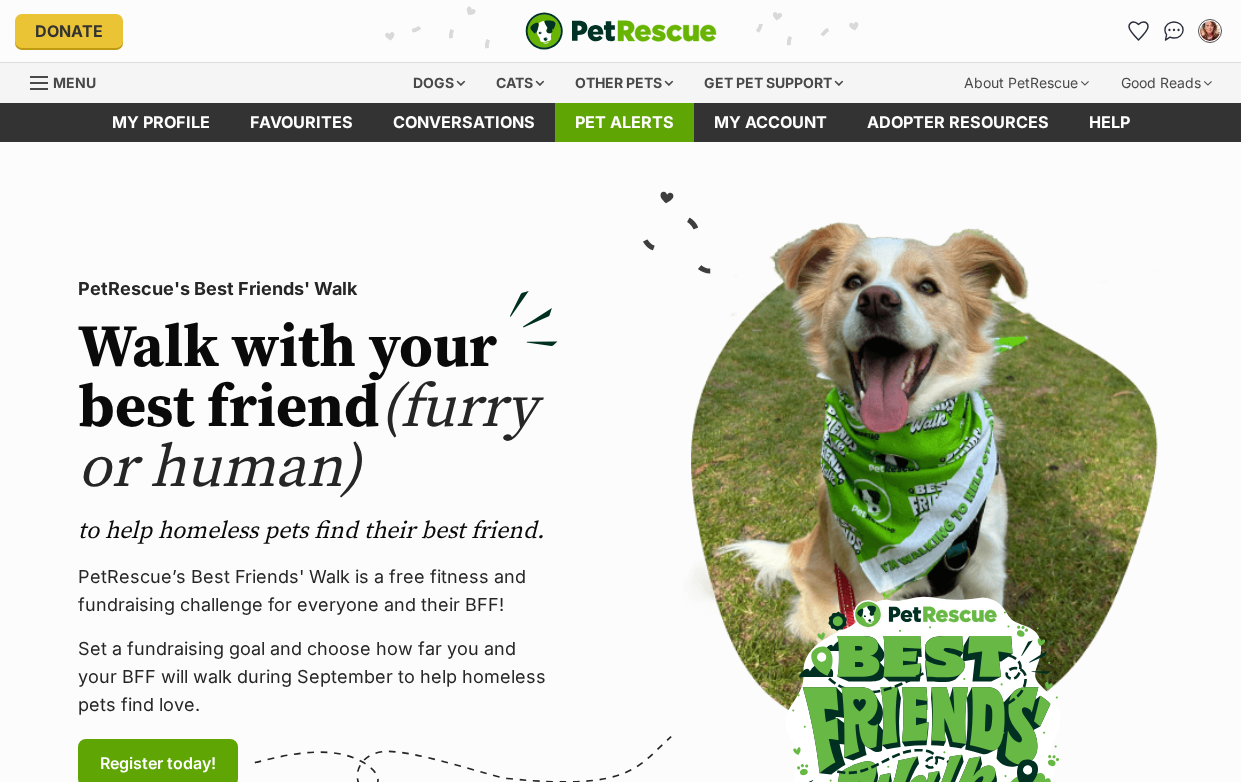 click on "Pet alerts" at bounding box center (624, 122) 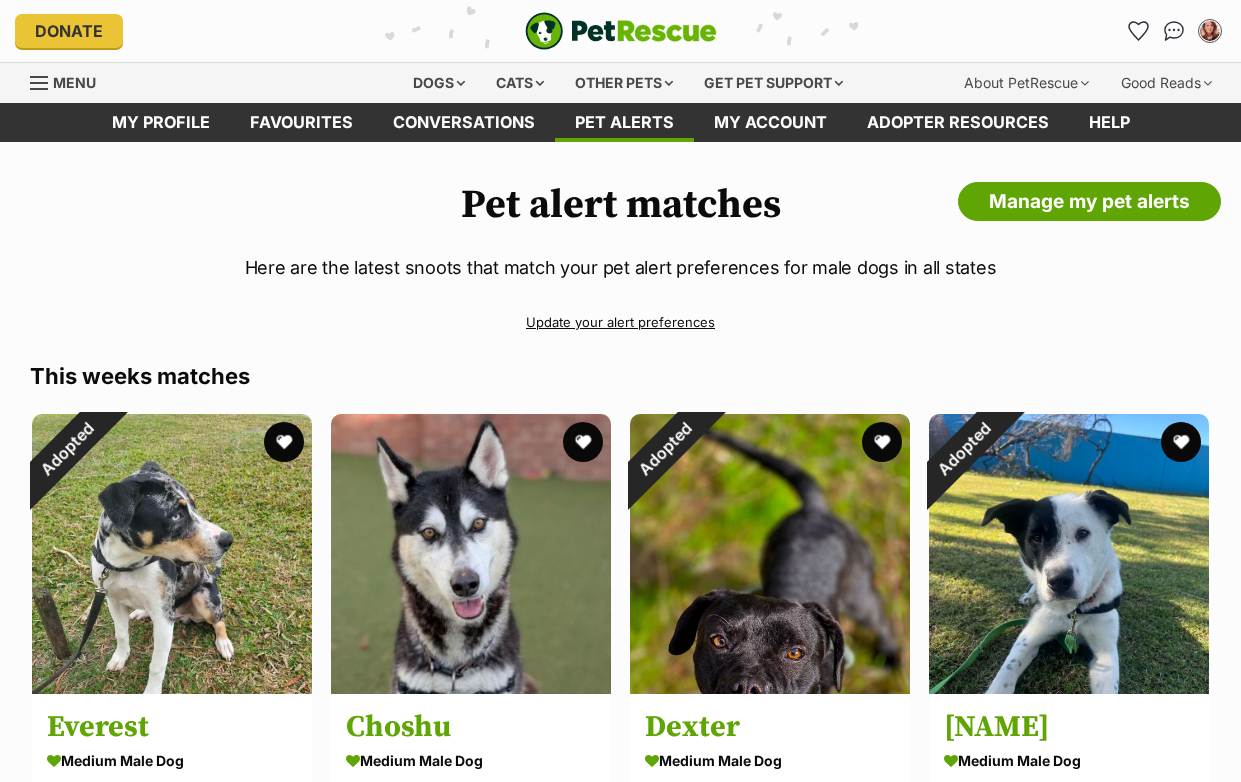 scroll, scrollTop: 0, scrollLeft: 0, axis: both 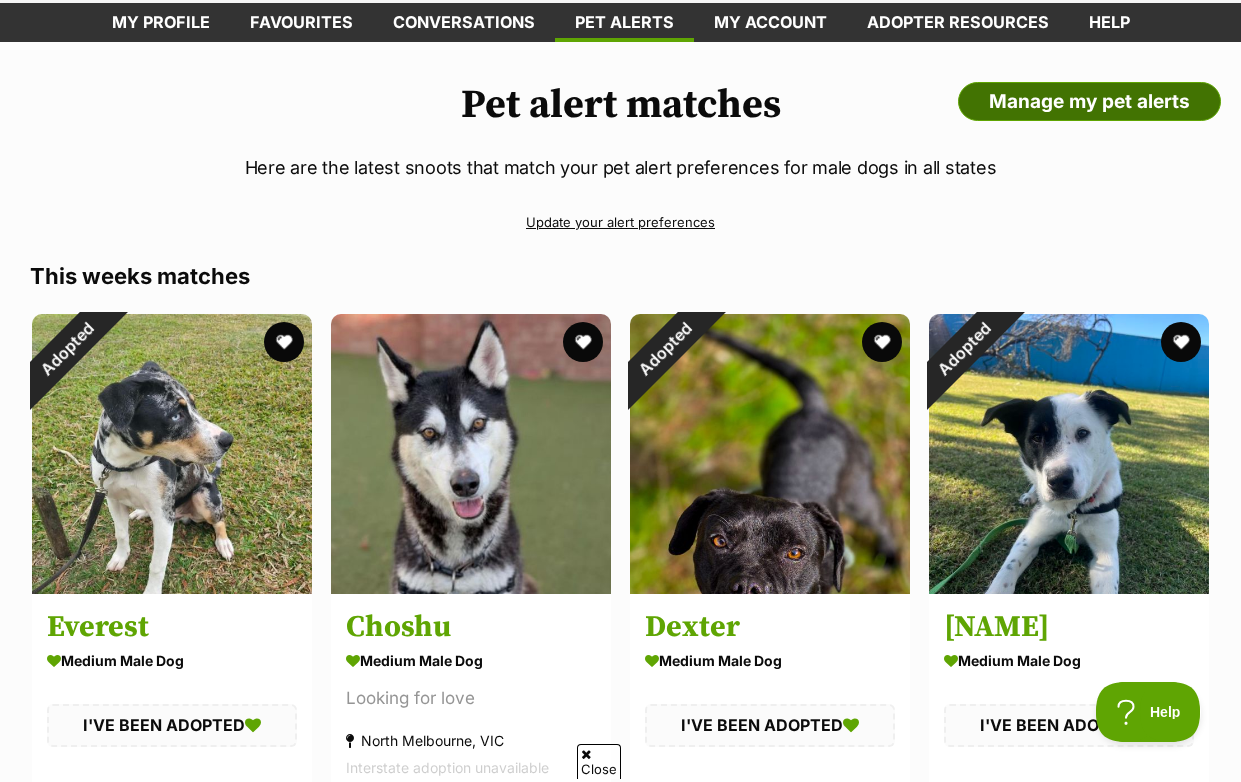 click on "Manage my pet alerts" at bounding box center [1089, 102] 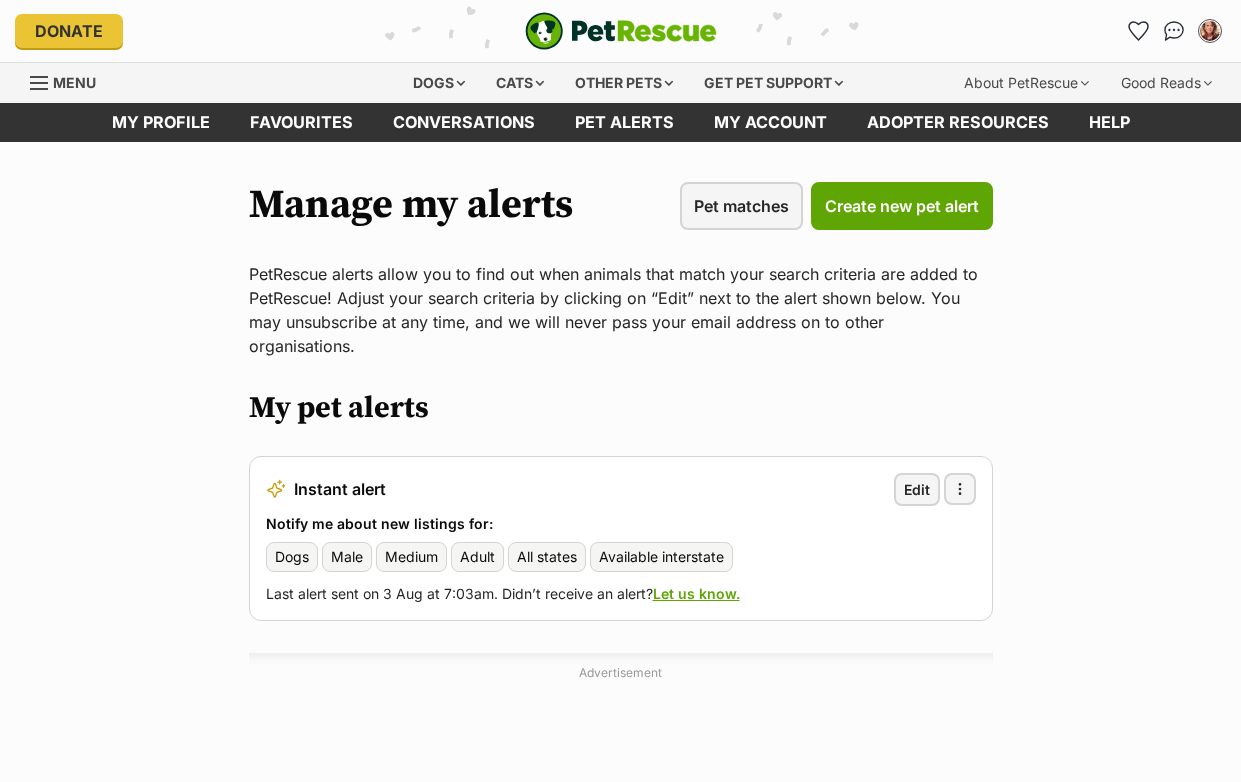 scroll, scrollTop: 0, scrollLeft: 0, axis: both 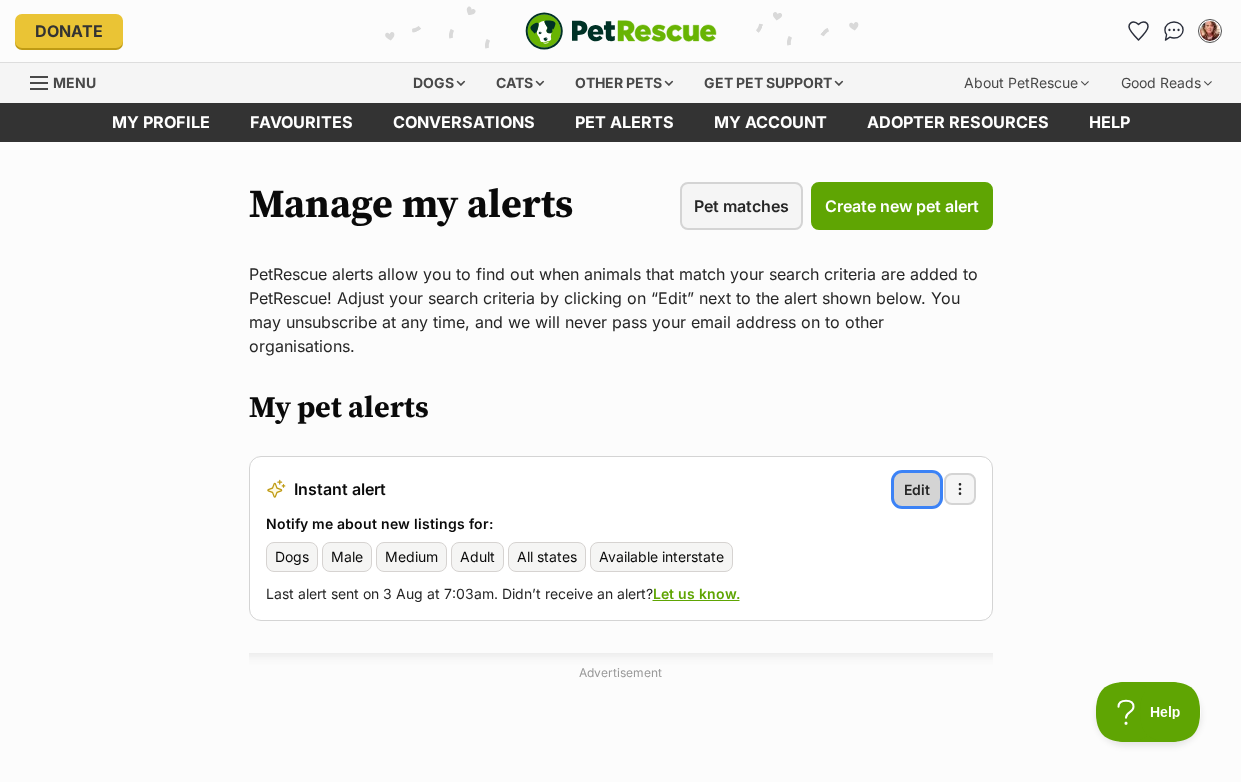 click on "Edit" at bounding box center [917, 489] 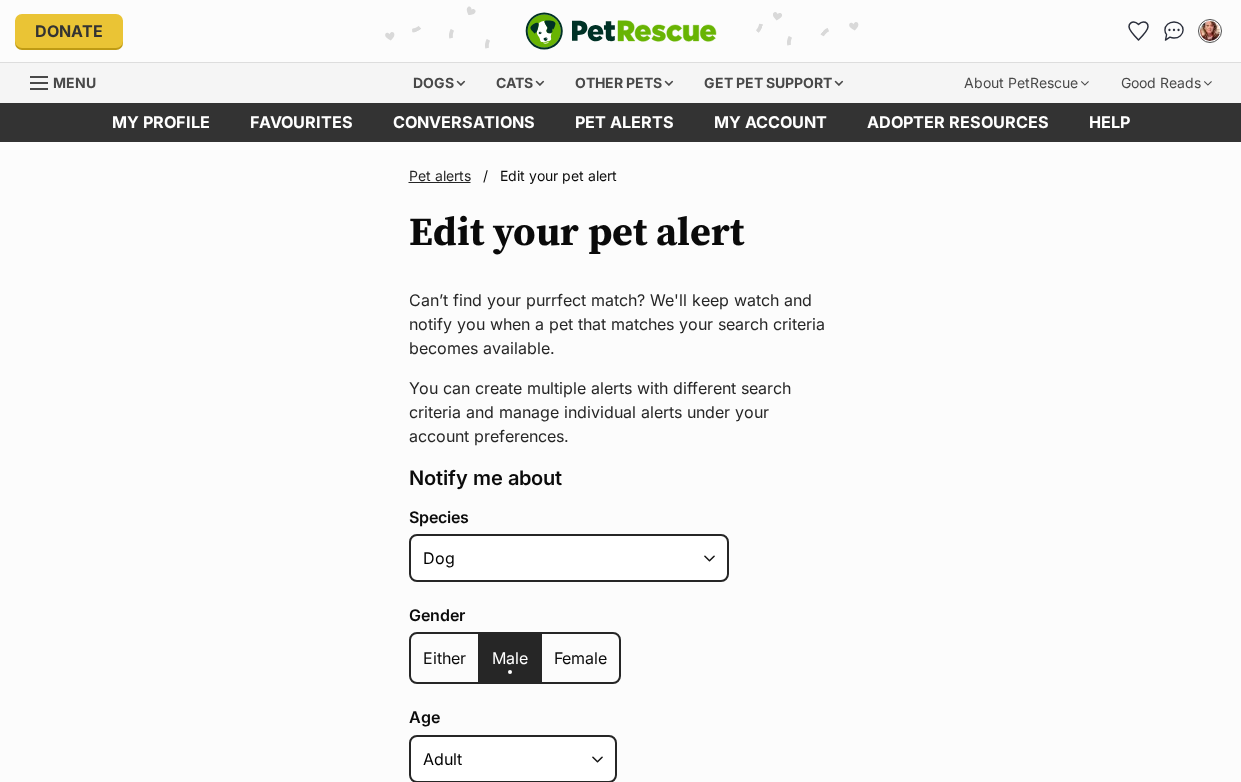 scroll, scrollTop: 0, scrollLeft: 0, axis: both 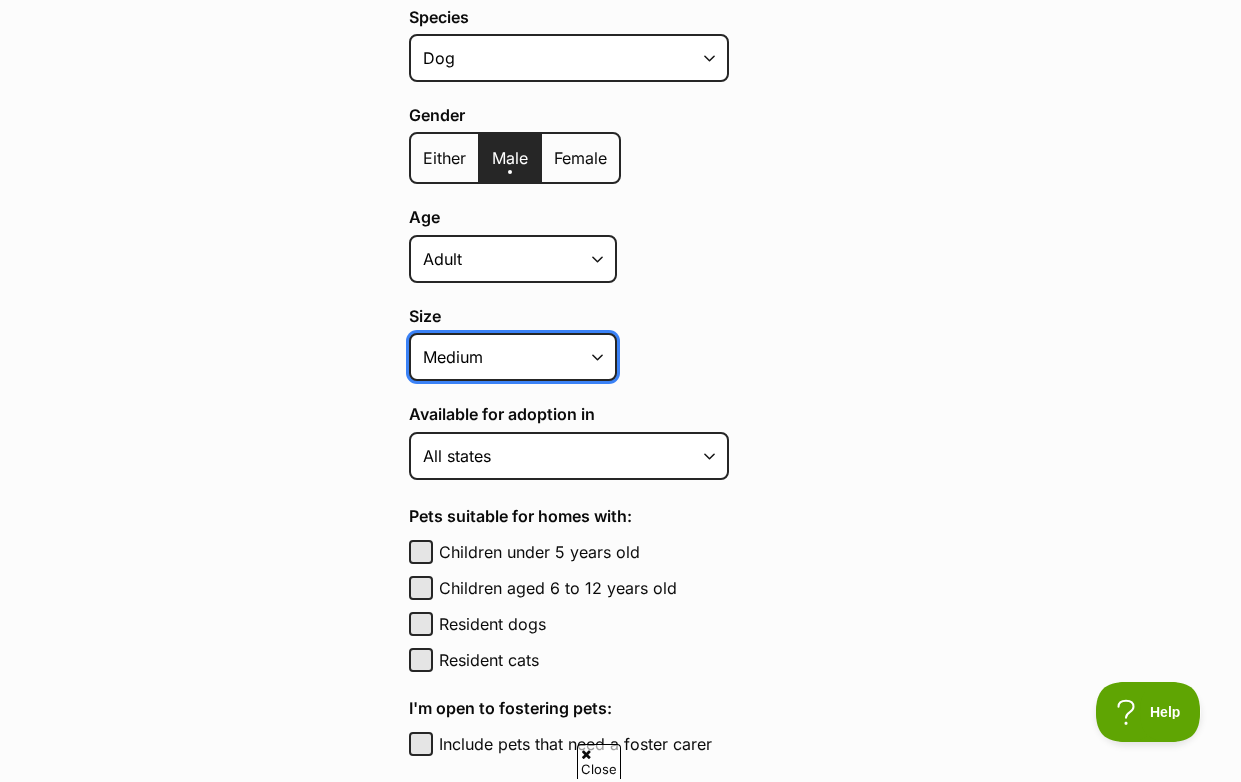 click on "Small
Medium
Large
All sizes" at bounding box center [513, 357] 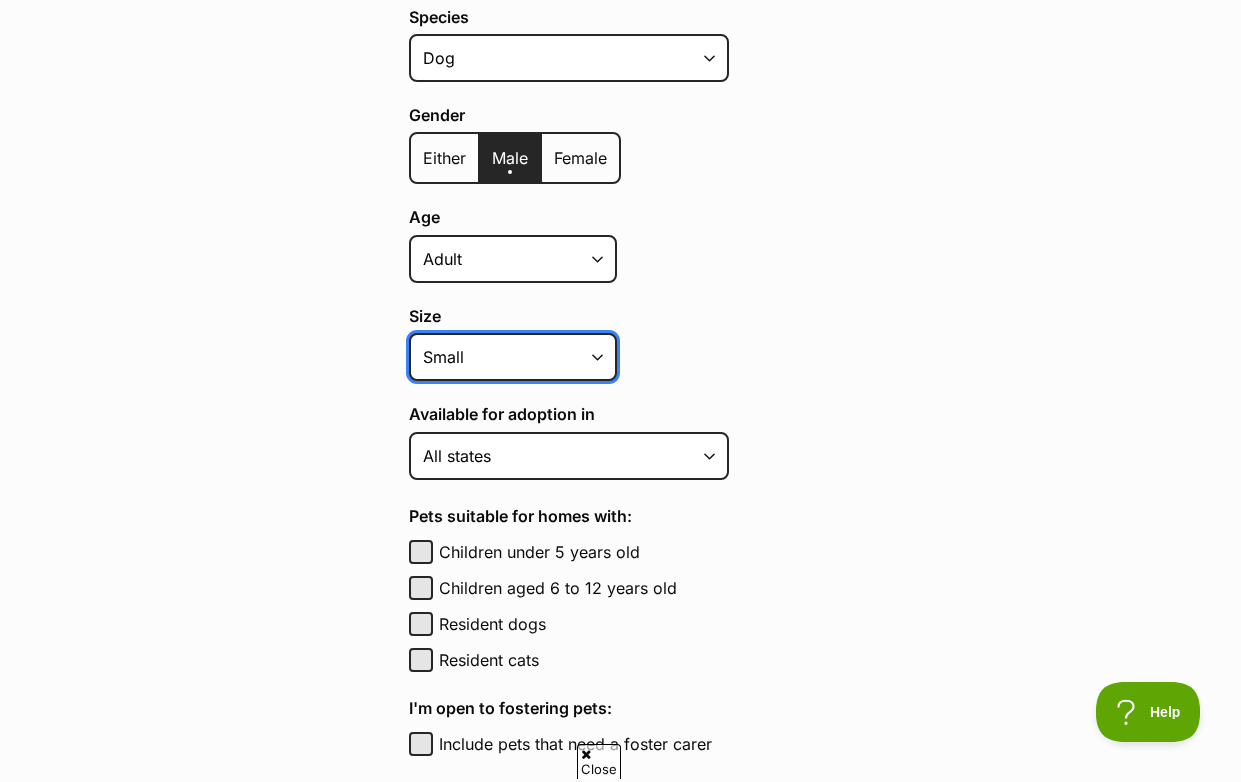 click on "Small
Medium
Large
All sizes" at bounding box center (513, 357) 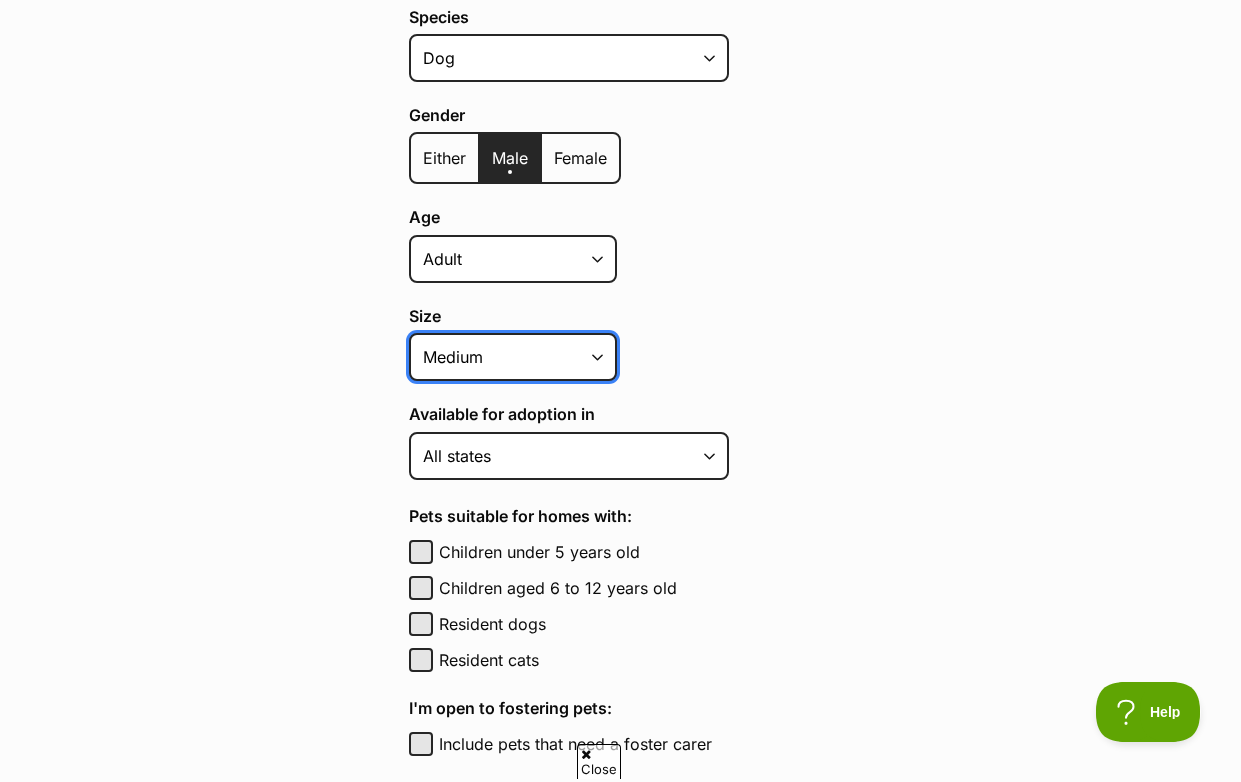 click on "Small
Medium
Large
All sizes" at bounding box center [513, 357] 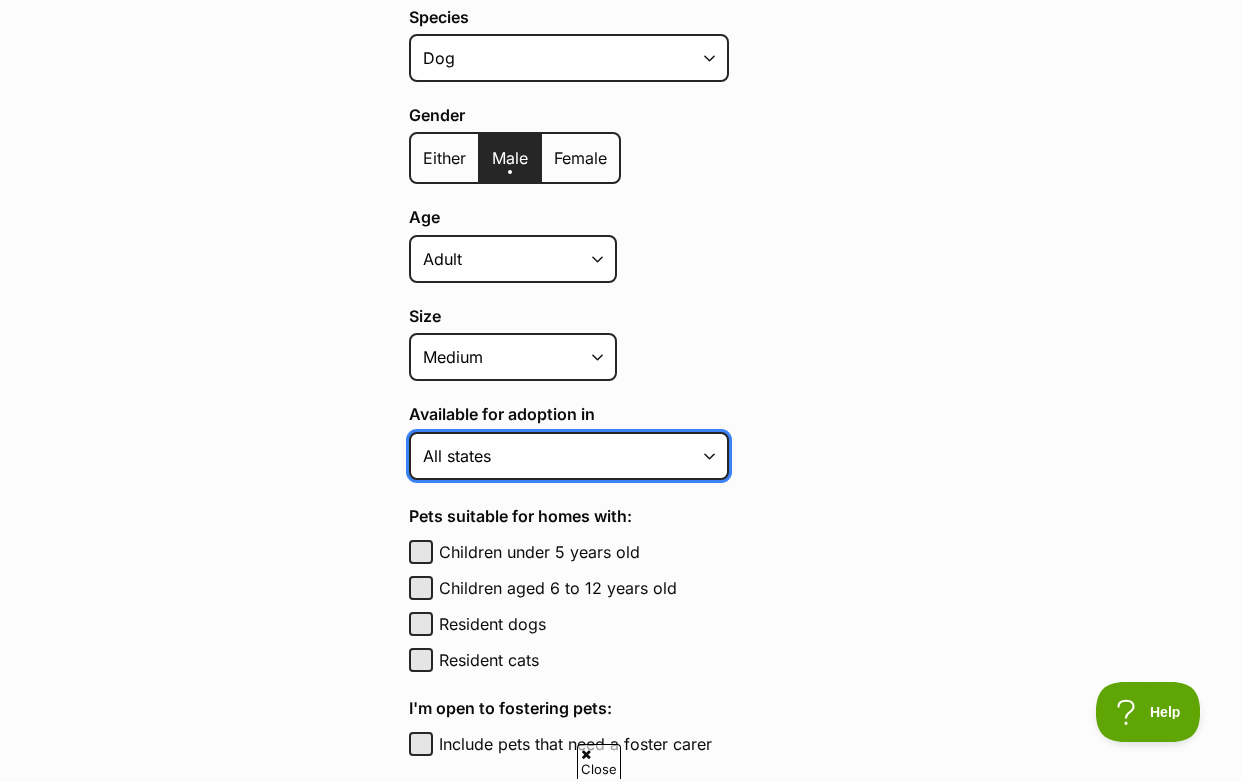 click on "Australian Capital Territory
New South Wales
Northern Territory
Queensland
South Australia
Tasmania
Victoria
Western Australia
All states" at bounding box center (569, 456) 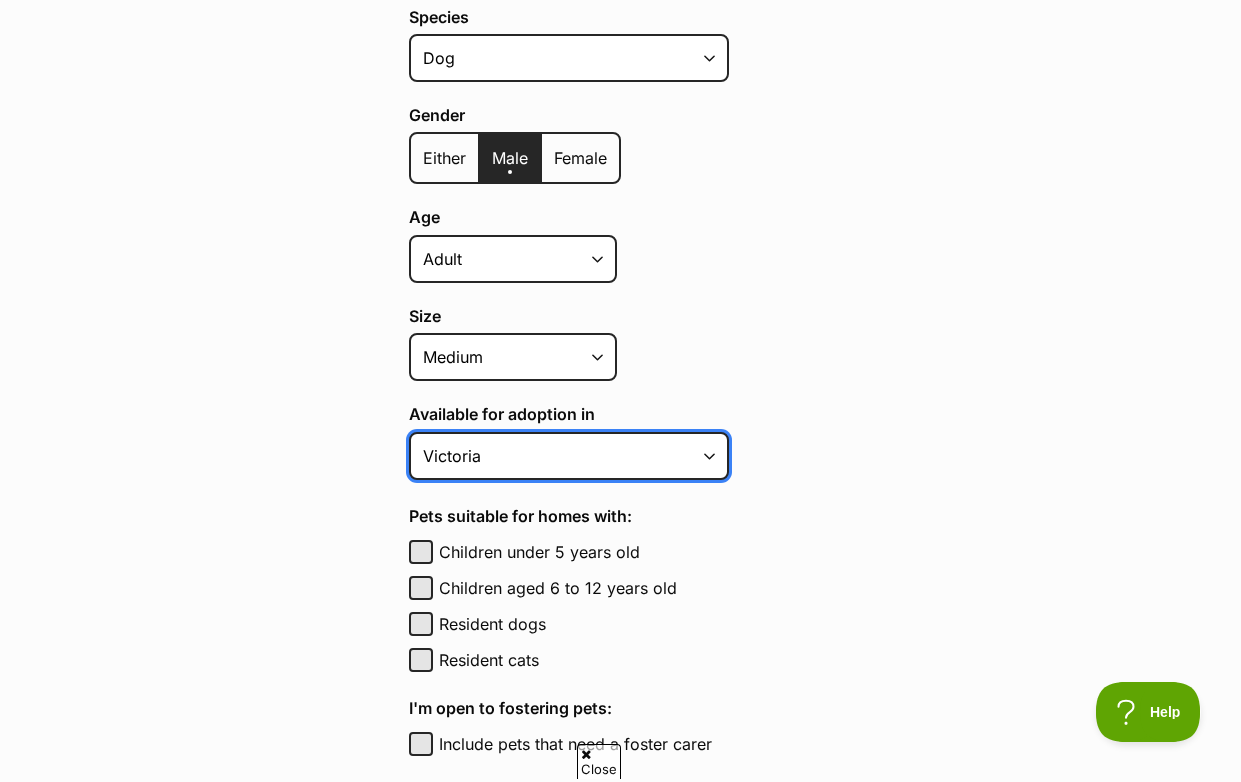 click on "Australian Capital Territory
New South Wales
Northern Territory
Queensland
South Australia
Tasmania
Victoria
Western Australia
All states" at bounding box center (569, 456) 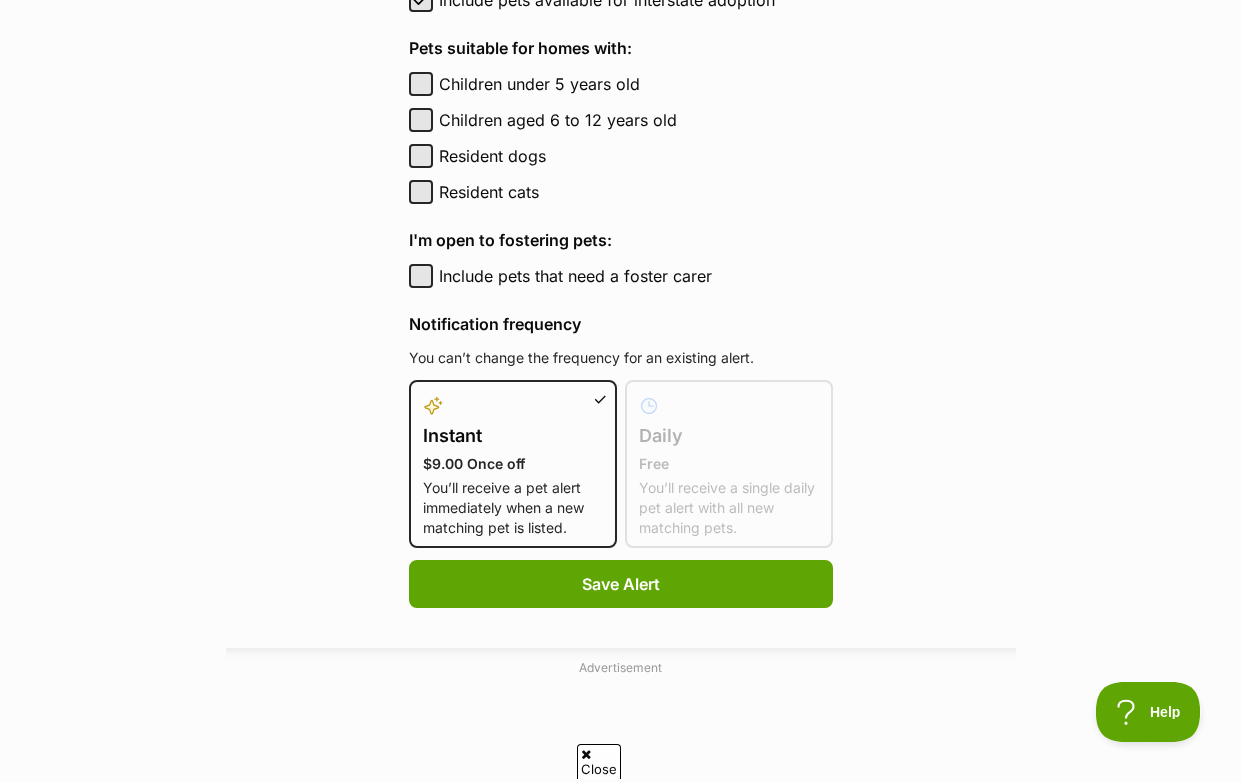 scroll, scrollTop: 1100, scrollLeft: 0, axis: vertical 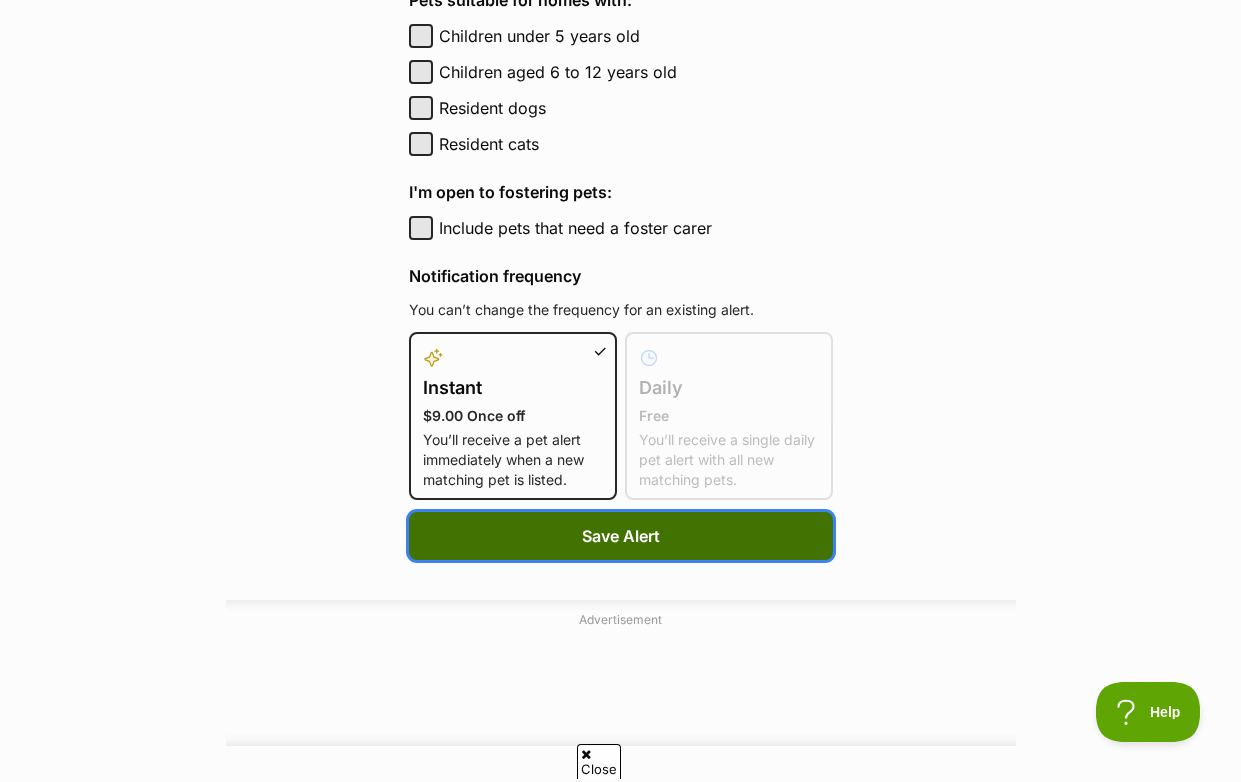 click on "Save Alert" at bounding box center (621, 536) 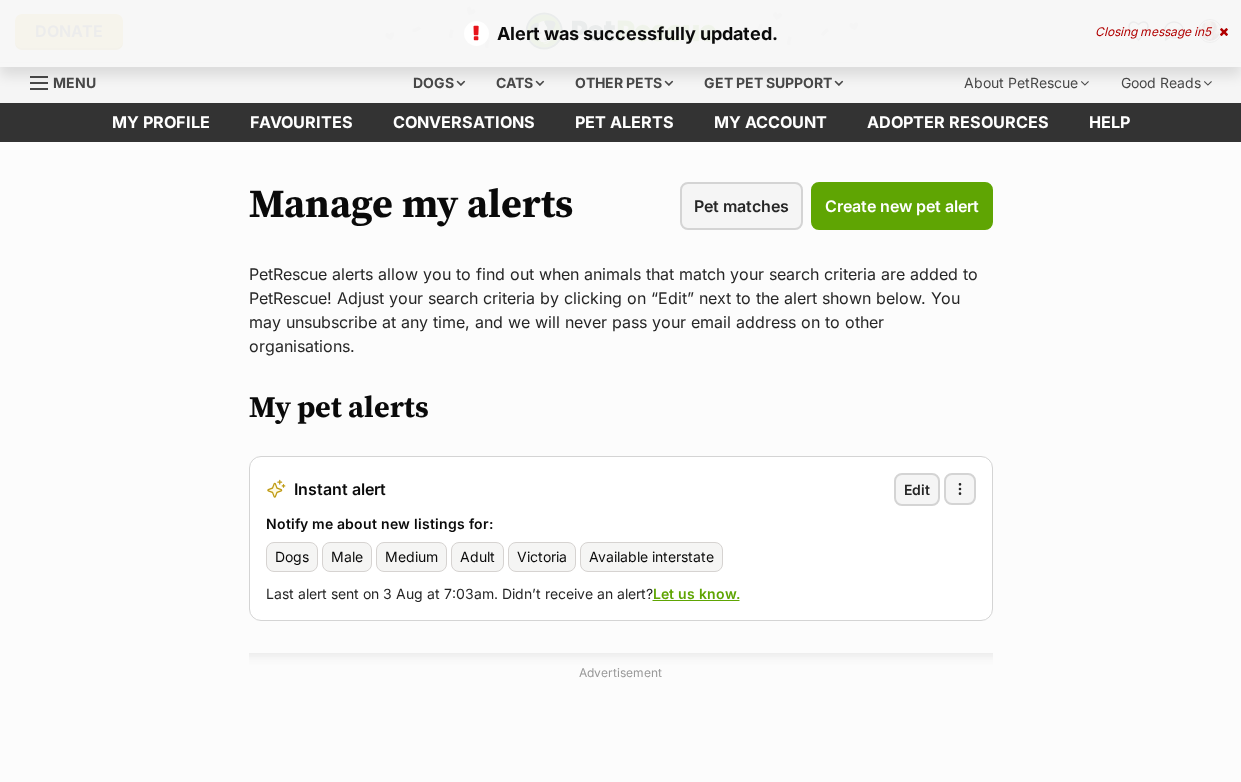 scroll, scrollTop: 0, scrollLeft: 0, axis: both 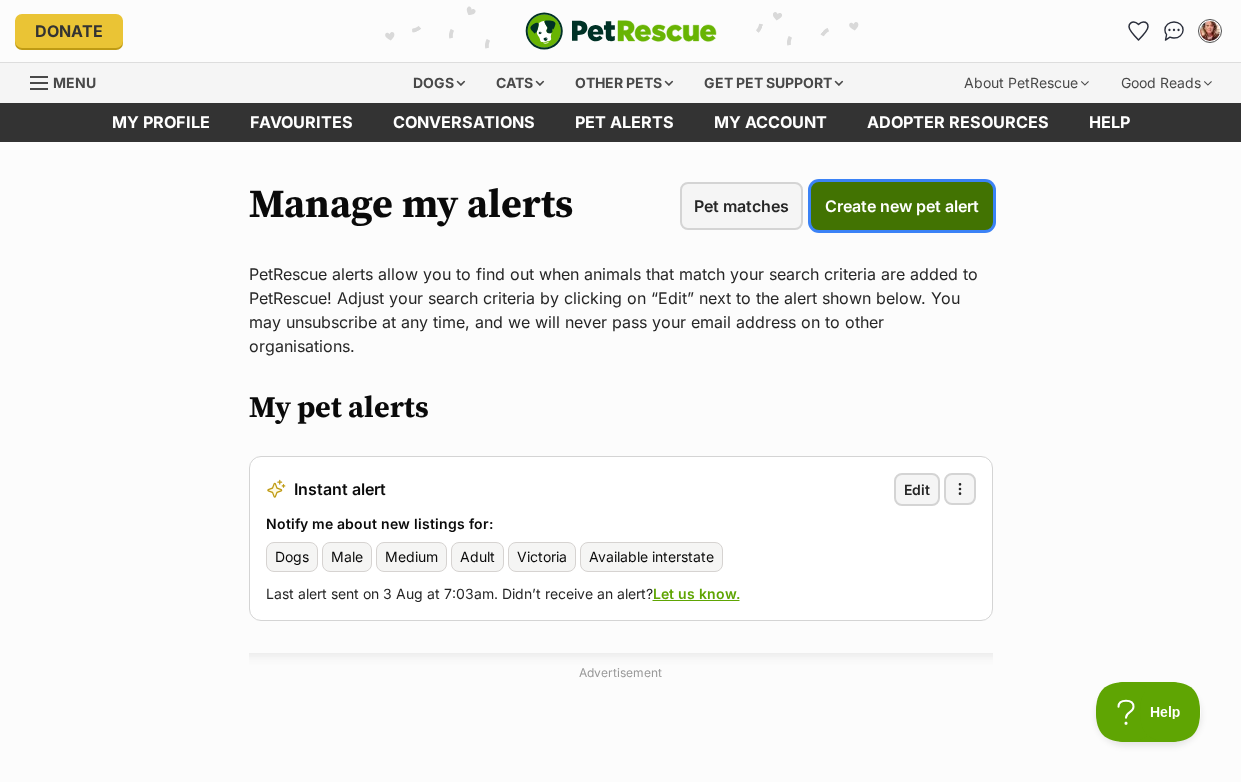 click on "Create new pet alert" at bounding box center [902, 206] 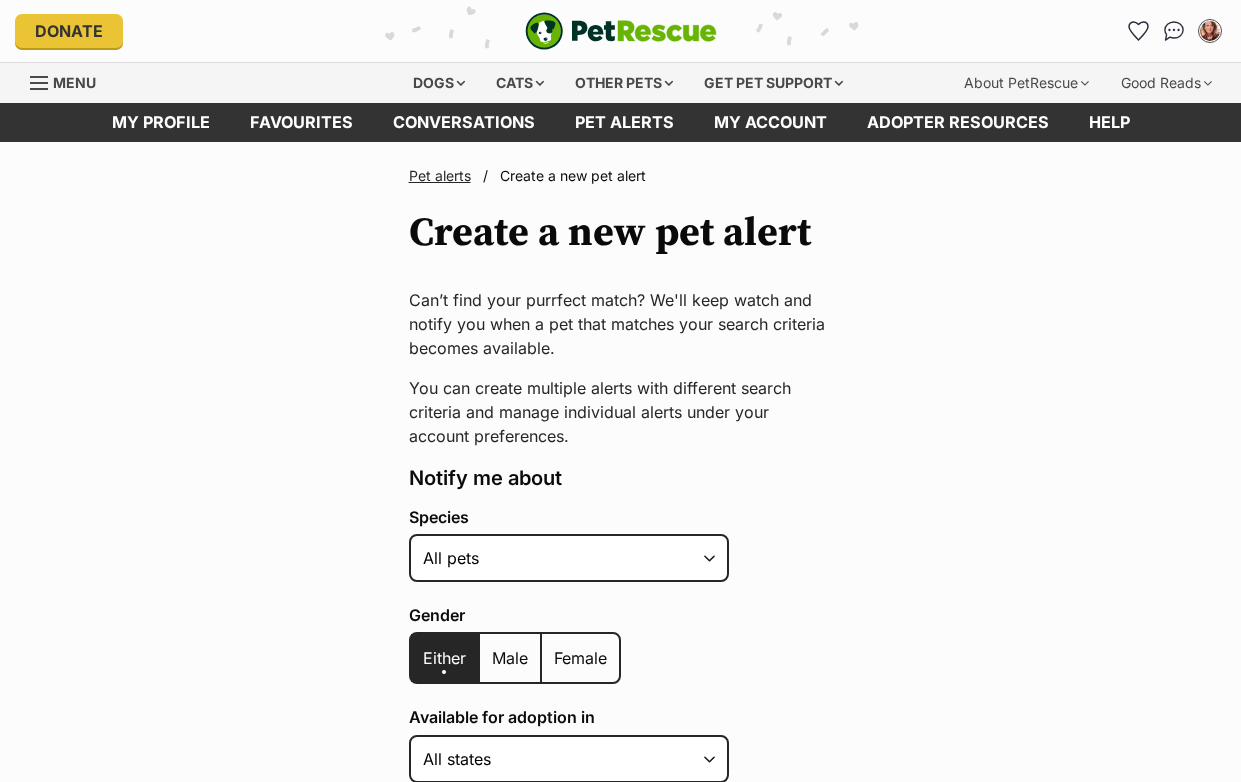 scroll, scrollTop: 0, scrollLeft: 0, axis: both 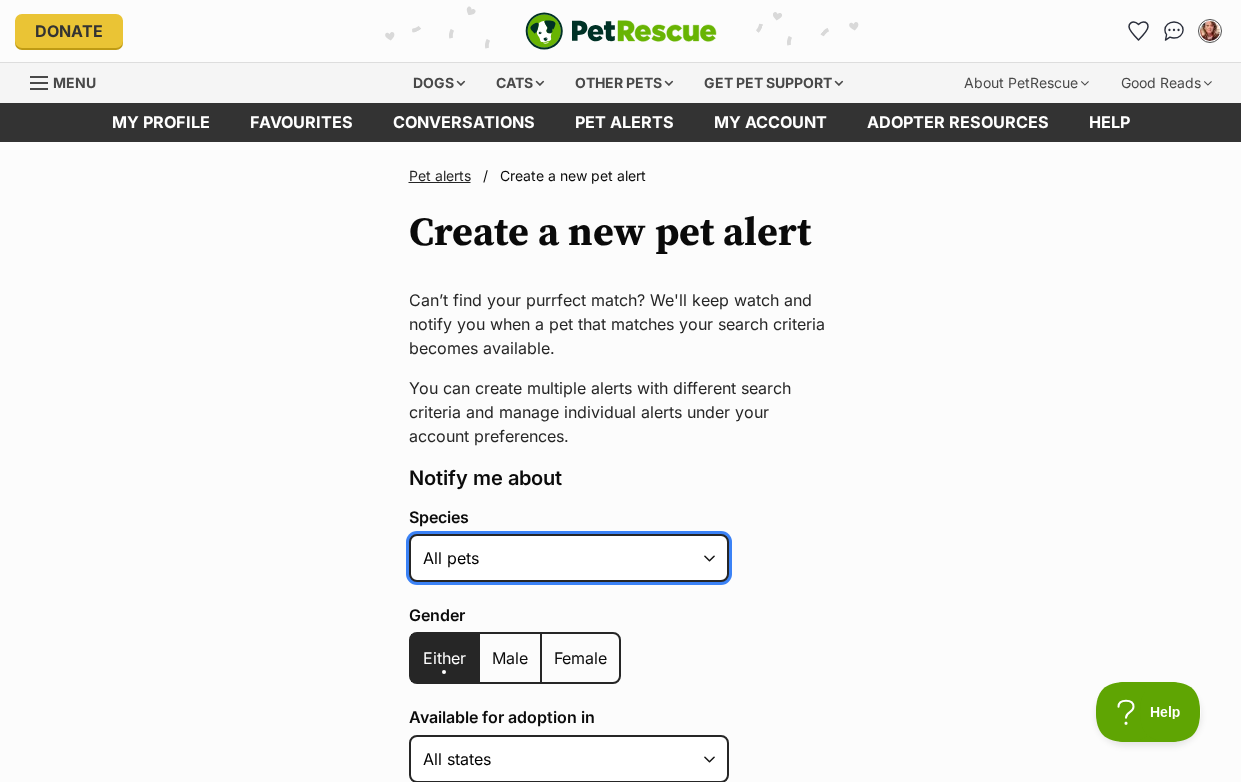 click on "Alpaca
Bird
Cat
Chicken
Cow
Dog
Donkey
Duck
Ferret
Fish
Goat
Goose
Guinea Fowl
Guinea Pig
Hamster
Hermit Crab
Horse
Lizard
Mouse
Pig
Python
Rabbit
Rat
Sheep
Turkey
Turtle
All pets" at bounding box center (569, 558) 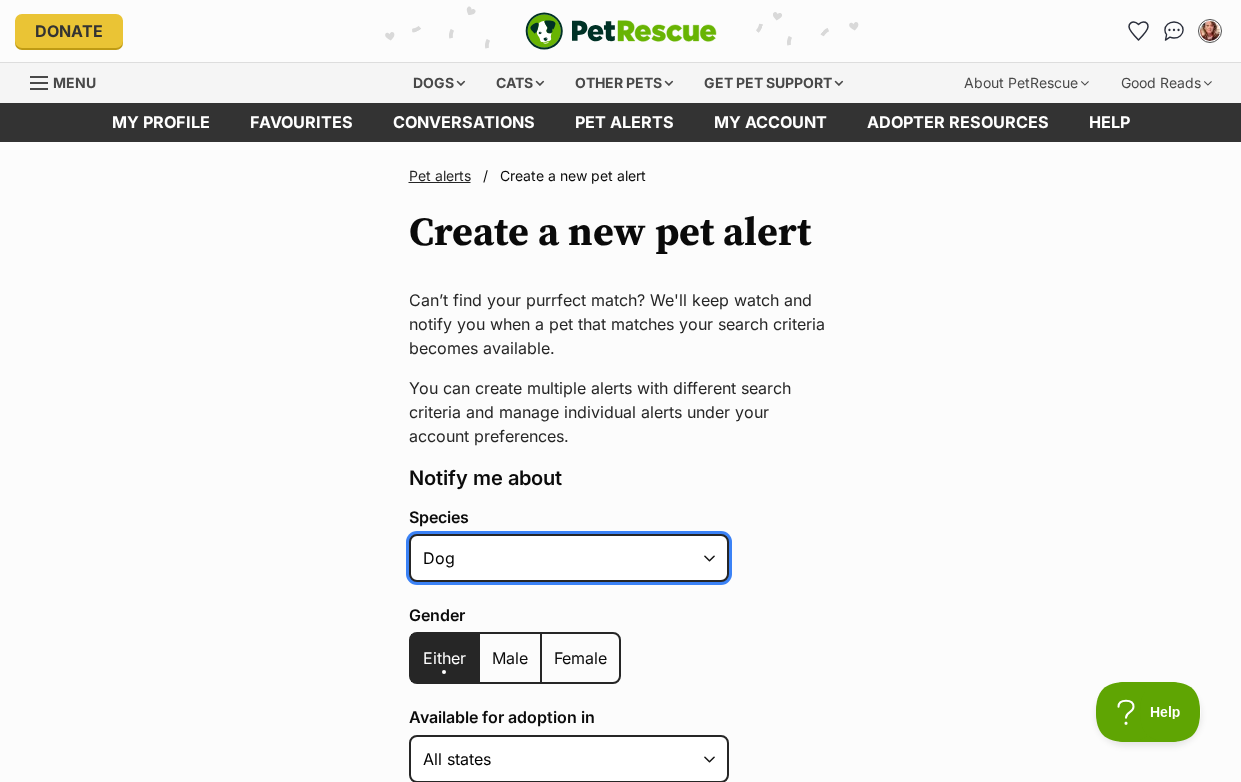 click on "Alpaca
Bird
Cat
Chicken
Cow
Dog
Donkey
Duck
Ferret
Fish
Goat
Goose
Guinea Fowl
Guinea Pig
Hamster
Hermit Crab
Horse
Lizard
Mouse
Pig
Python
Rabbit
Rat
Sheep
Turkey
Turtle
All pets" at bounding box center (569, 558) 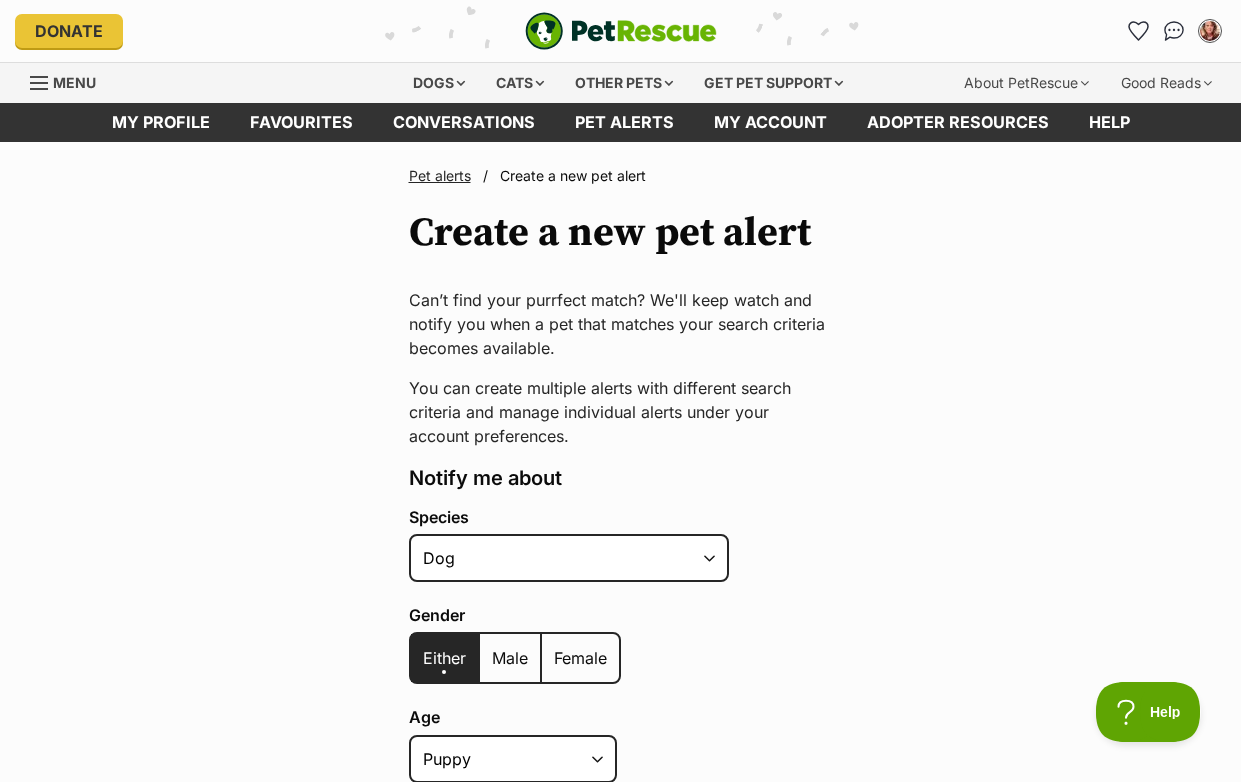 click on "Male" at bounding box center [510, 658] 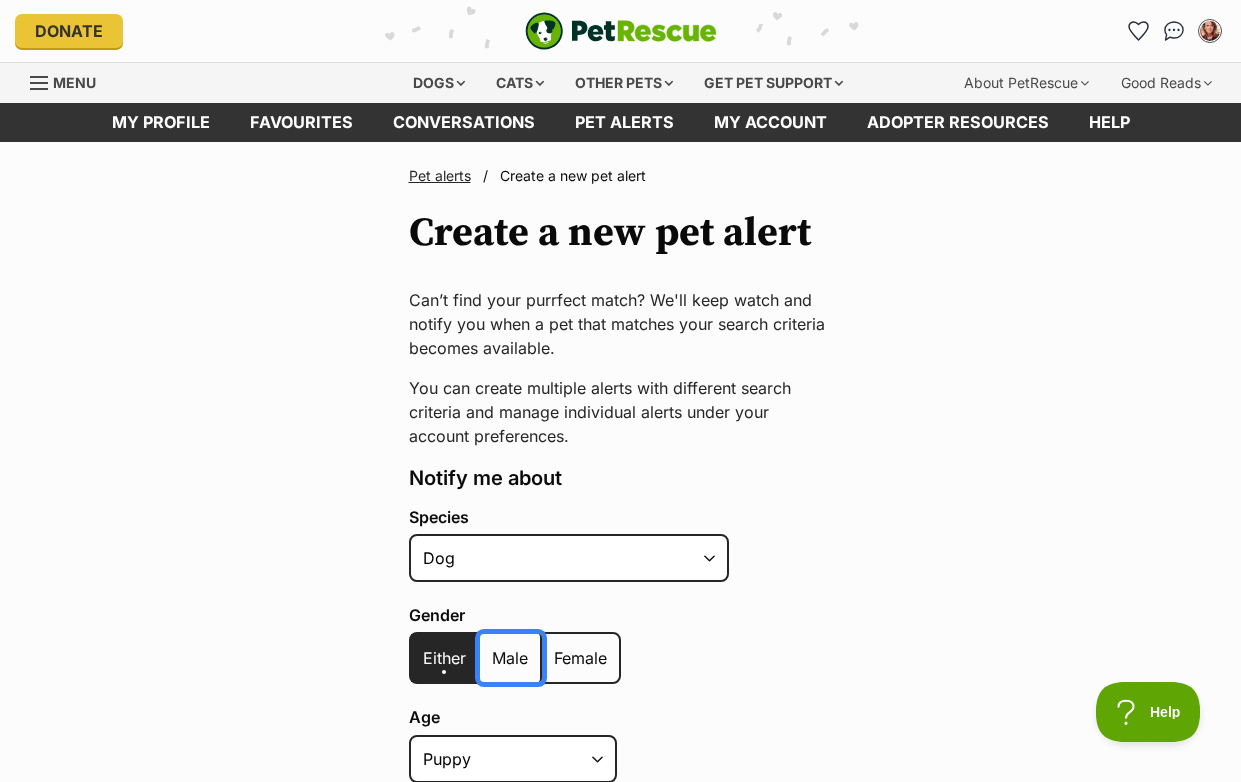 click on "Male" at bounding box center (491, 645) 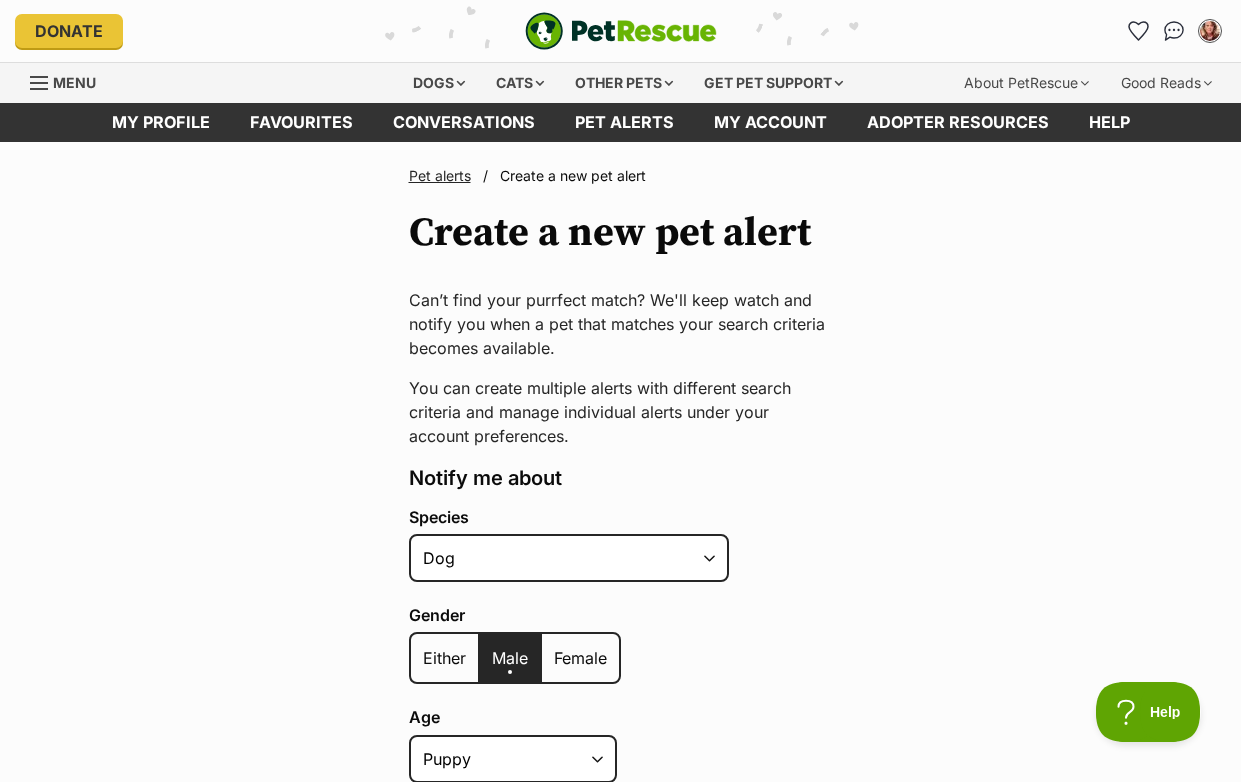 click on "Either" at bounding box center (445, 658) 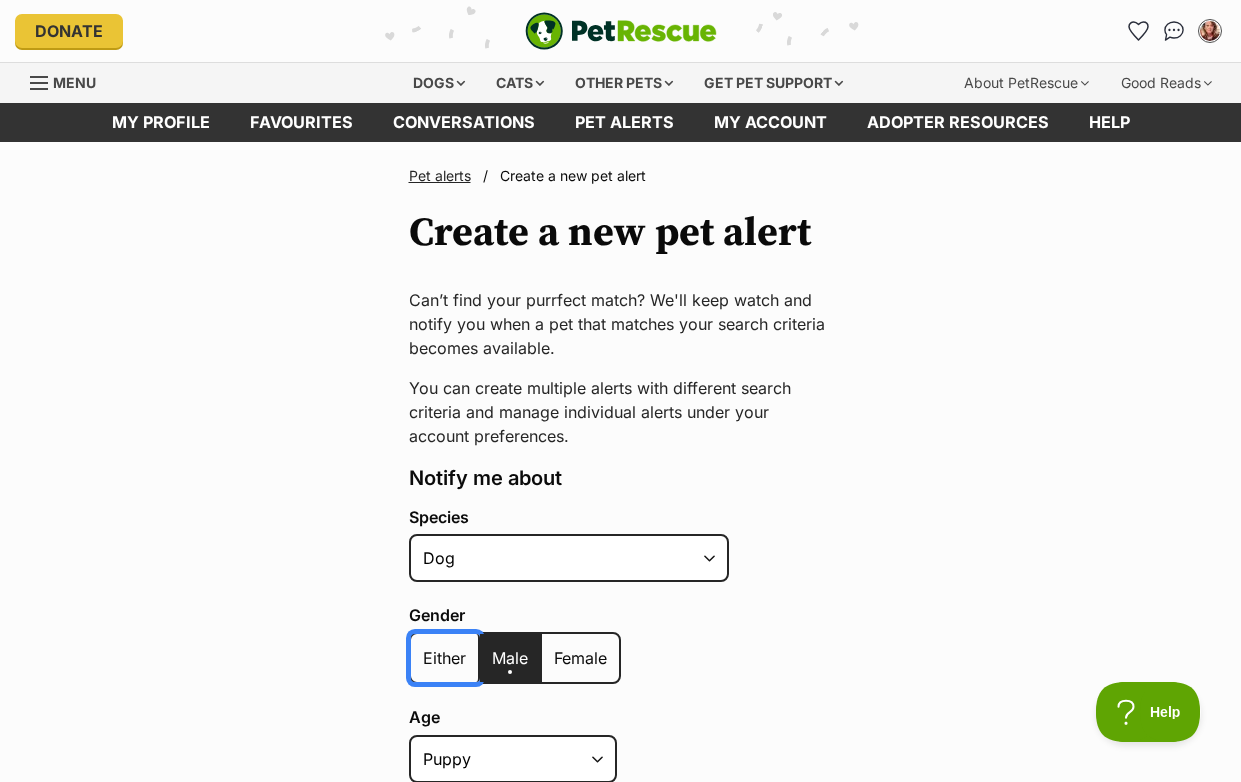 click on "Either" at bounding box center [422, 645] 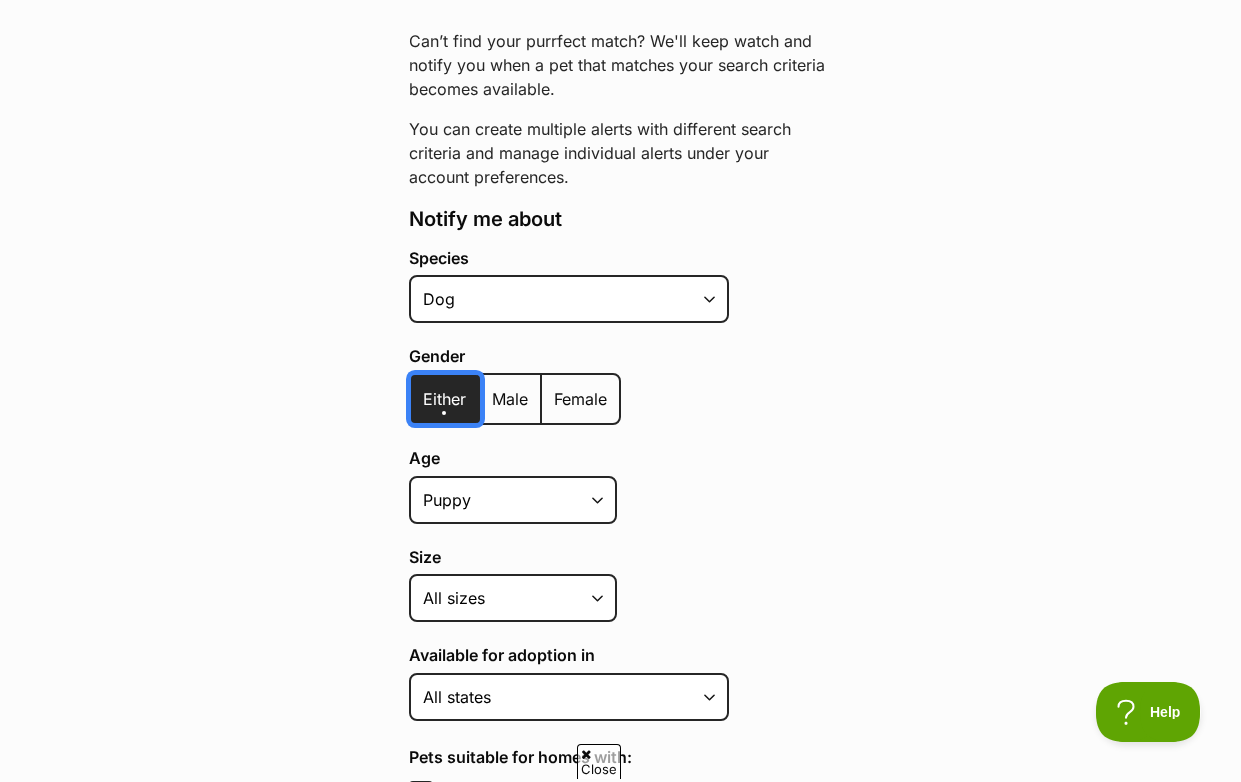 scroll, scrollTop: 300, scrollLeft: 0, axis: vertical 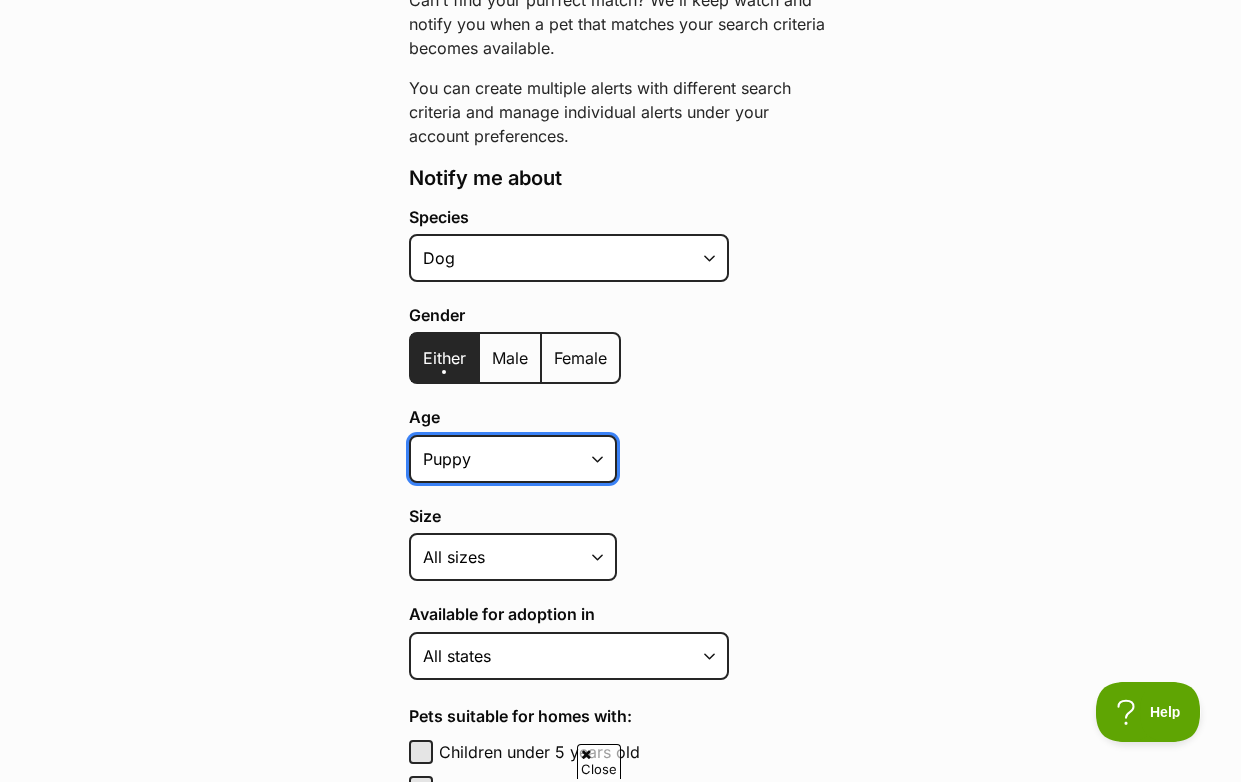 click on "Puppy Adult Senior All ages" at bounding box center (513, 459) 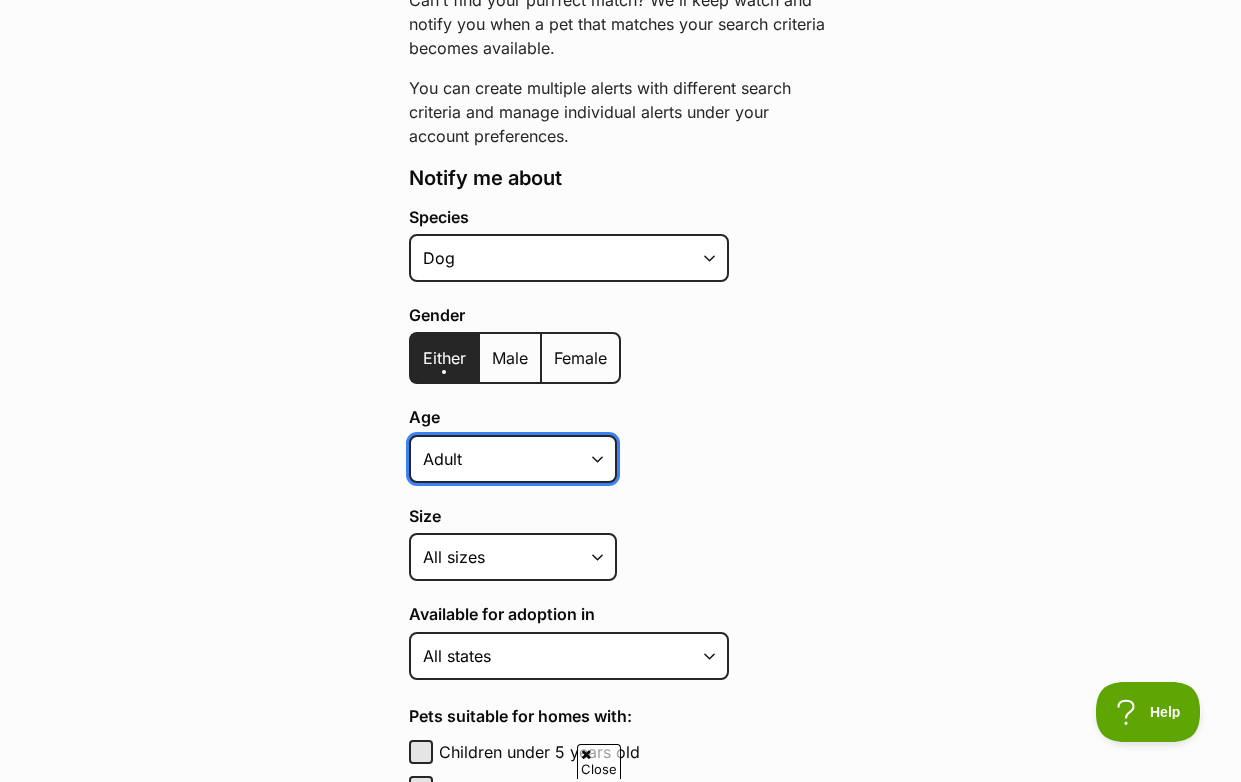 click on "Puppy Adult Senior All ages" at bounding box center (513, 459) 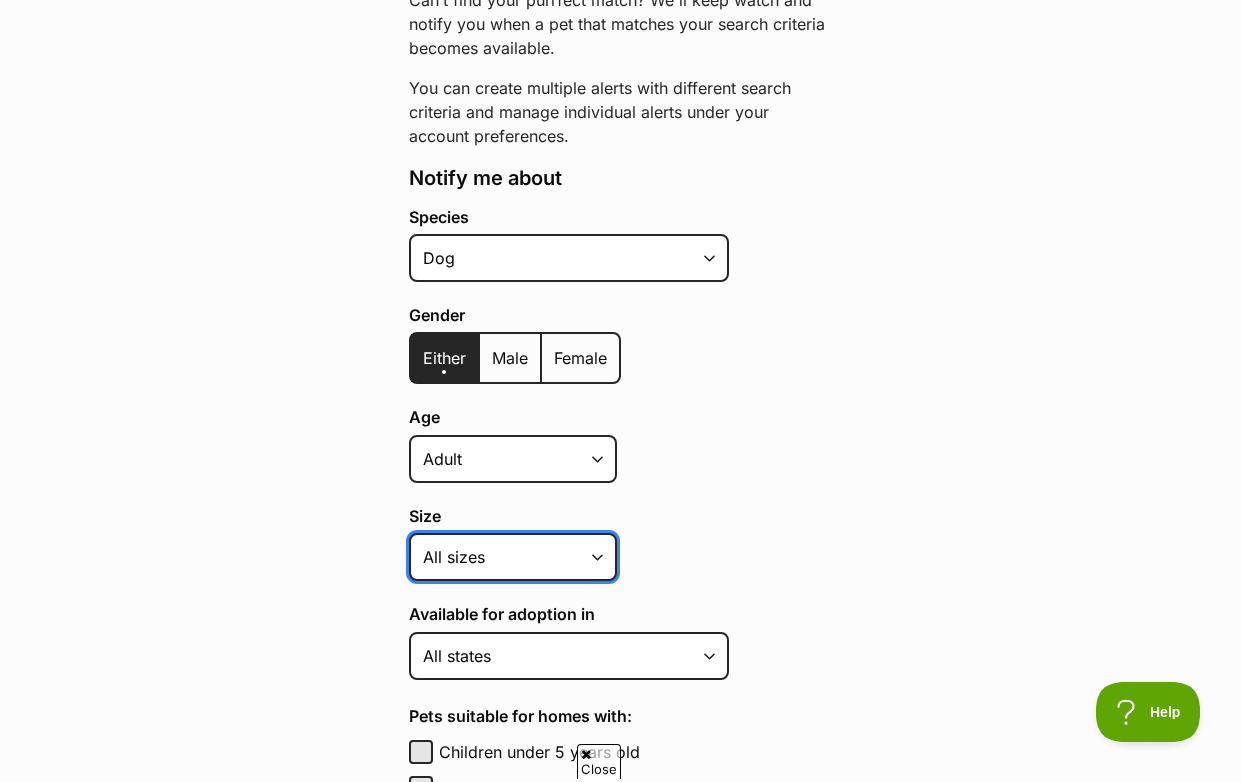 click on "Small
Medium
Large
All sizes" at bounding box center [513, 557] 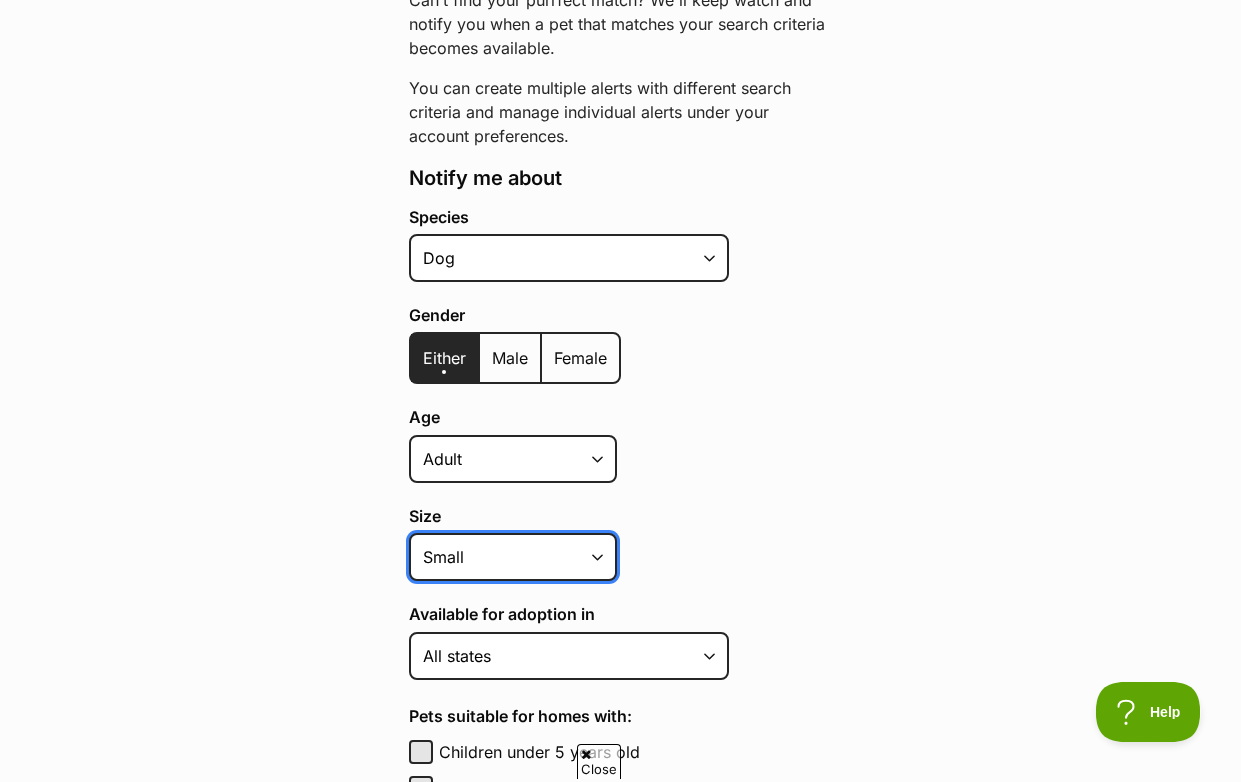 click on "Small
Medium
Large
All sizes" at bounding box center [513, 557] 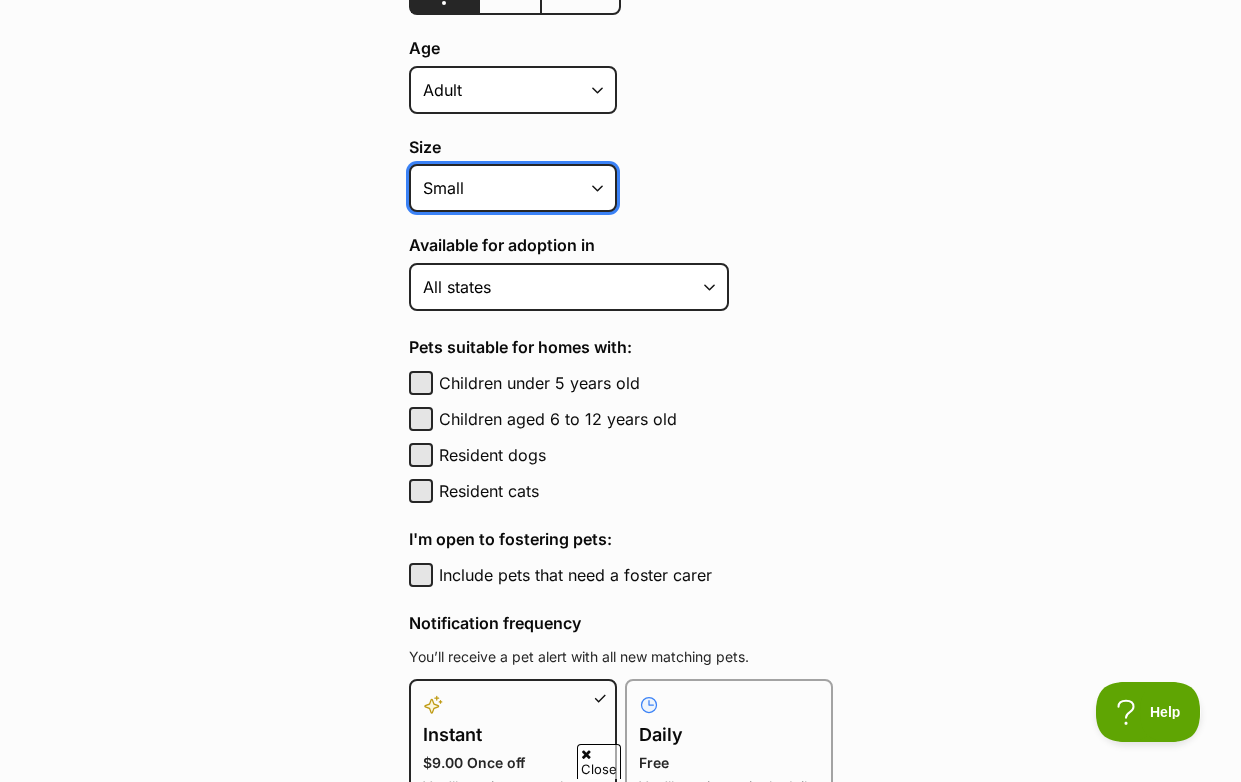 scroll, scrollTop: 700, scrollLeft: 0, axis: vertical 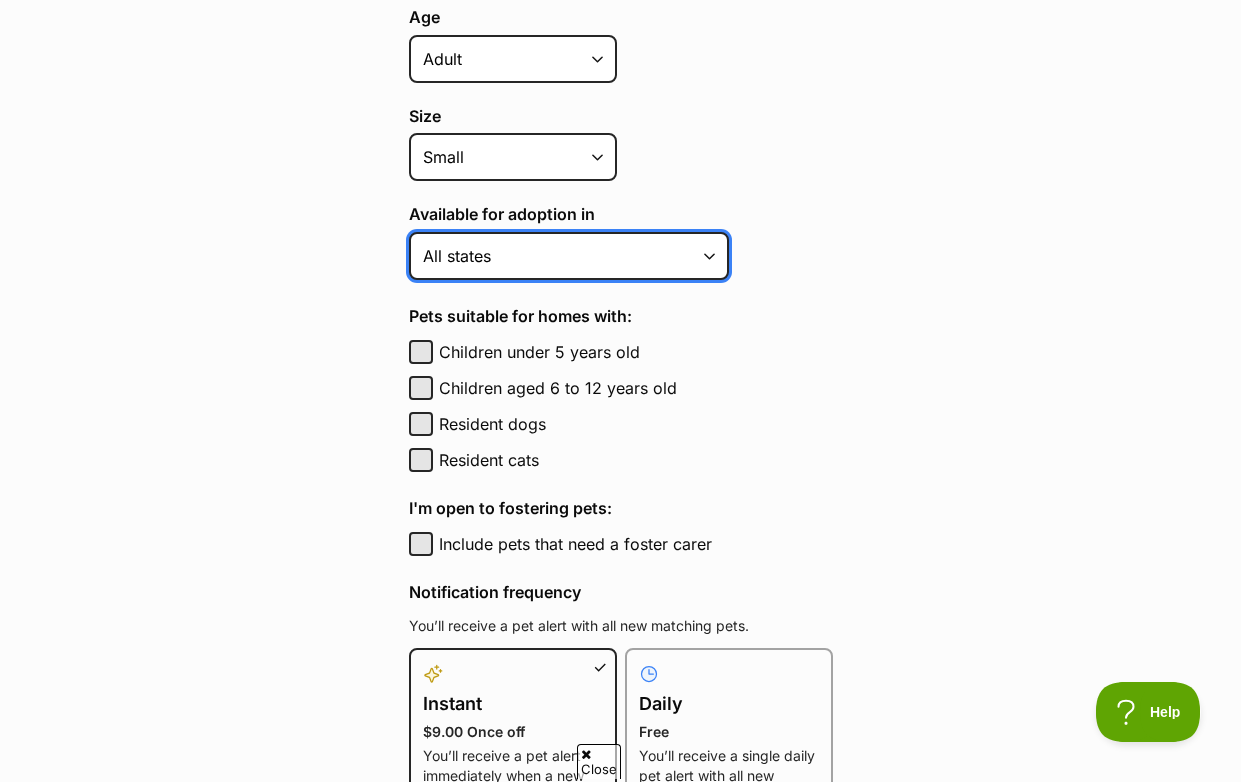 click on "Australian Capital Territory
New South Wales
Northern Territory
Queensland
South Australia
Tasmania
Victoria
Western Australia
All states" at bounding box center [569, 256] 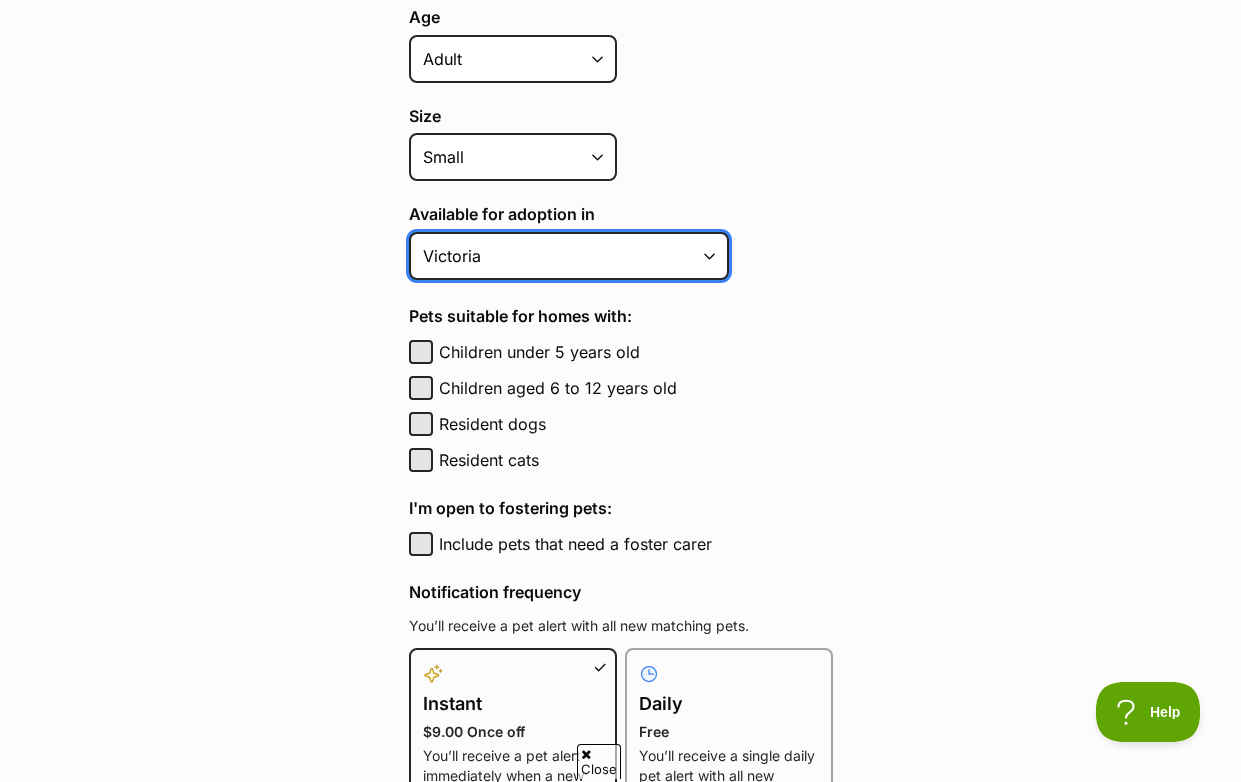 click on "Australian Capital Territory
New South Wales
Northern Territory
Queensland
South Australia
Tasmania
Victoria
Western Australia
All states" at bounding box center [569, 256] 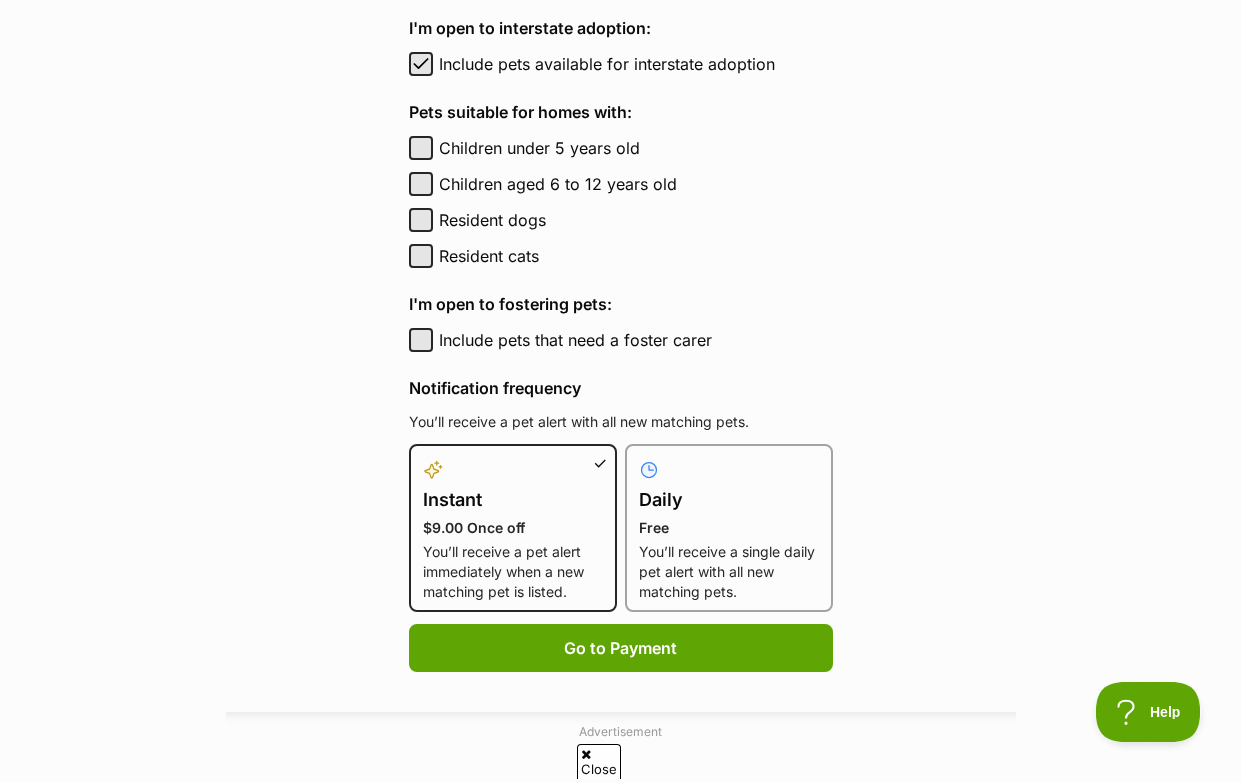 scroll, scrollTop: 1000, scrollLeft: 0, axis: vertical 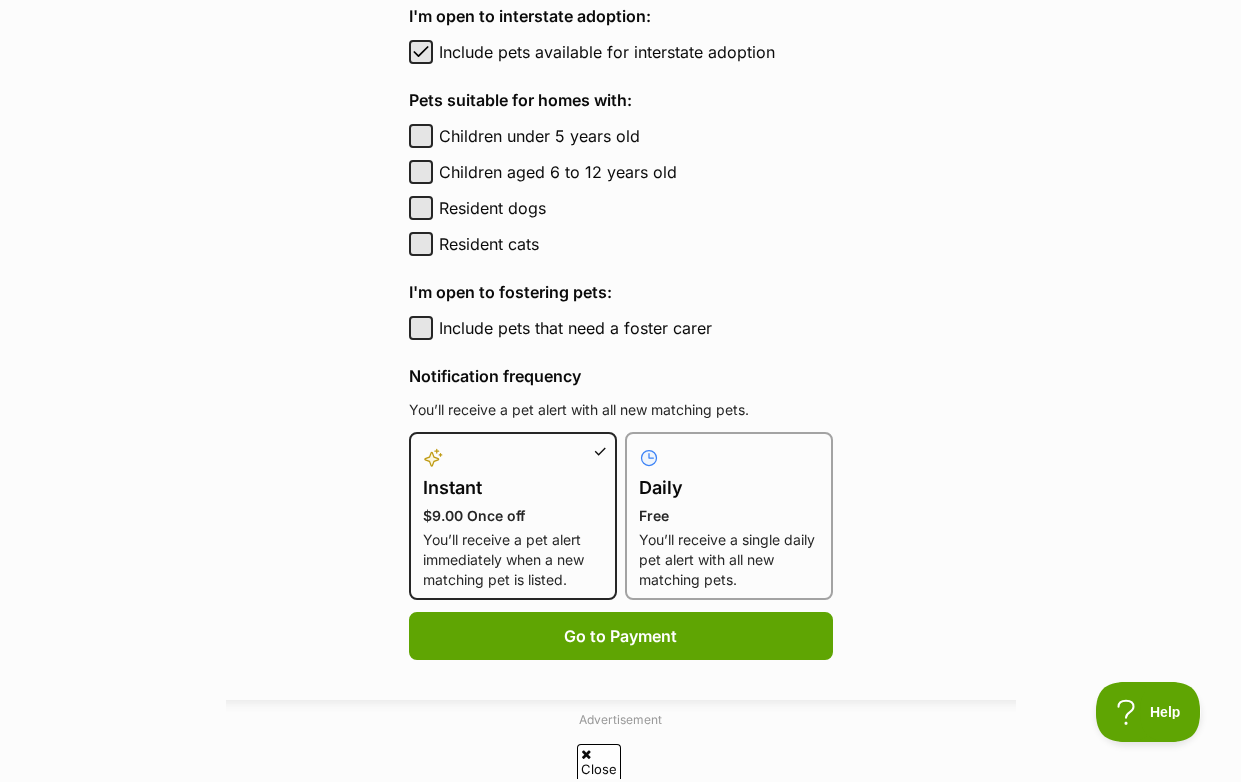 click on "You’ll receive a single daily pet alert with all new matching pets." at bounding box center (729, 560) 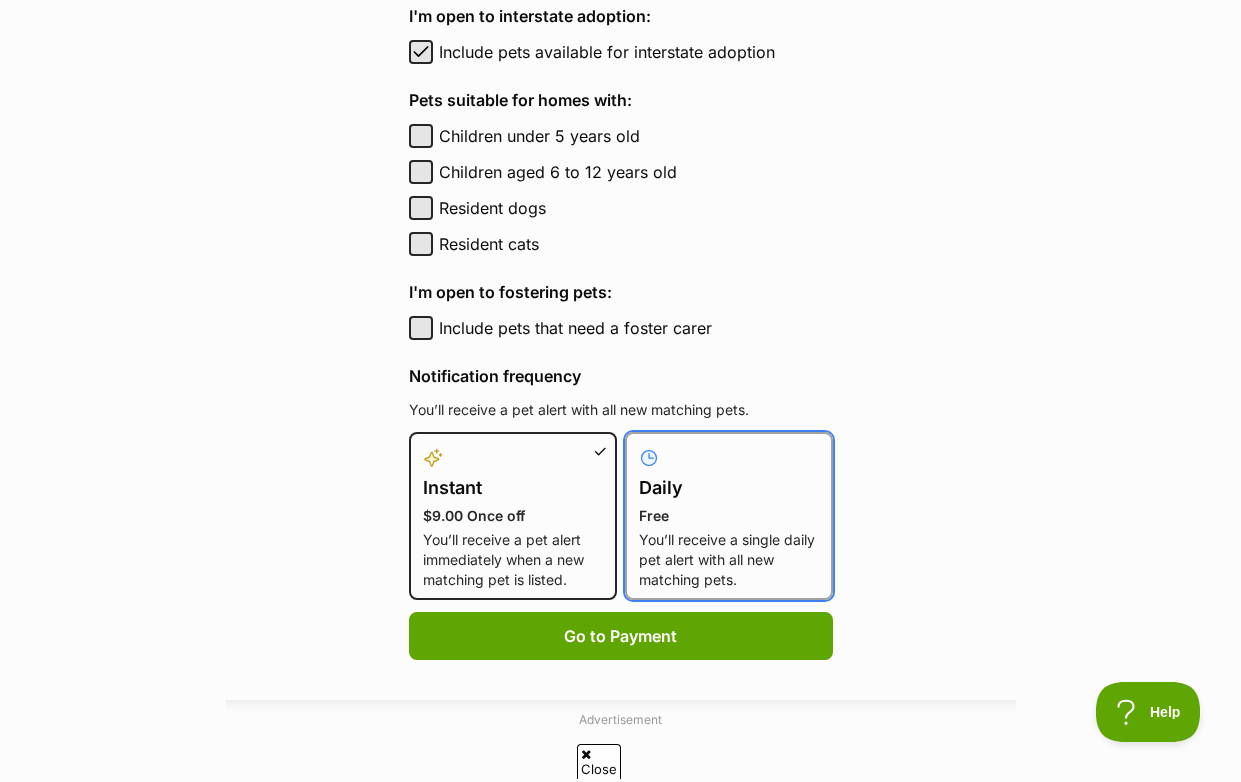click on "Daily
Free
You’ll receive a single daily pet alert with all new matching pets." at bounding box center [637, 444] 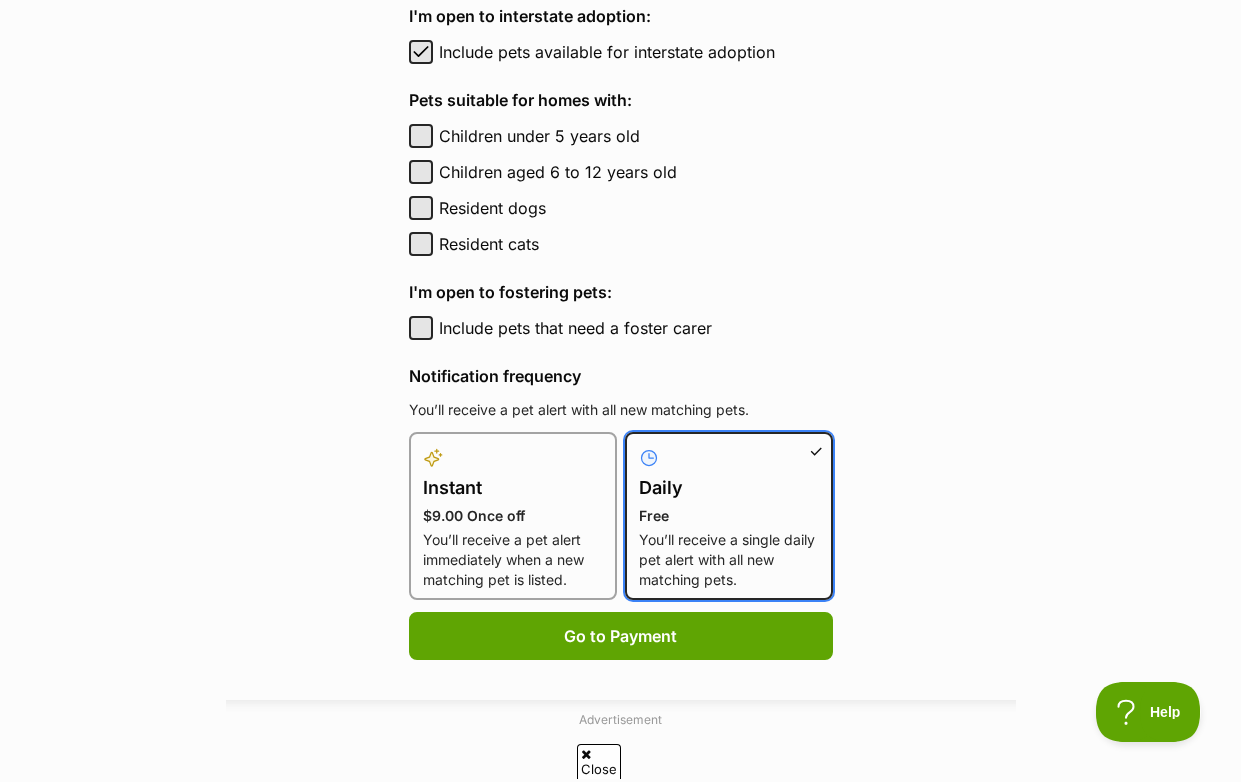 type 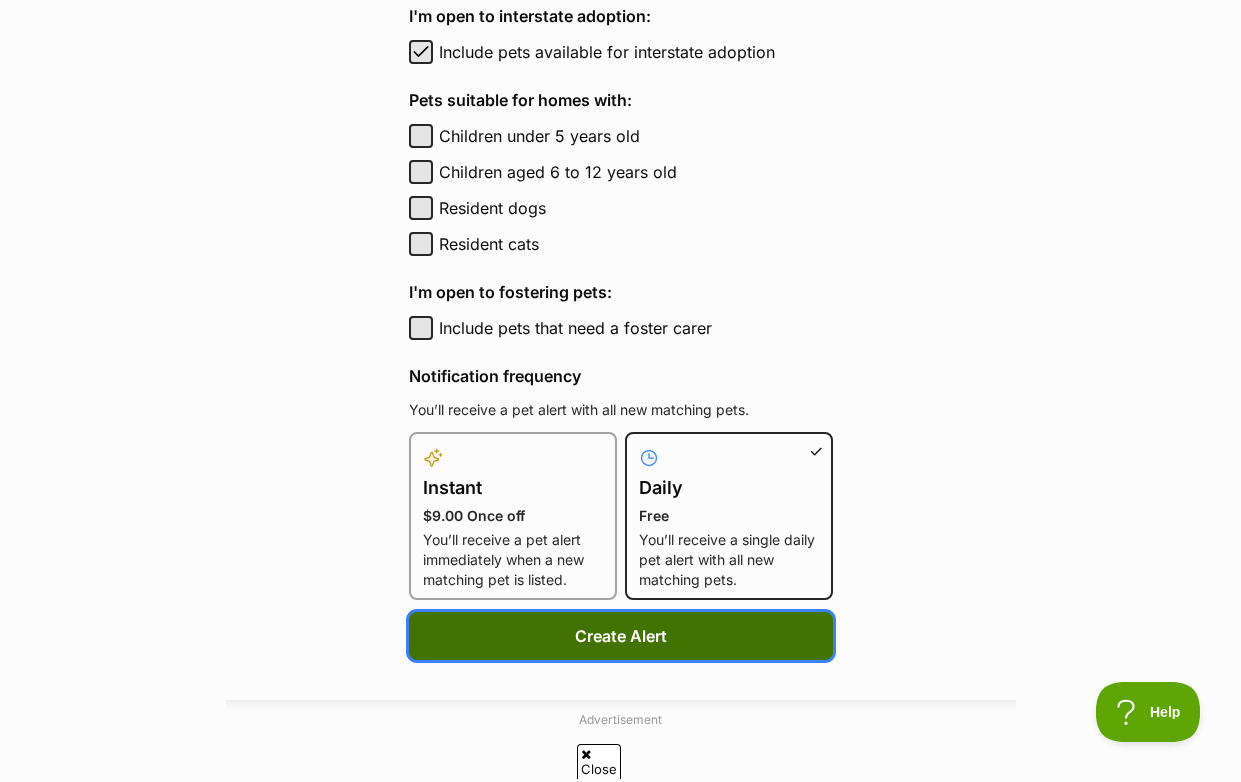 click on "Create Alert" at bounding box center [621, 636] 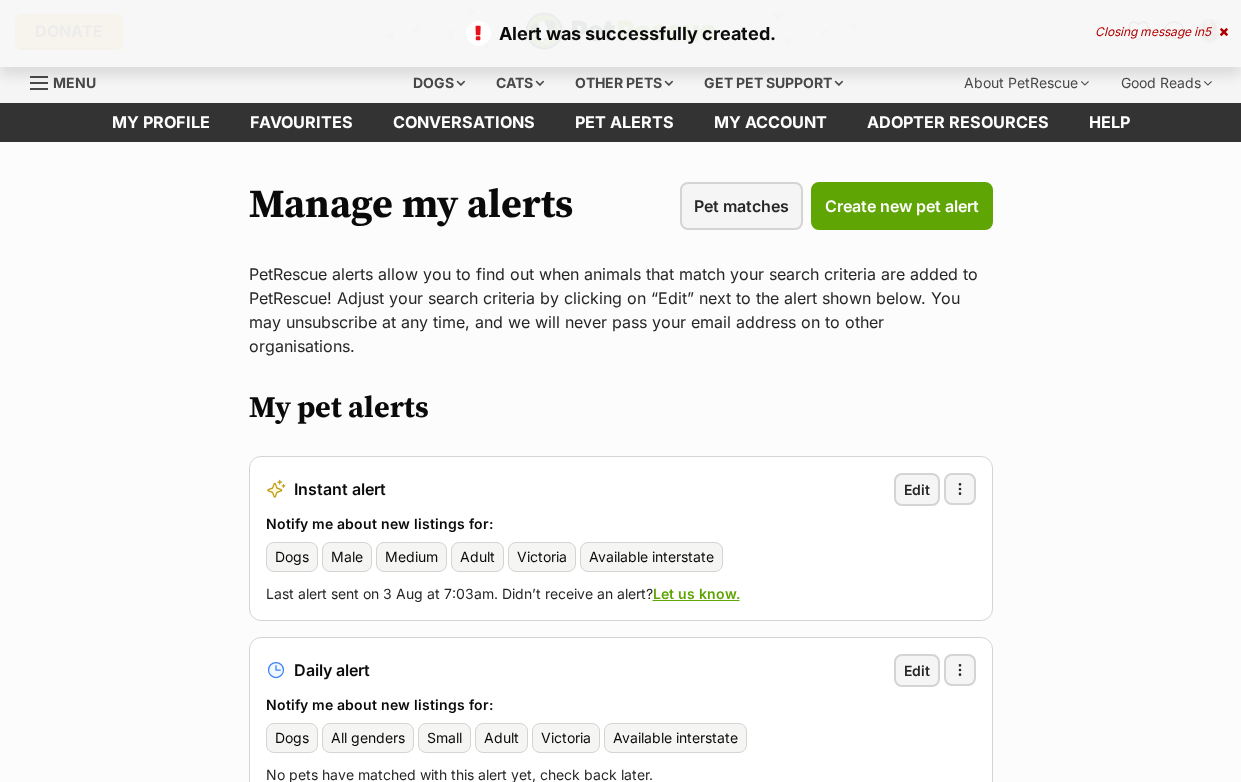 scroll, scrollTop: 0, scrollLeft: 0, axis: both 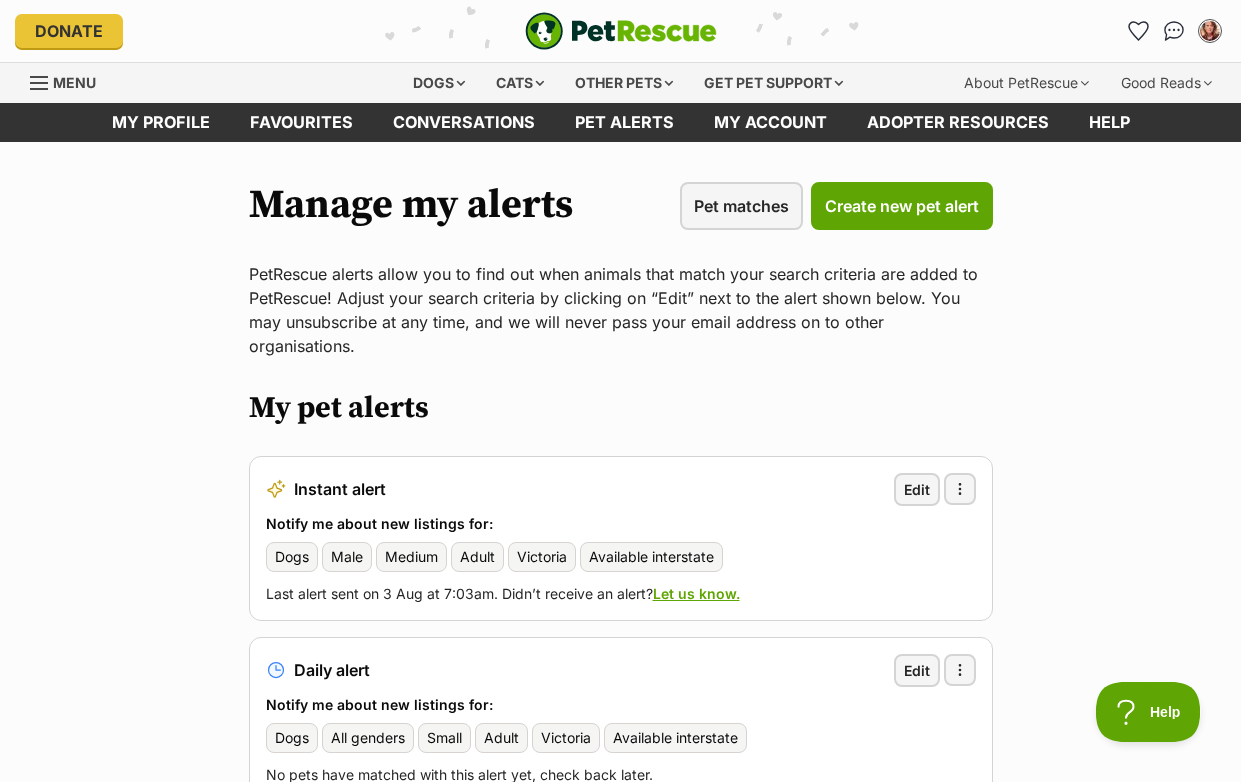 click on "Menu" at bounding box center [74, 82] 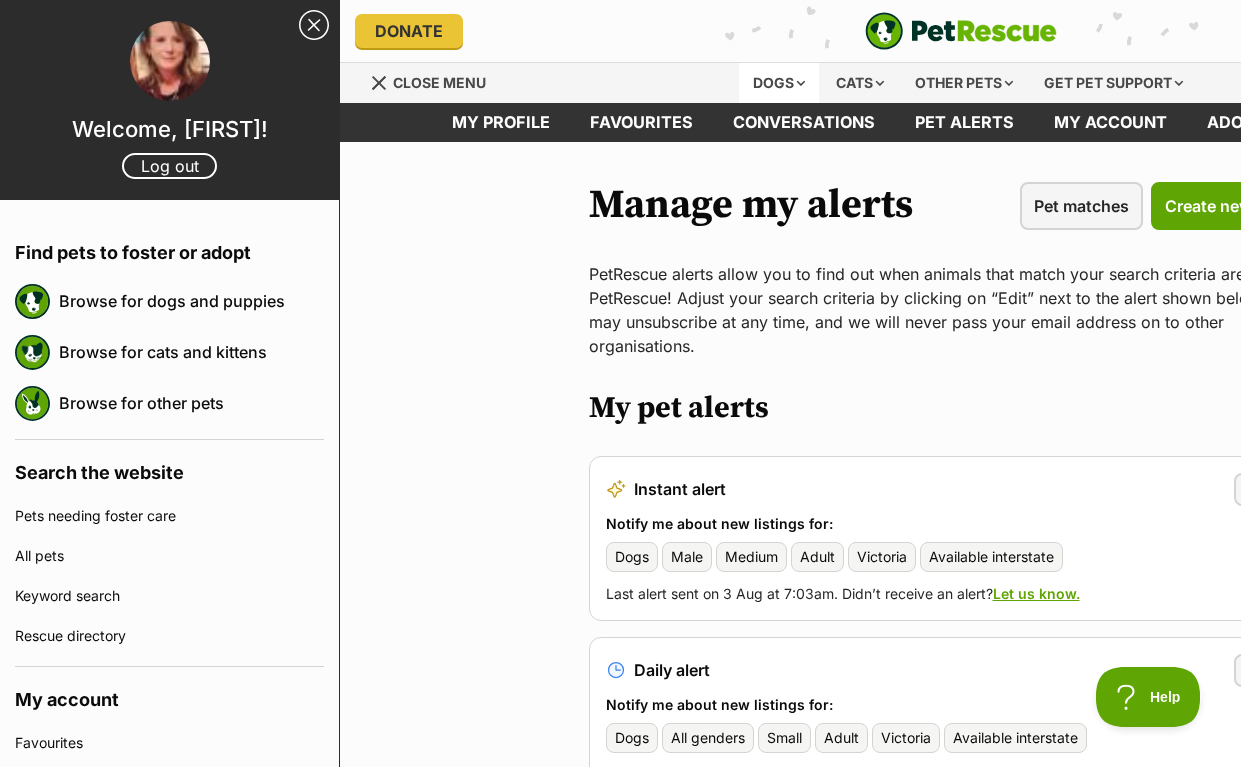 click on "Dogs" at bounding box center [779, 83] 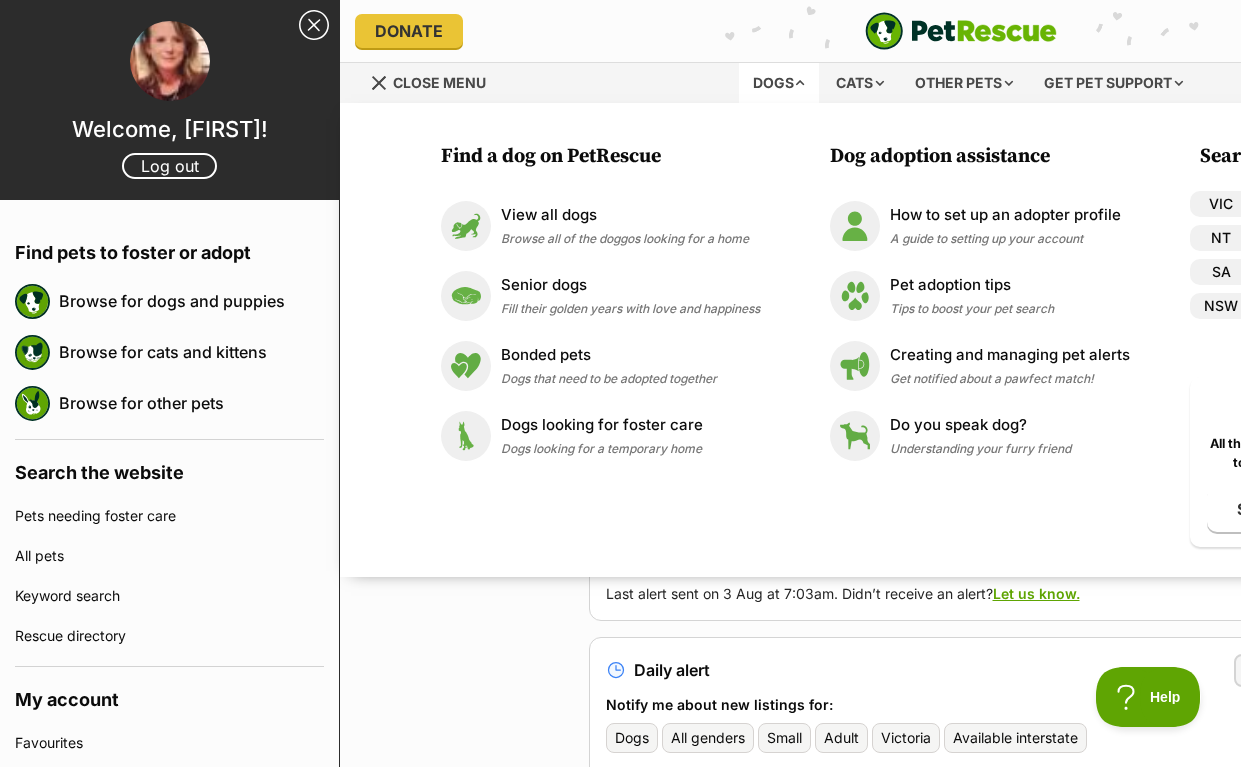 click on "Dogs" at bounding box center [779, 83] 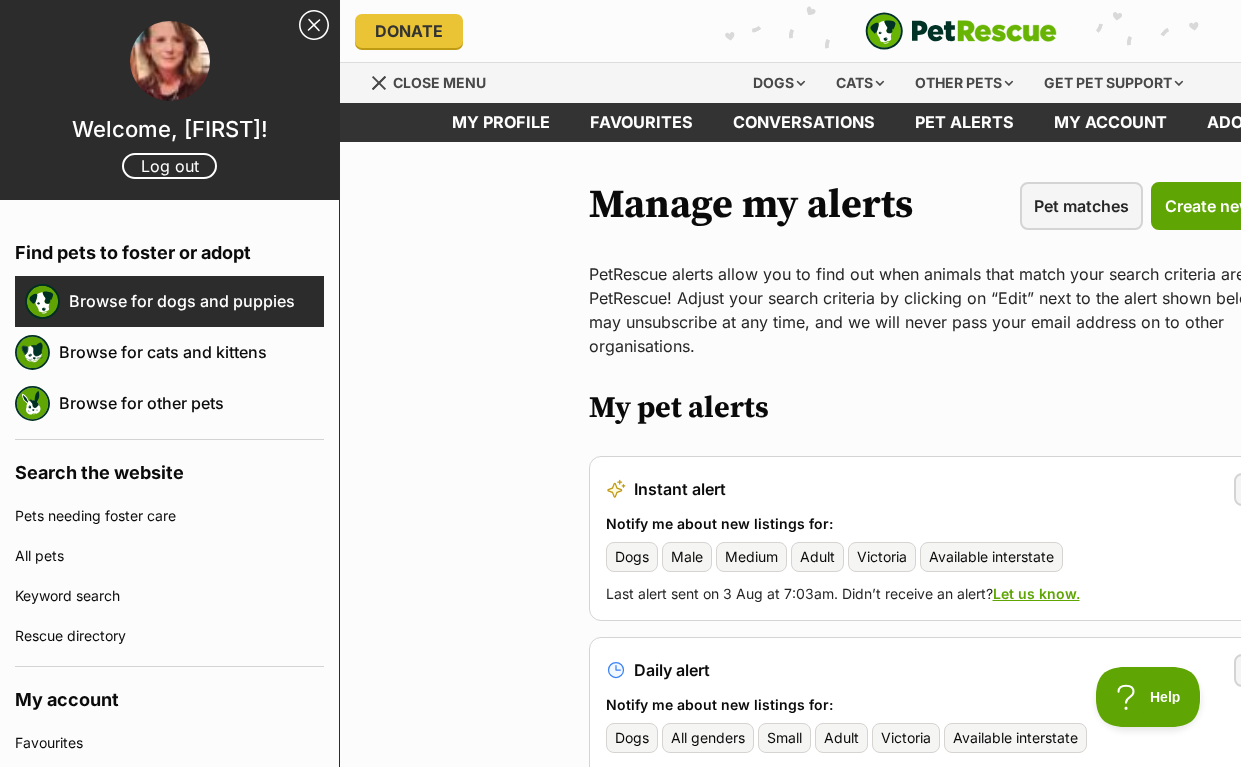 click on "Browse for dogs and puppies" at bounding box center [196, 301] 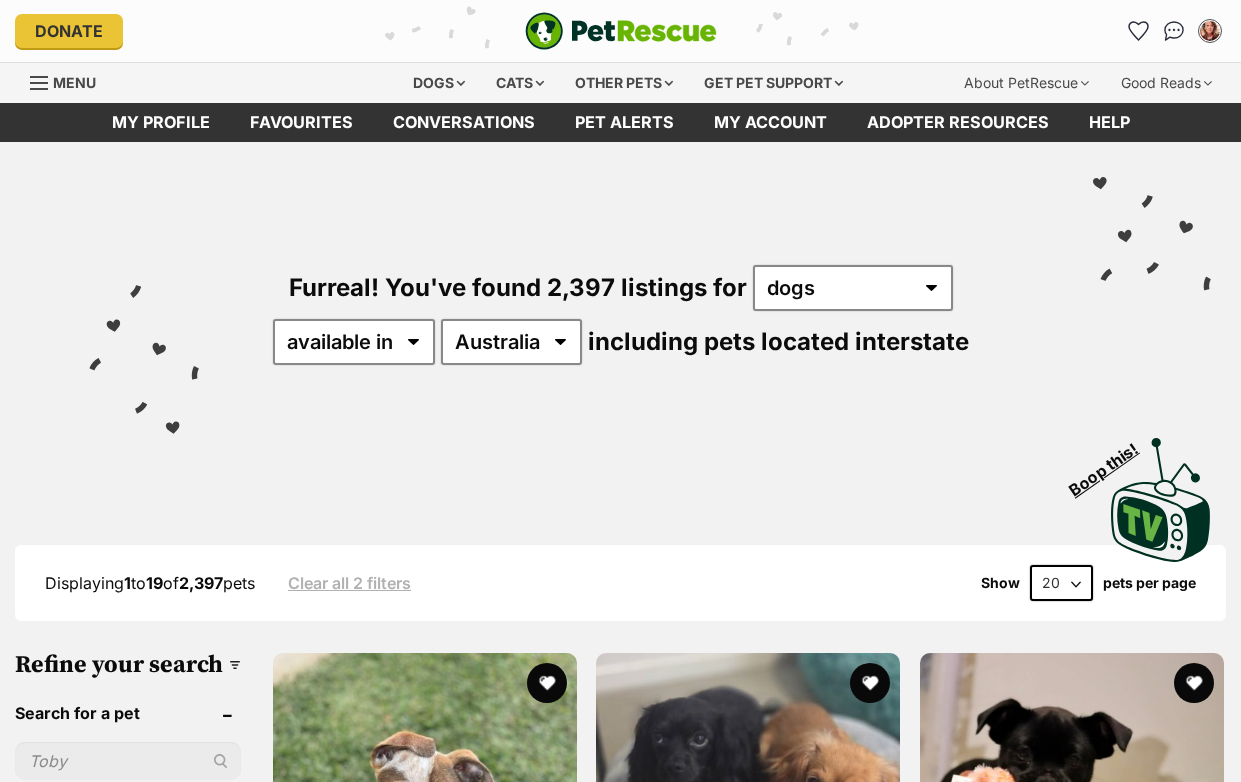 scroll, scrollTop: 0, scrollLeft: 0, axis: both 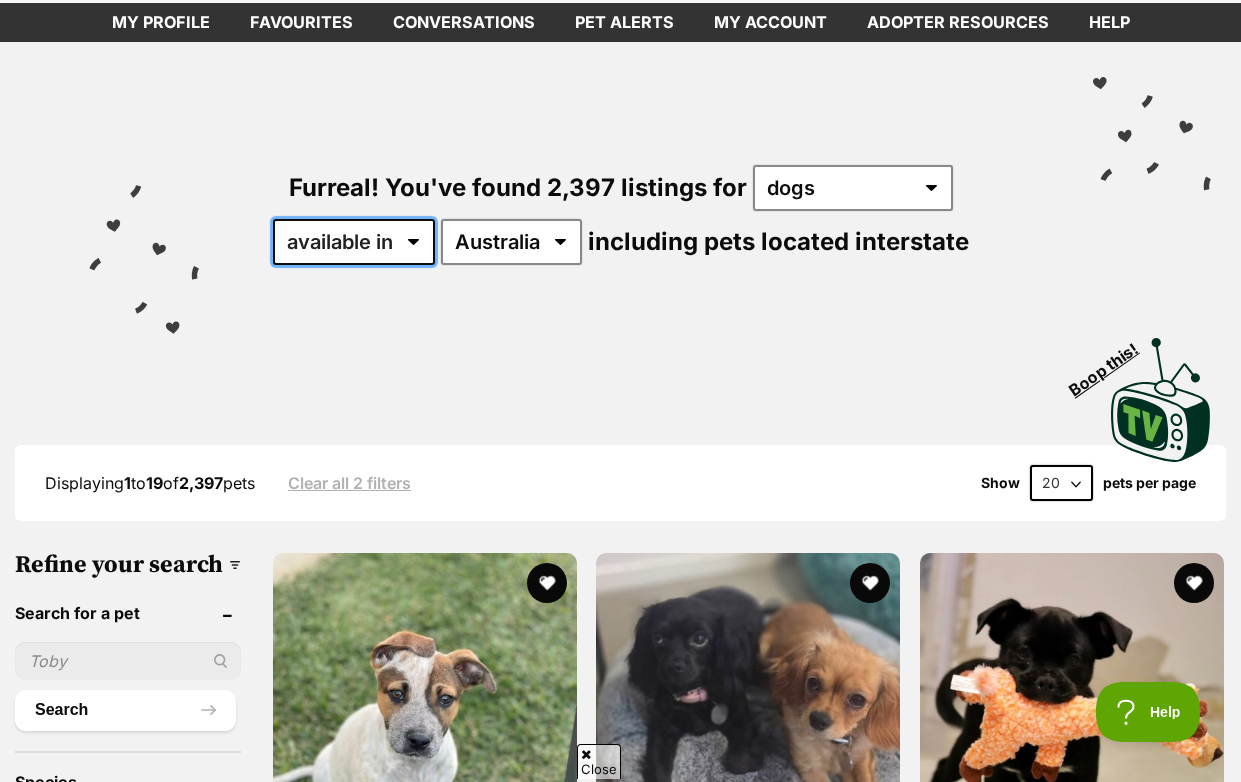 click on "available in
located in" at bounding box center (354, 242) 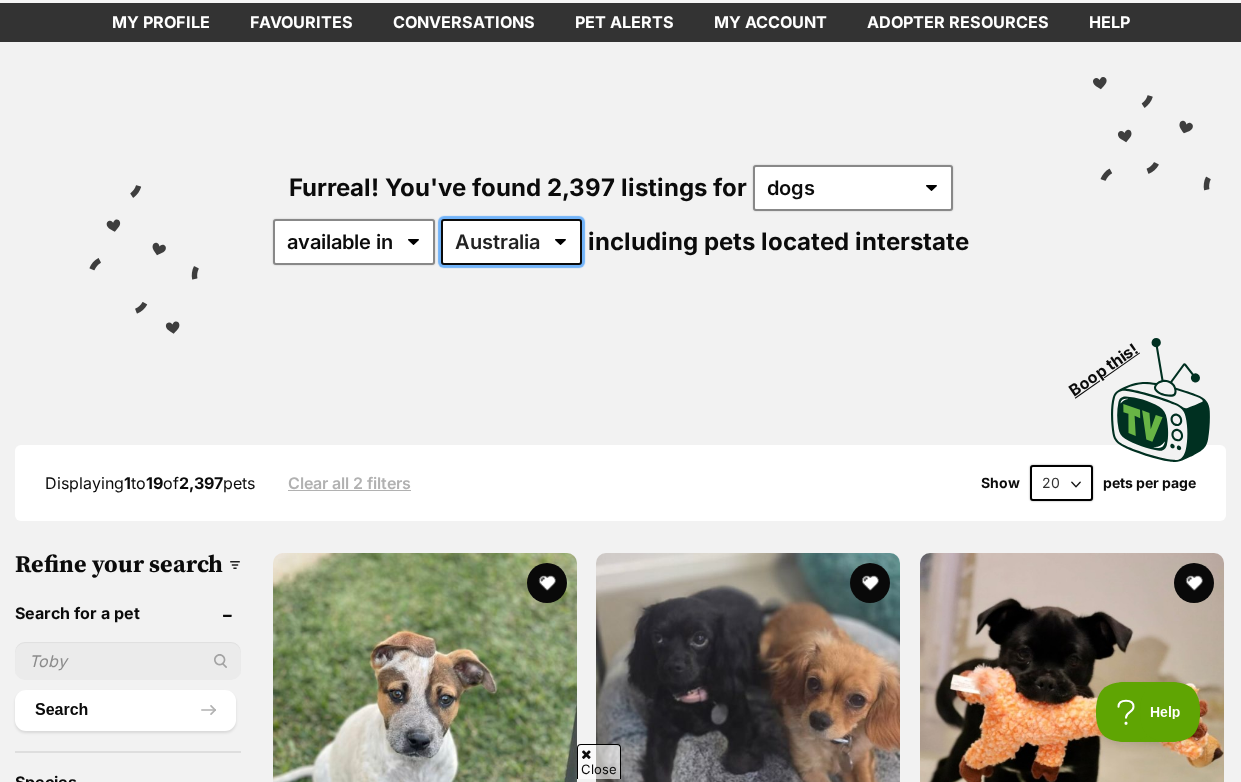 click on "Australia
ACT
NSW
NT
QLD
SA
TAS
VIC
WA" at bounding box center [511, 242] 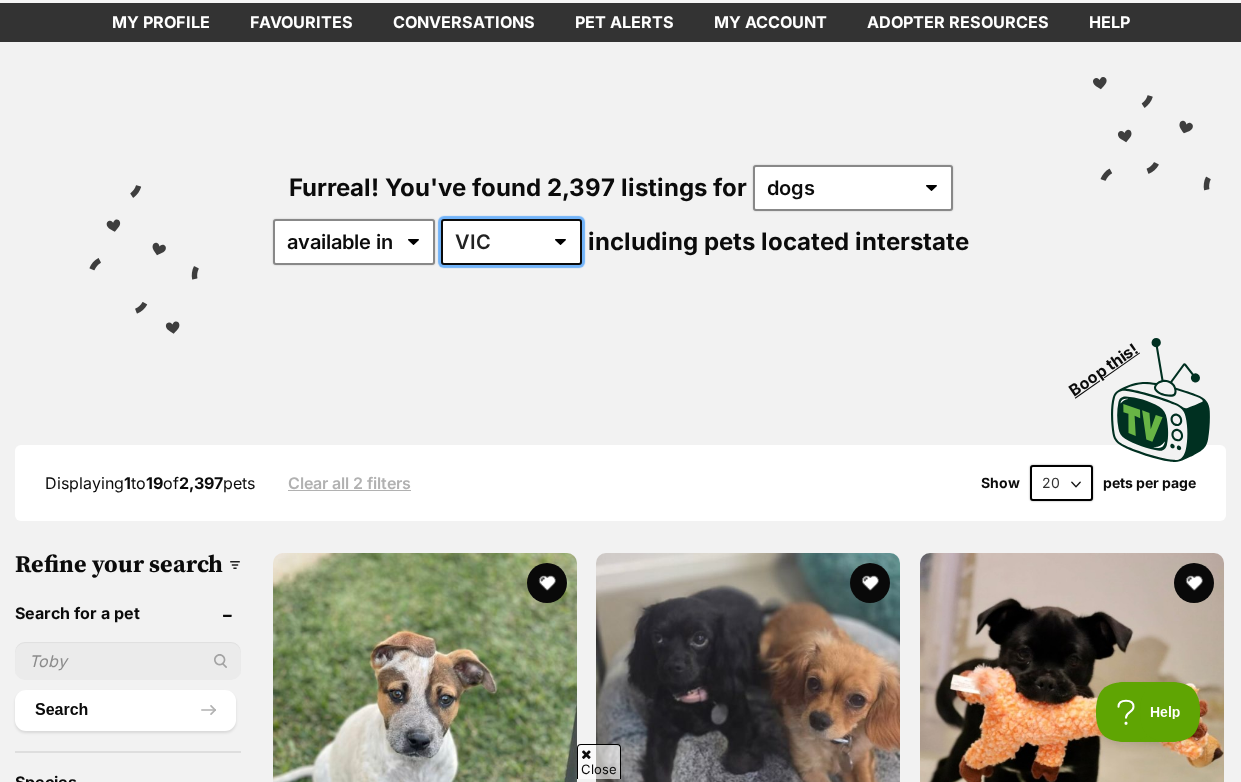 click on "Australia
ACT
NSW
NT
QLD
SA
TAS
VIC
WA" at bounding box center (511, 242) 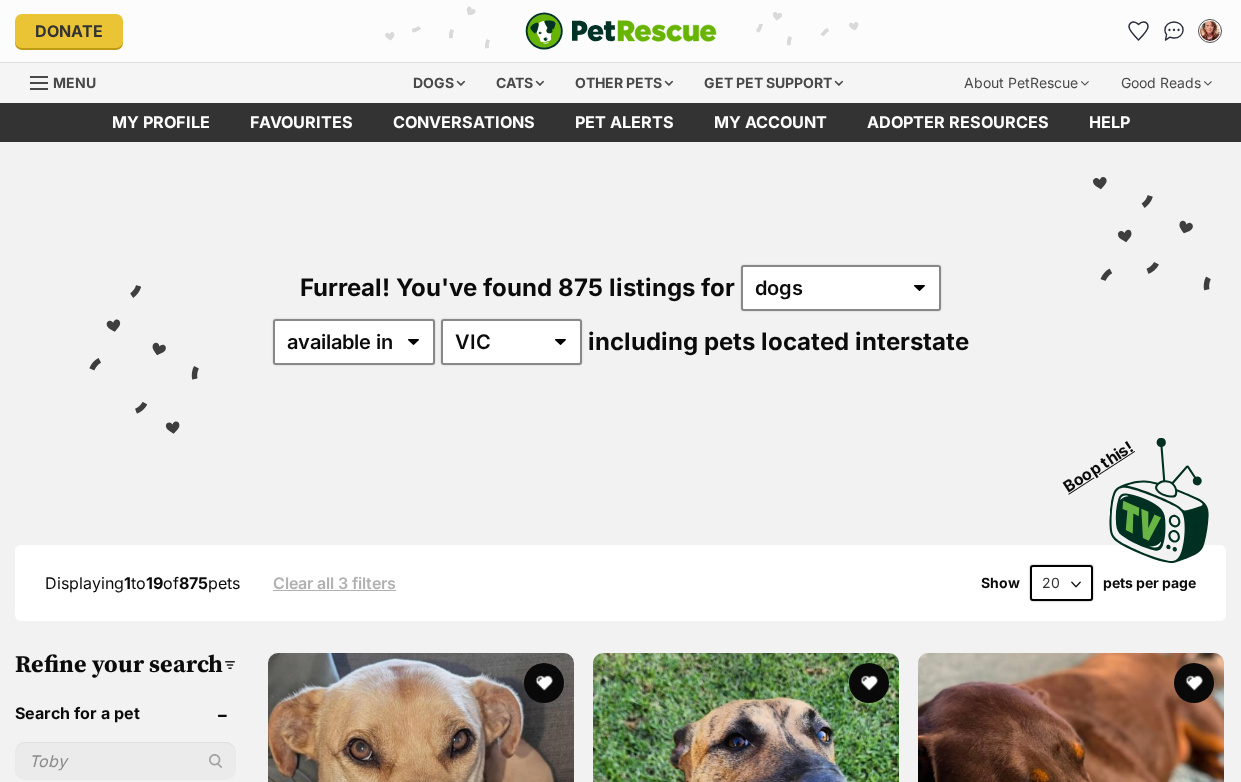 scroll, scrollTop: 0, scrollLeft: 0, axis: both 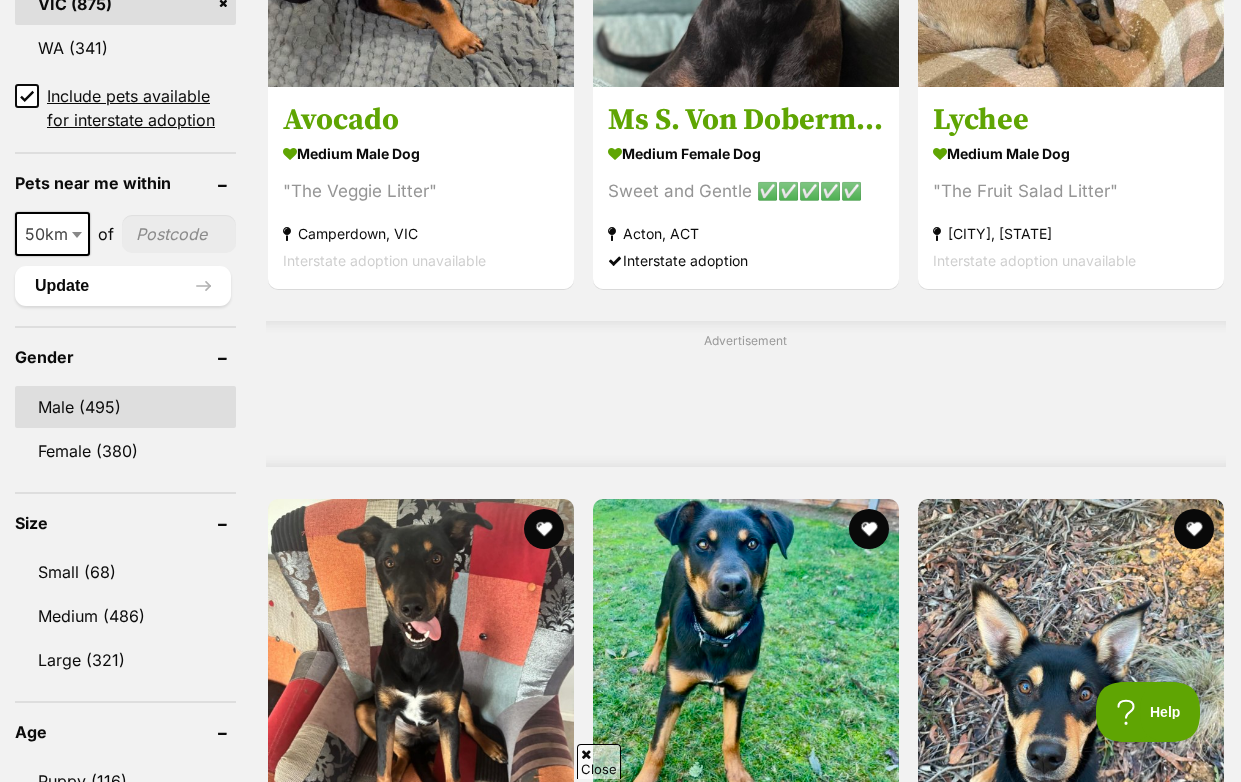 click on "Male (495)" at bounding box center (125, 407) 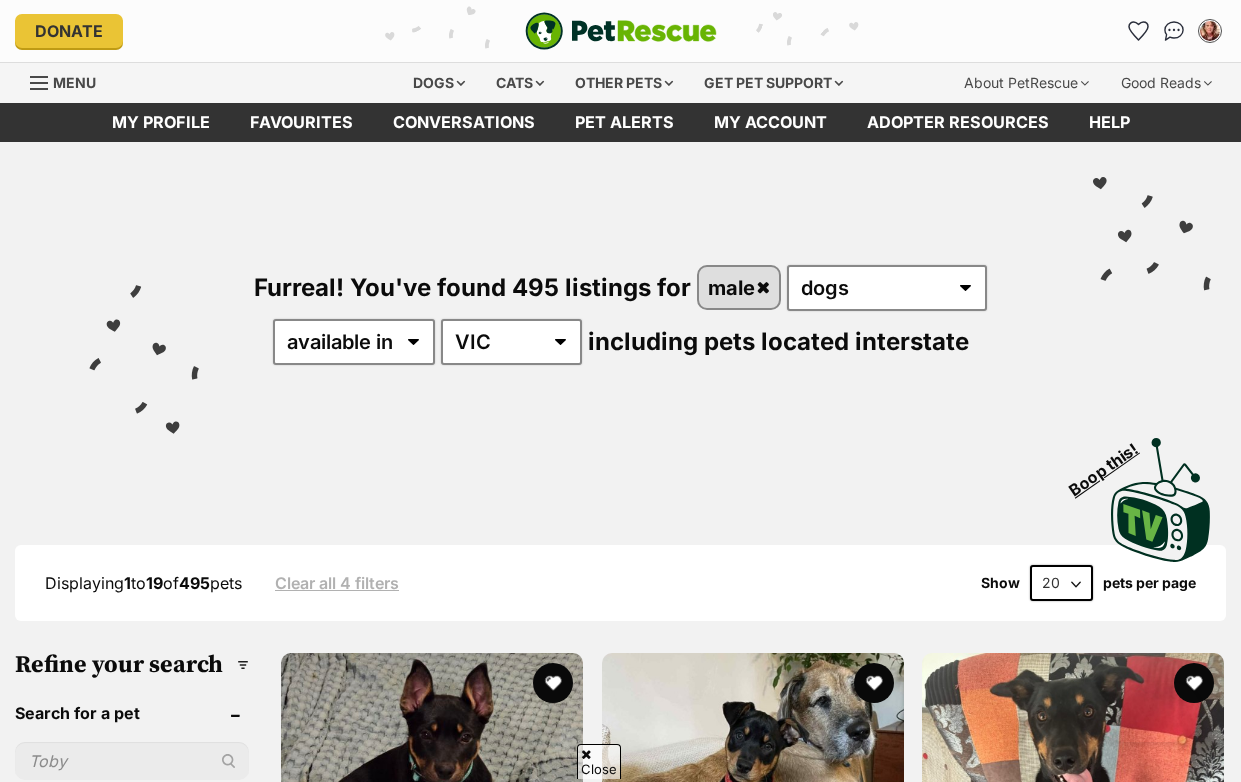 scroll, scrollTop: 400, scrollLeft: 0, axis: vertical 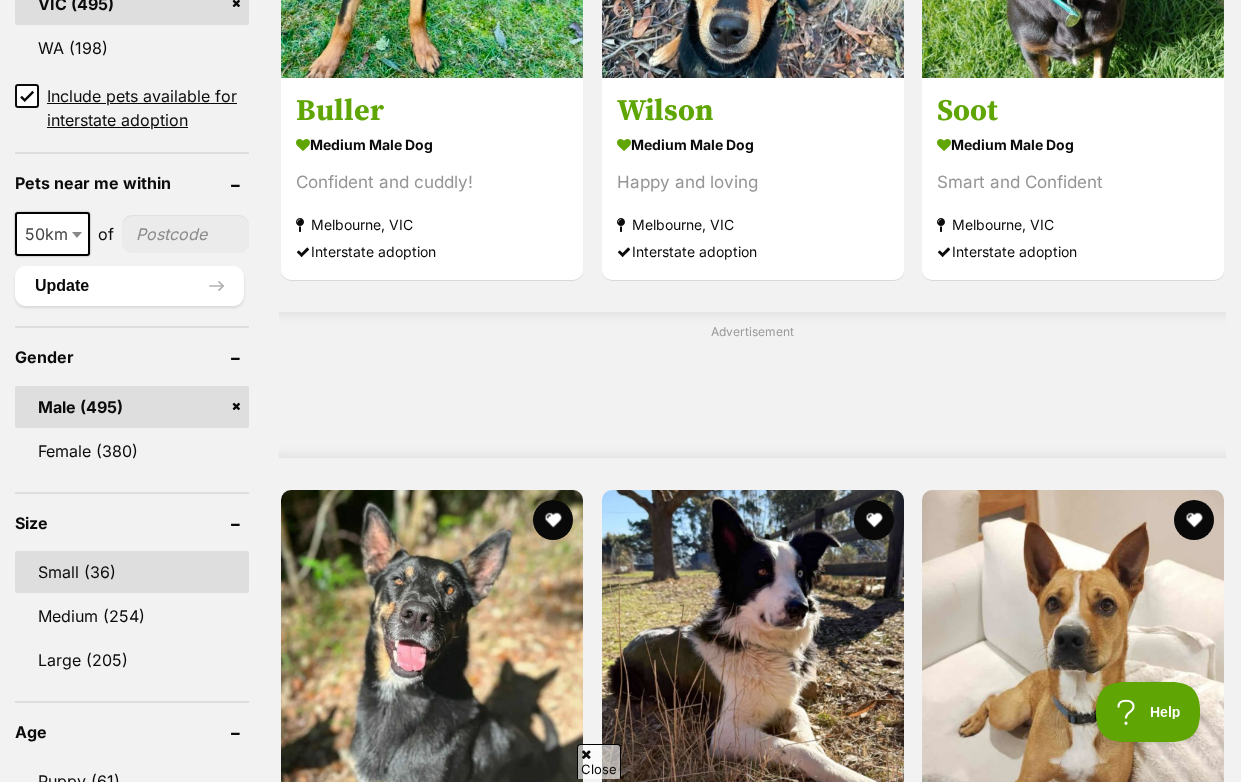 click on "Small (36)" at bounding box center (132, 572) 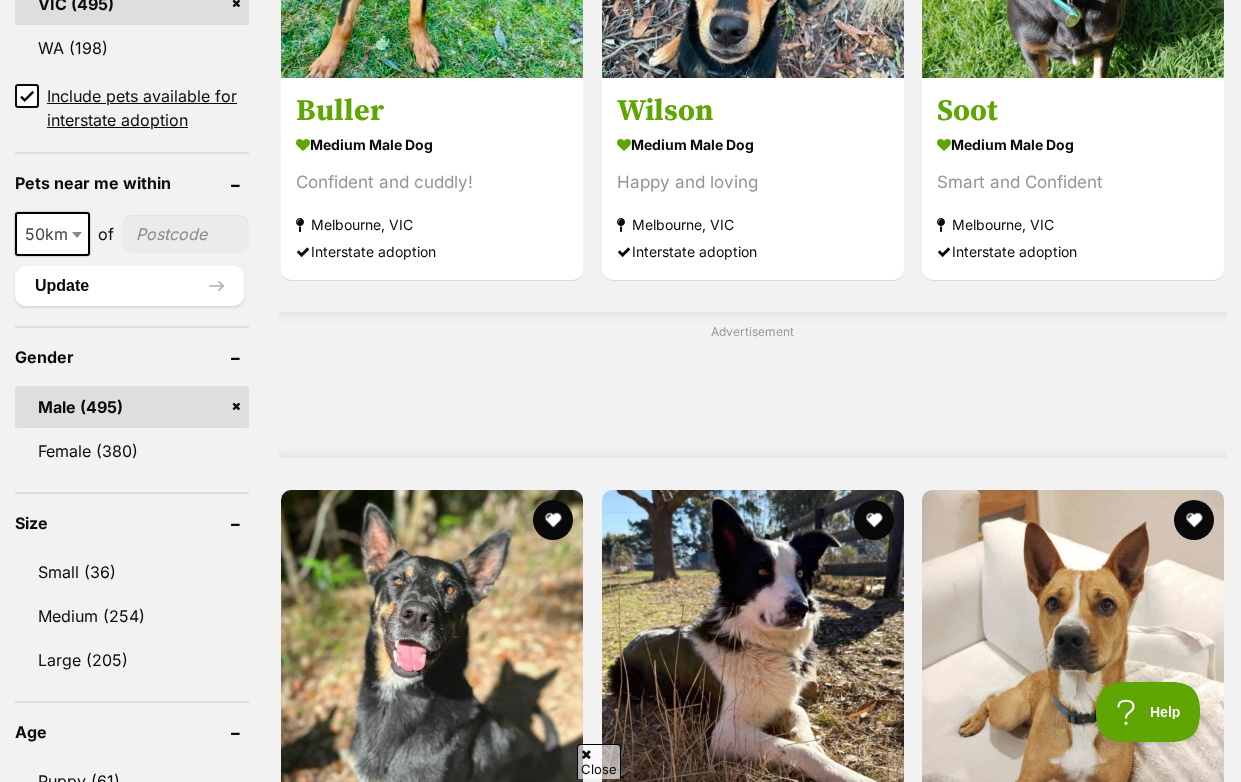 scroll, scrollTop: 1401, scrollLeft: 0, axis: vertical 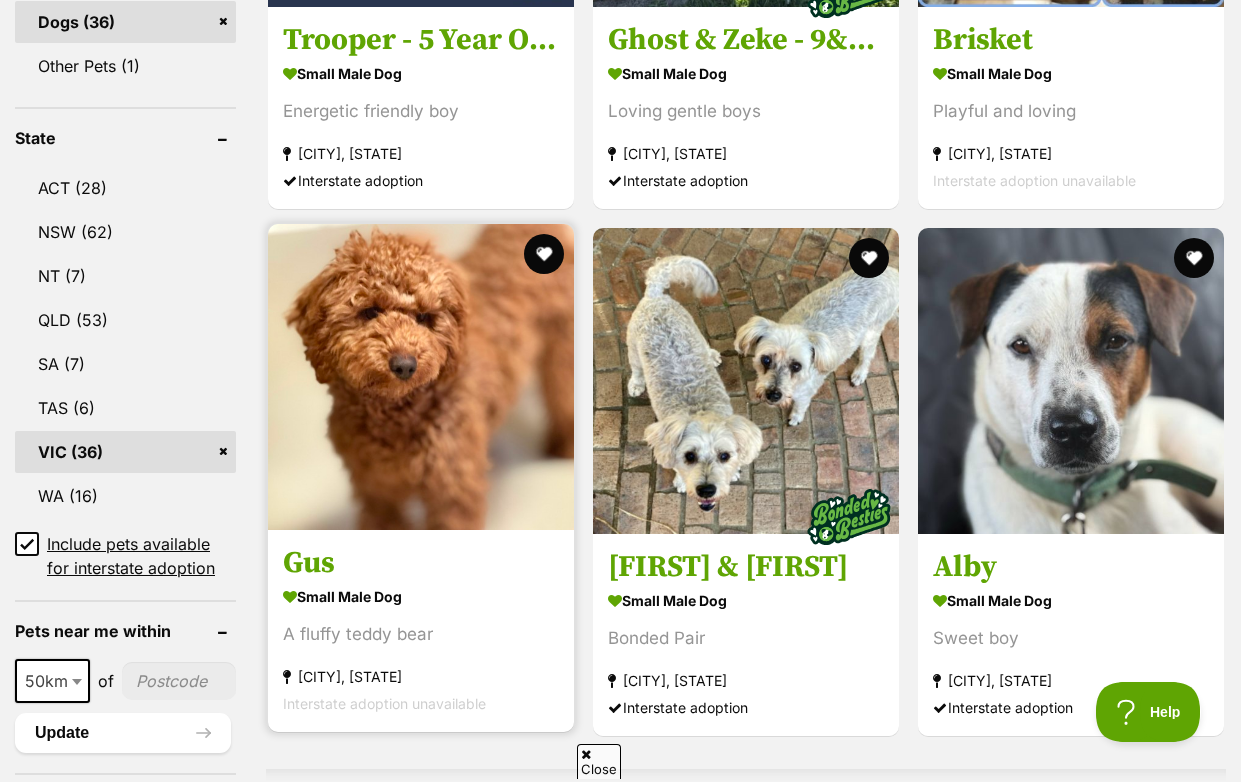 click at bounding box center [421, 377] 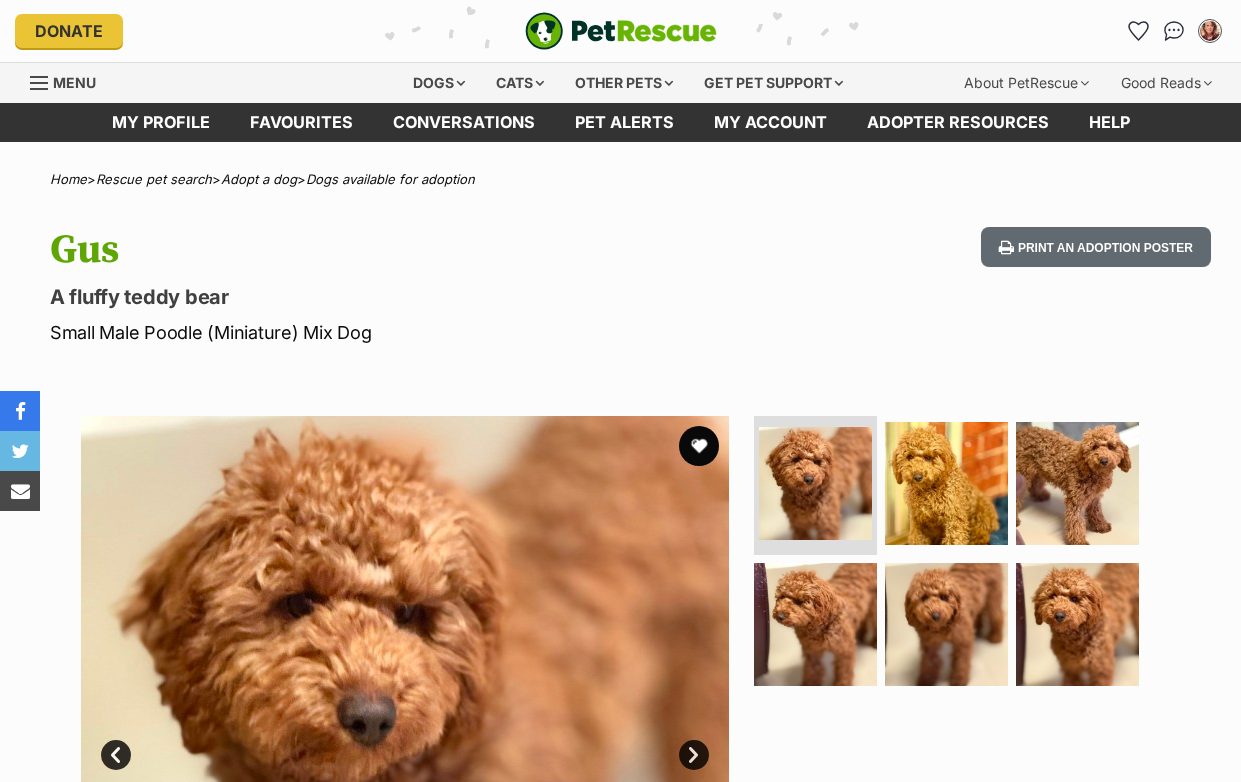 scroll, scrollTop: 0, scrollLeft: 0, axis: both 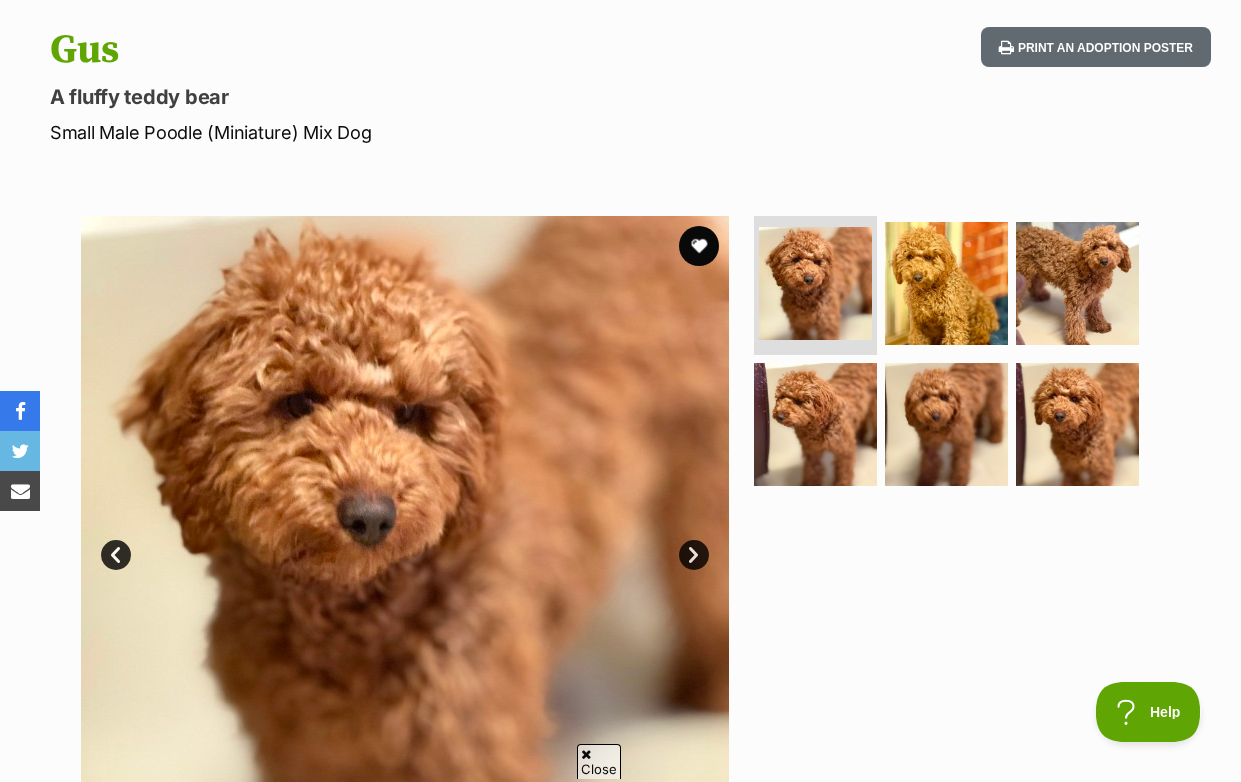 click on "Next" at bounding box center (694, 555) 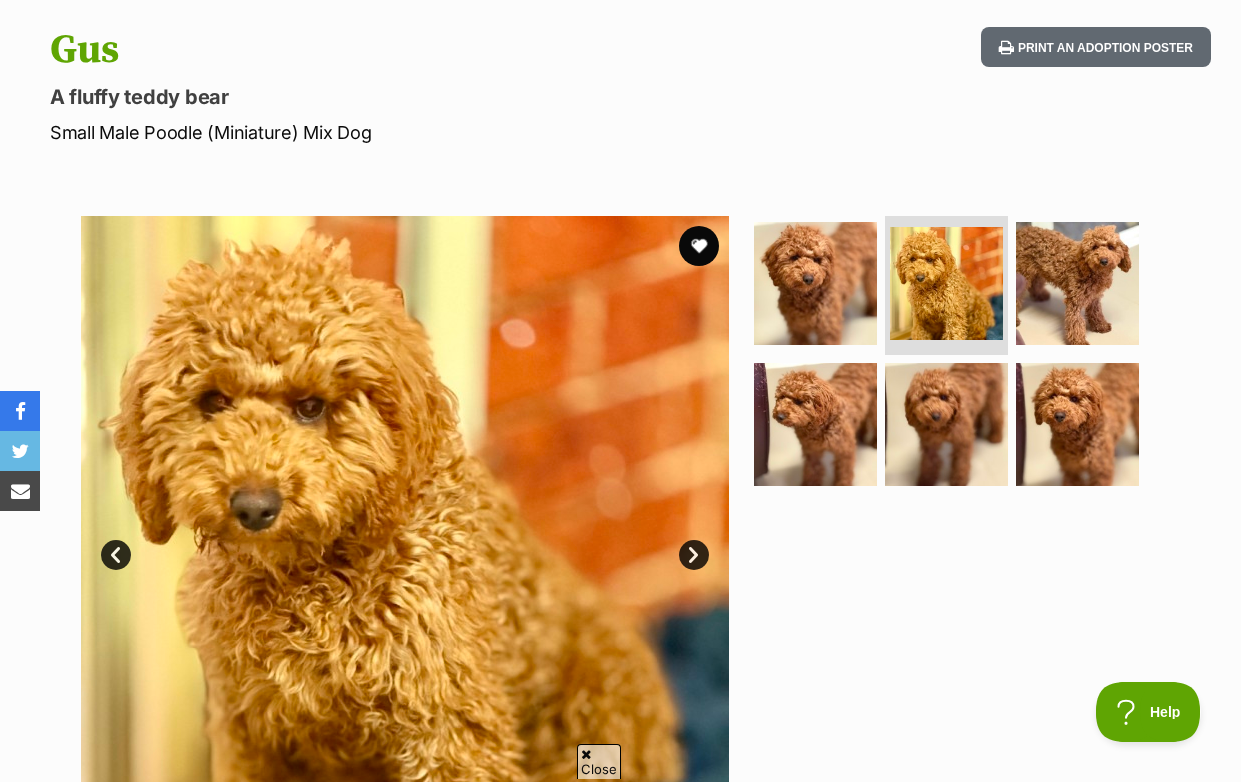 click on "Next" at bounding box center (694, 555) 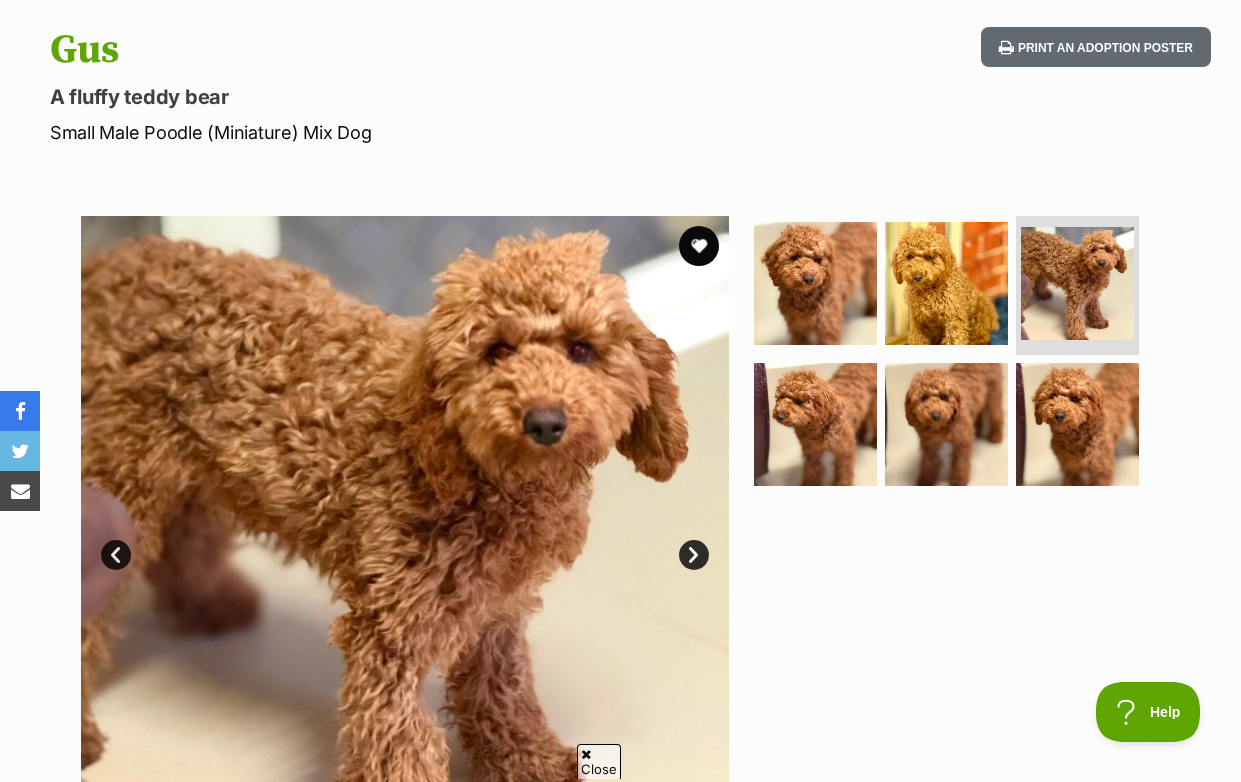click on "Next" at bounding box center (694, 555) 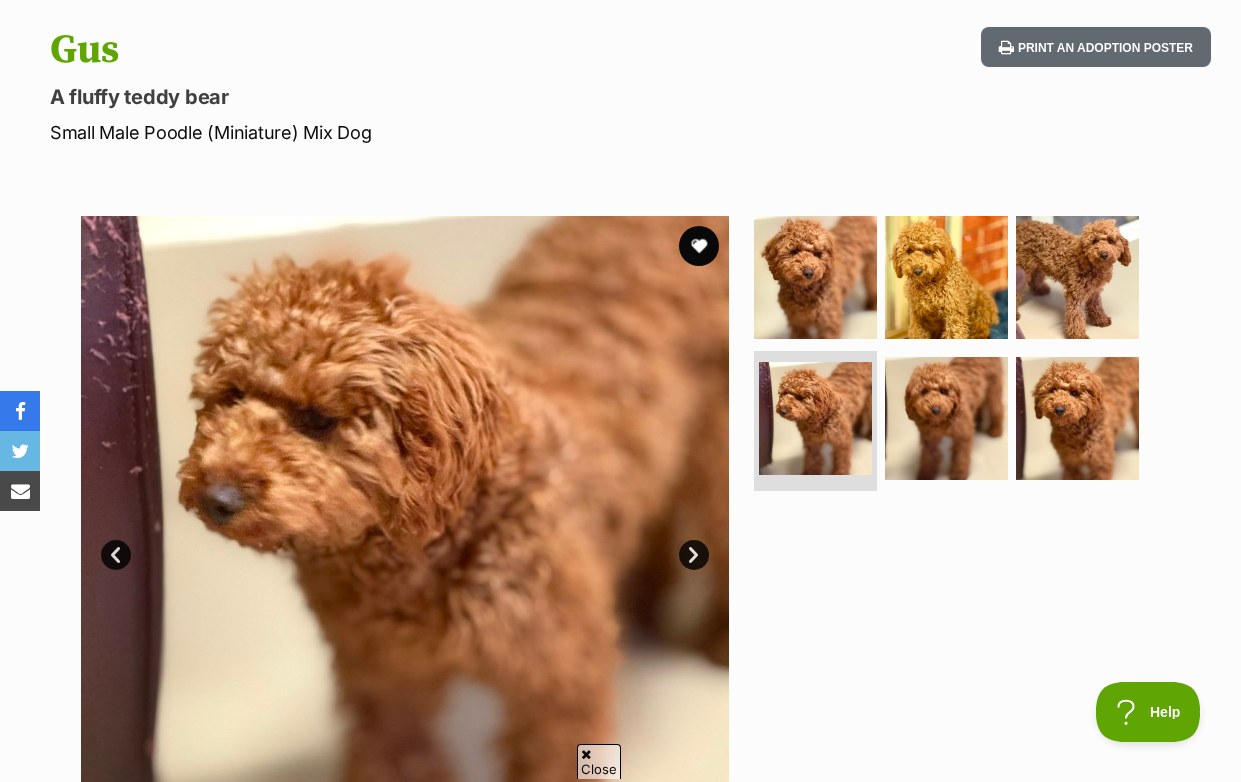 click on "Next" at bounding box center (694, 555) 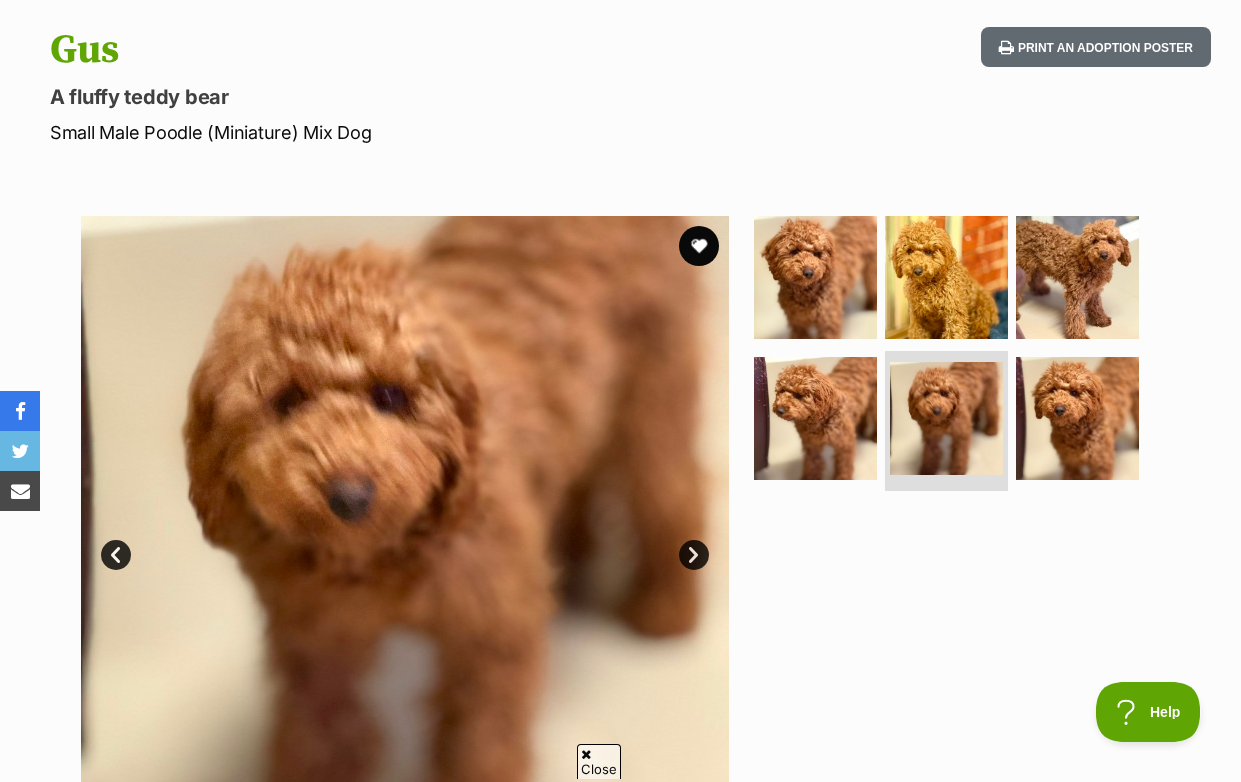 click on "Next" at bounding box center (694, 555) 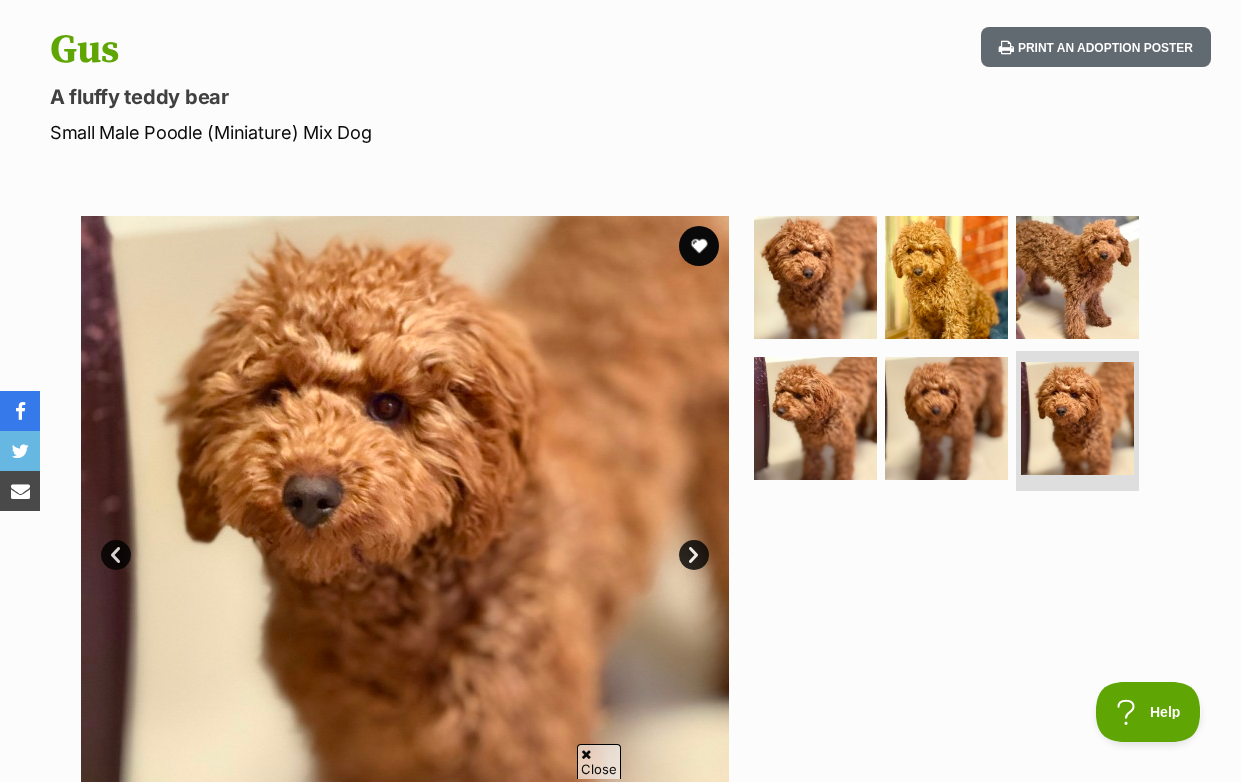 click on "Next" at bounding box center (694, 555) 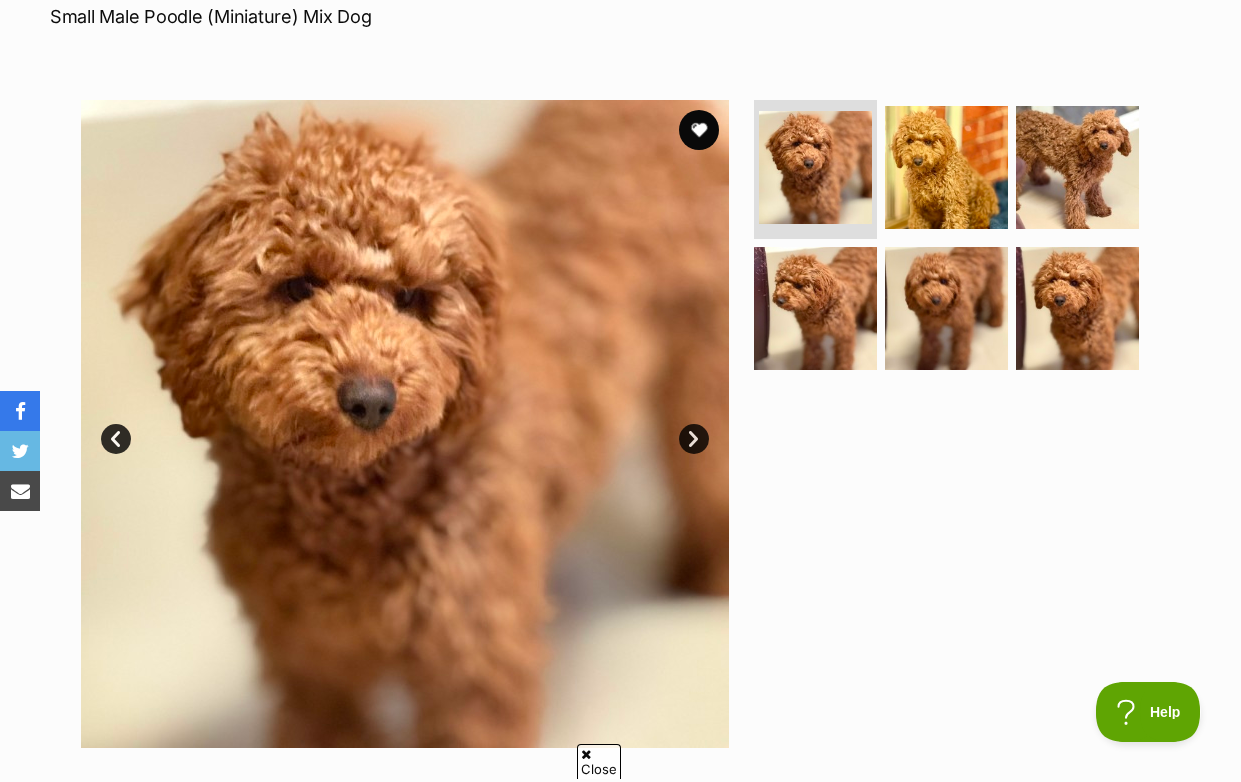 scroll, scrollTop: 200, scrollLeft: 0, axis: vertical 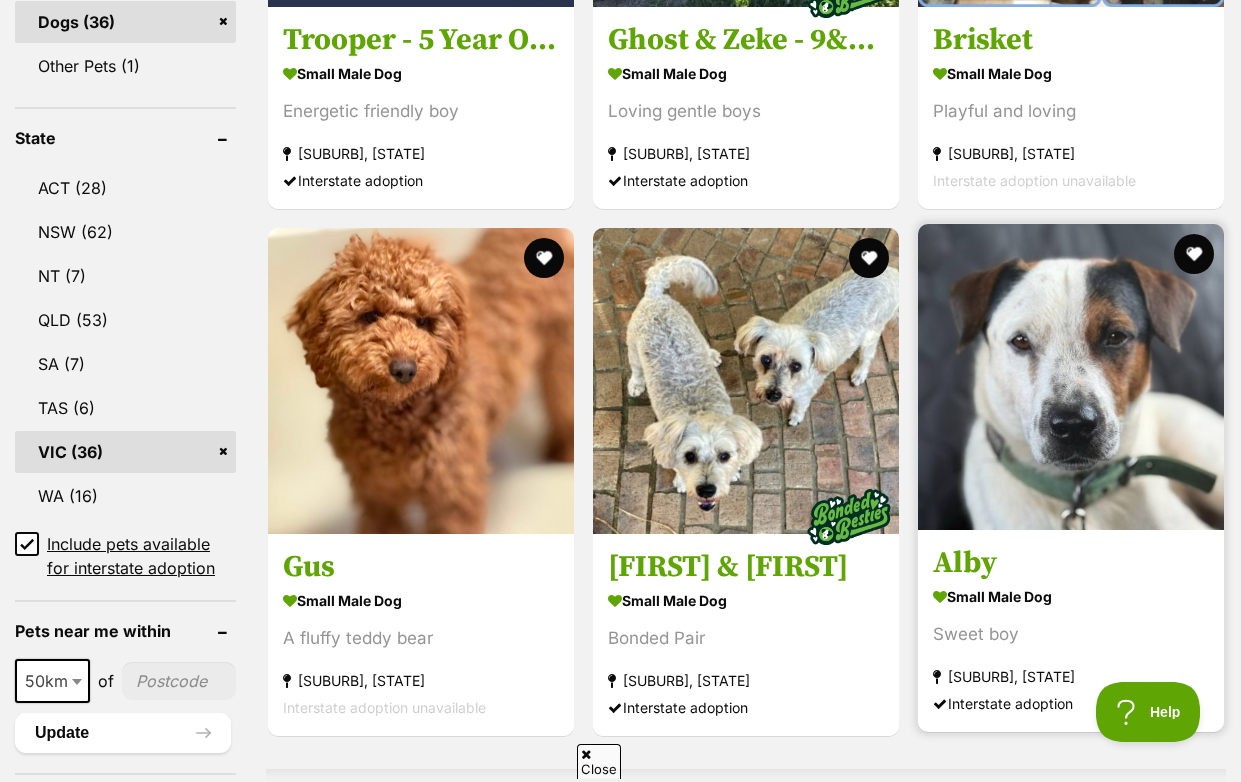 click at bounding box center (1071, 377) 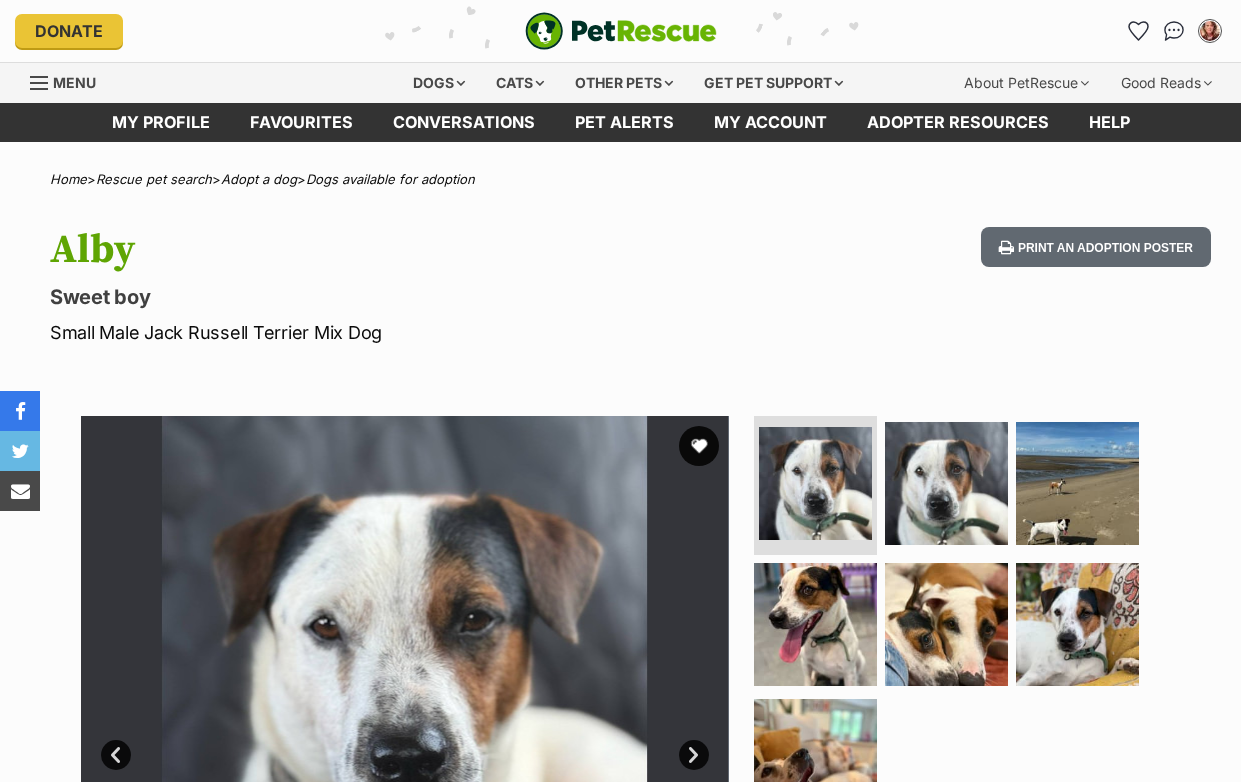 scroll, scrollTop: 0, scrollLeft: 0, axis: both 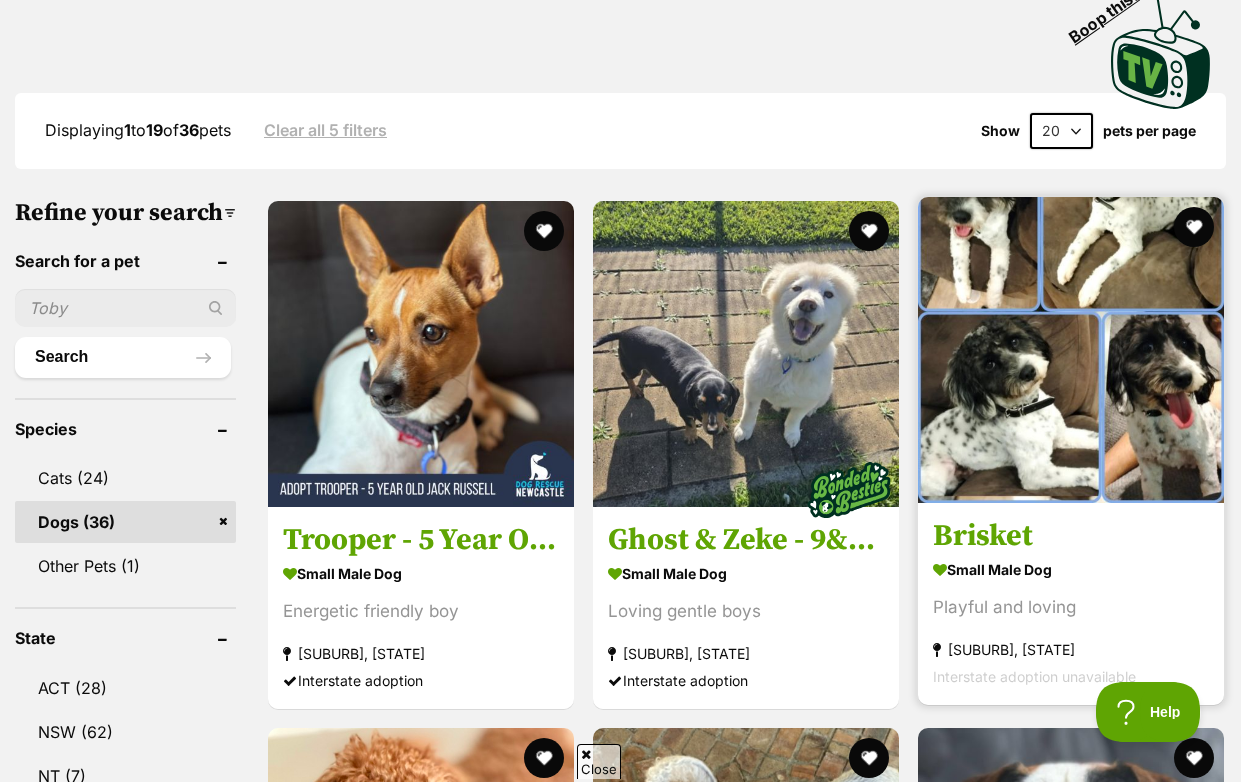 click at bounding box center [1071, 350] 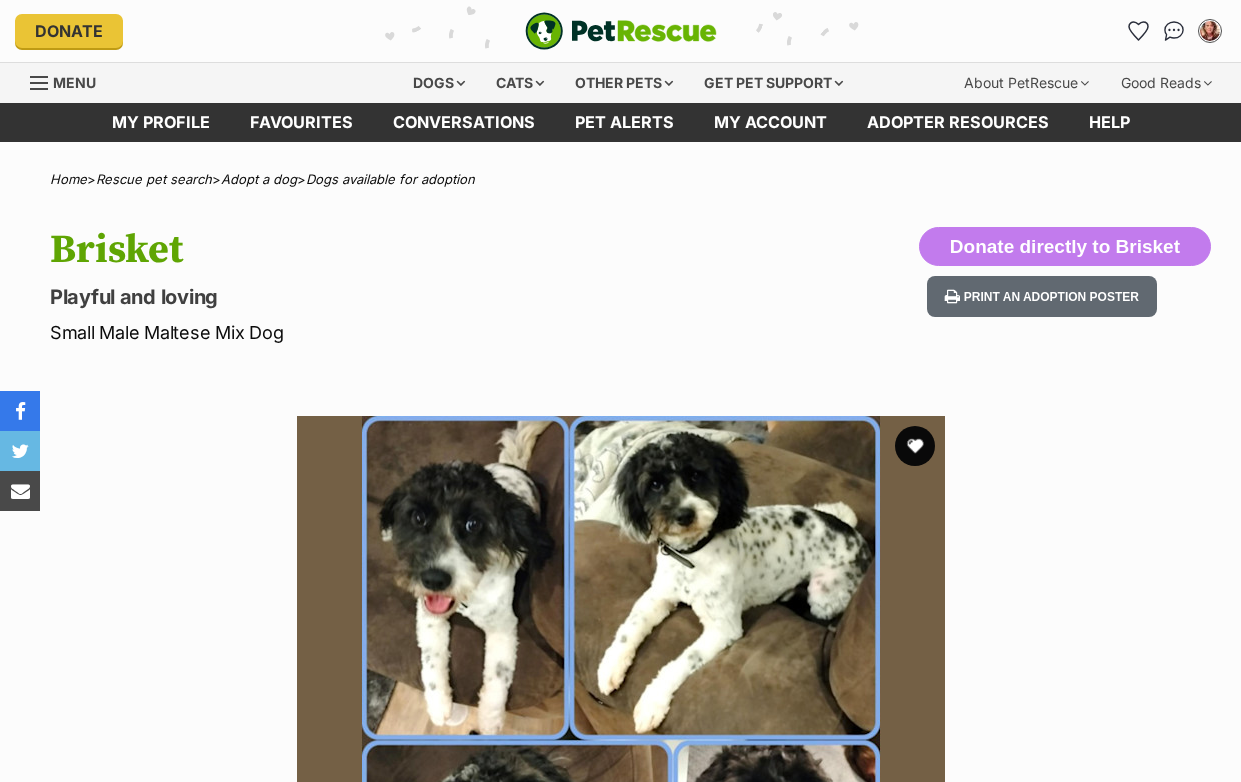 scroll, scrollTop: 0, scrollLeft: 0, axis: both 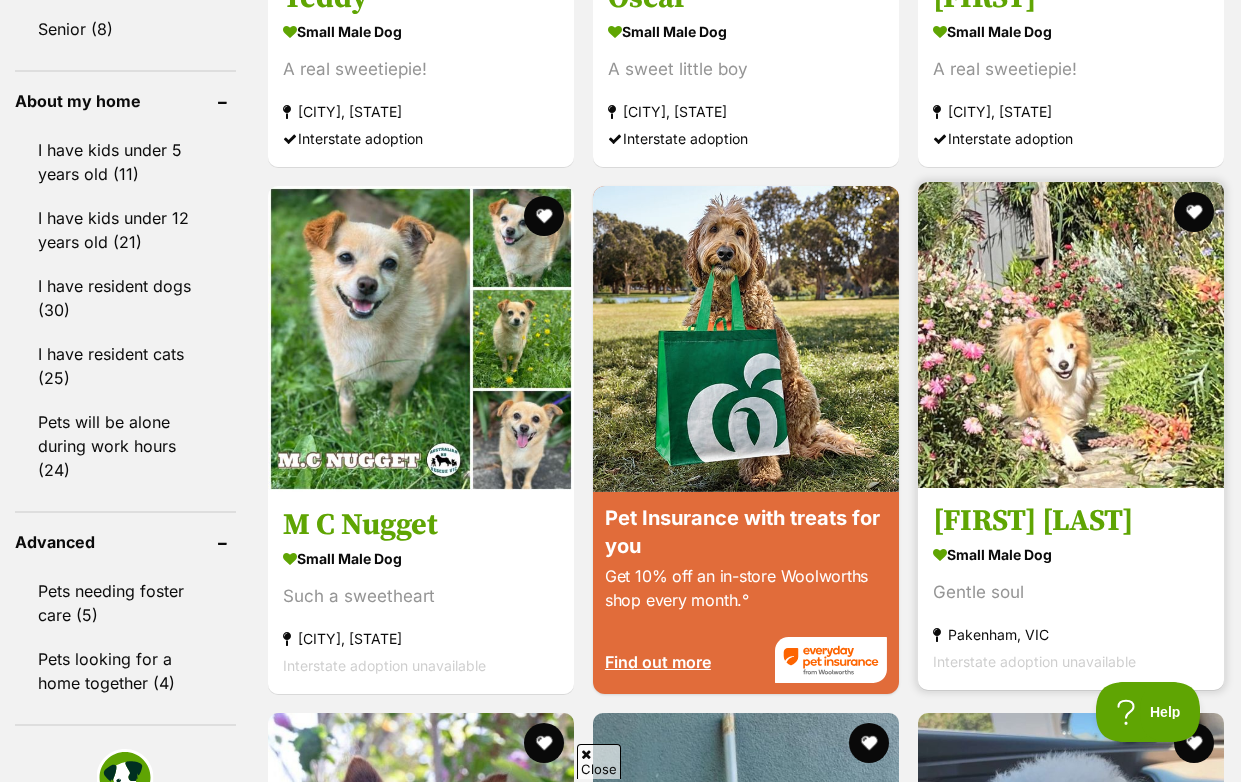 click at bounding box center (1071, 335) 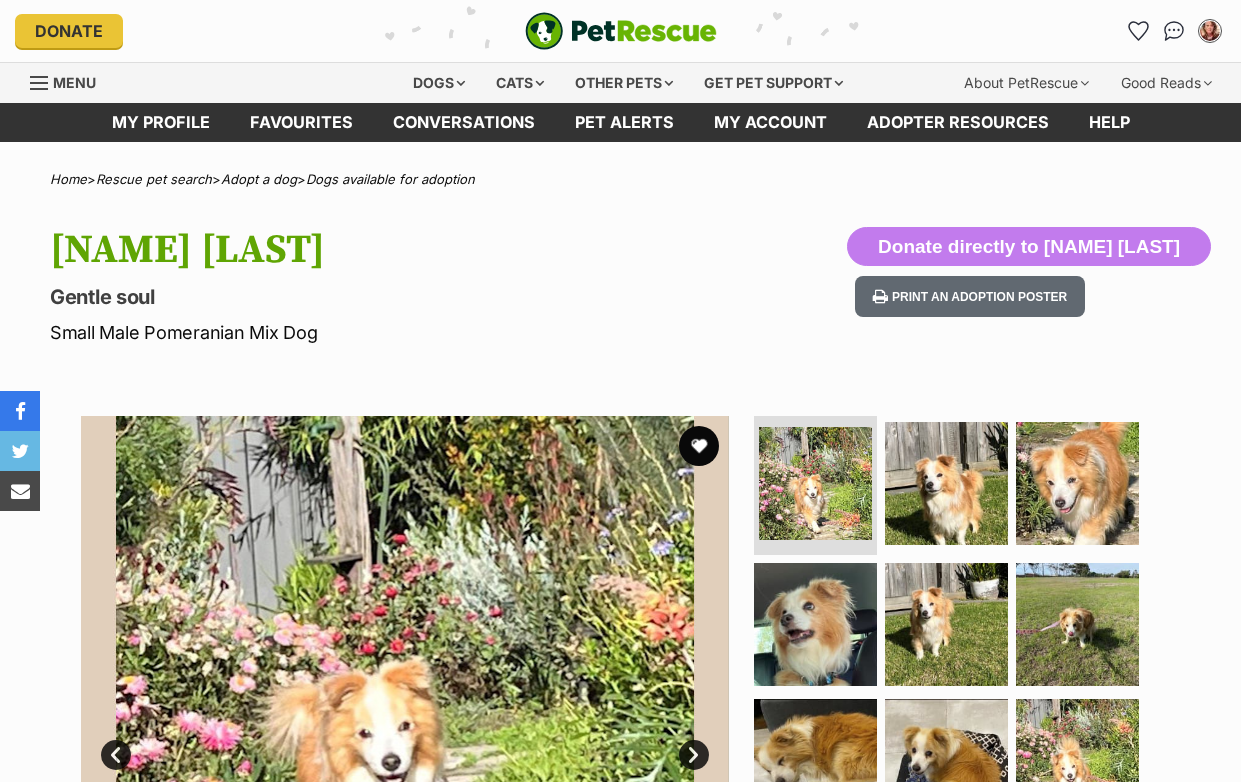scroll, scrollTop: 0, scrollLeft: 0, axis: both 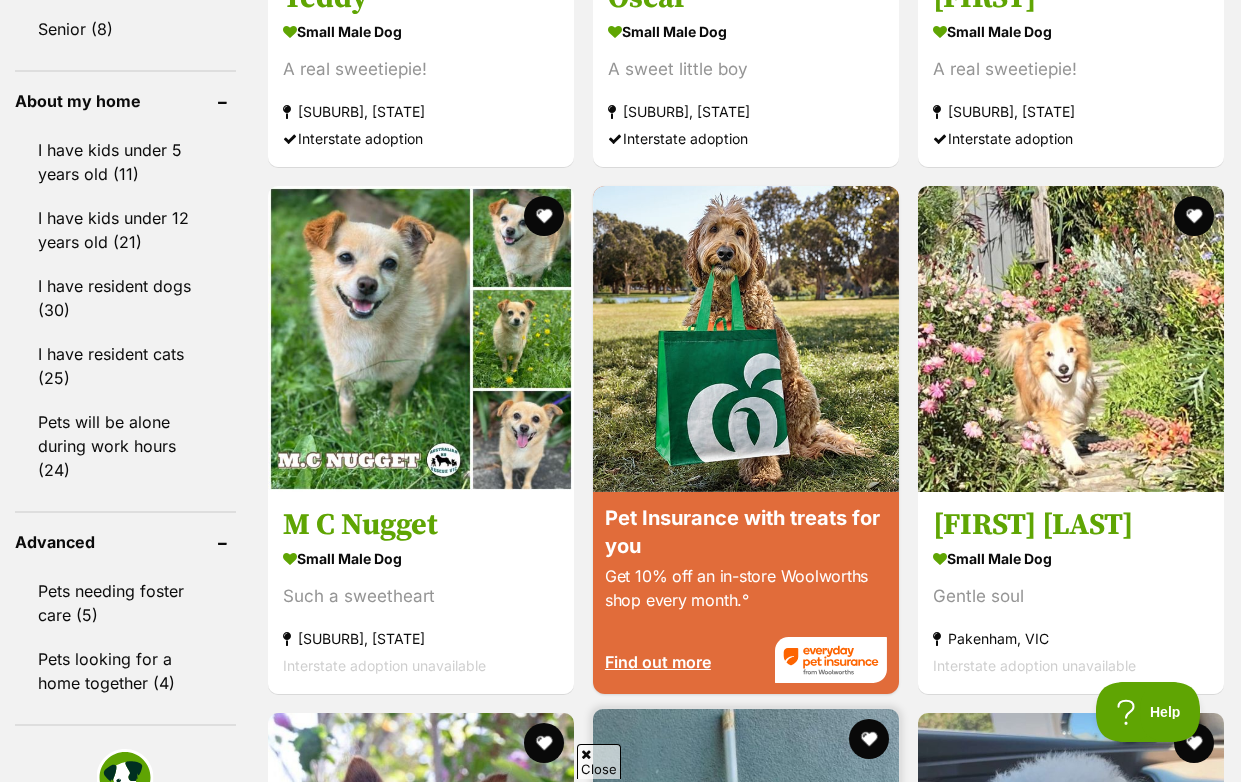 click at bounding box center (746, 862) 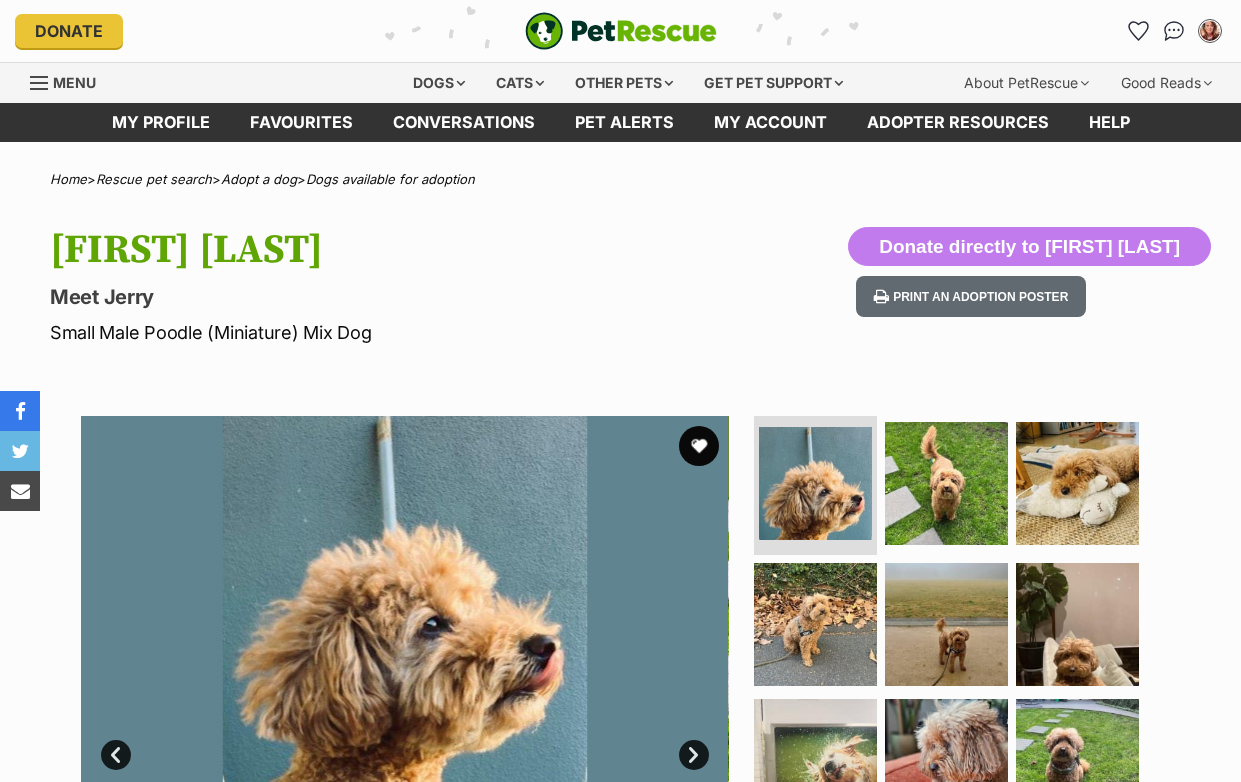 scroll, scrollTop: 0, scrollLeft: 0, axis: both 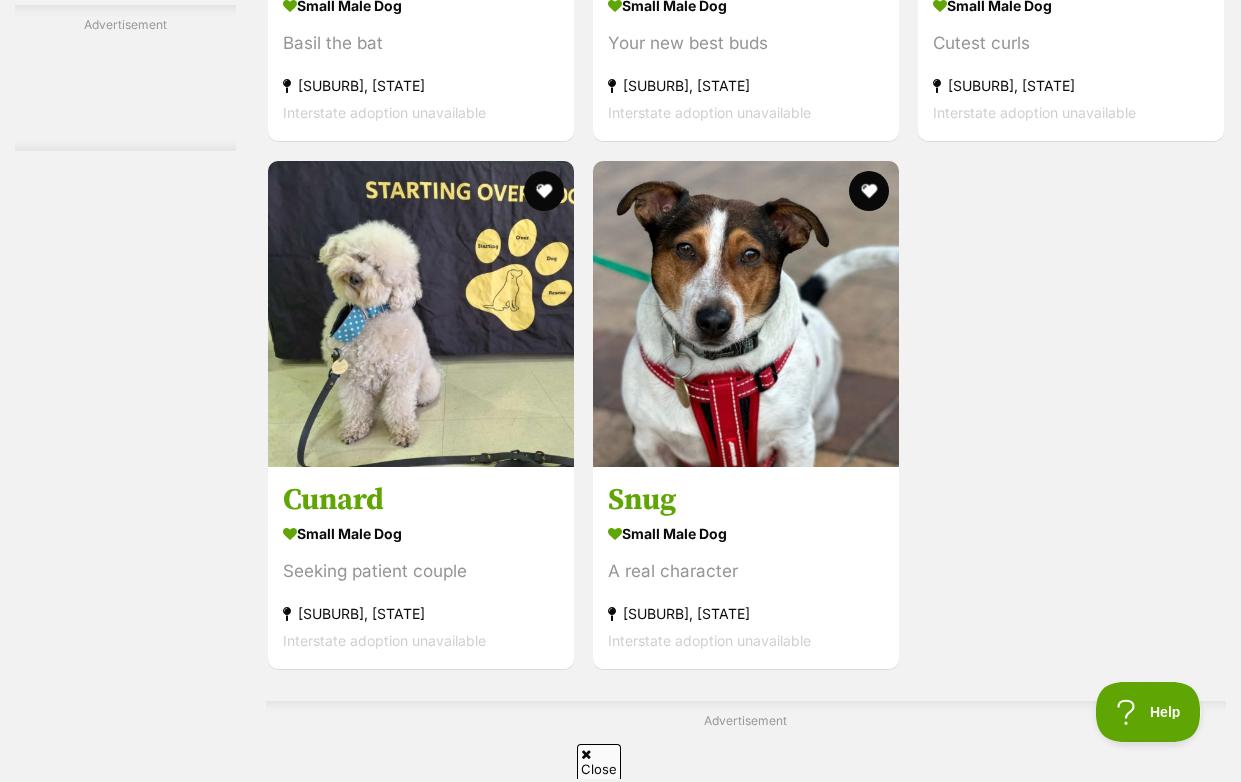 click at bounding box center [768, 904] 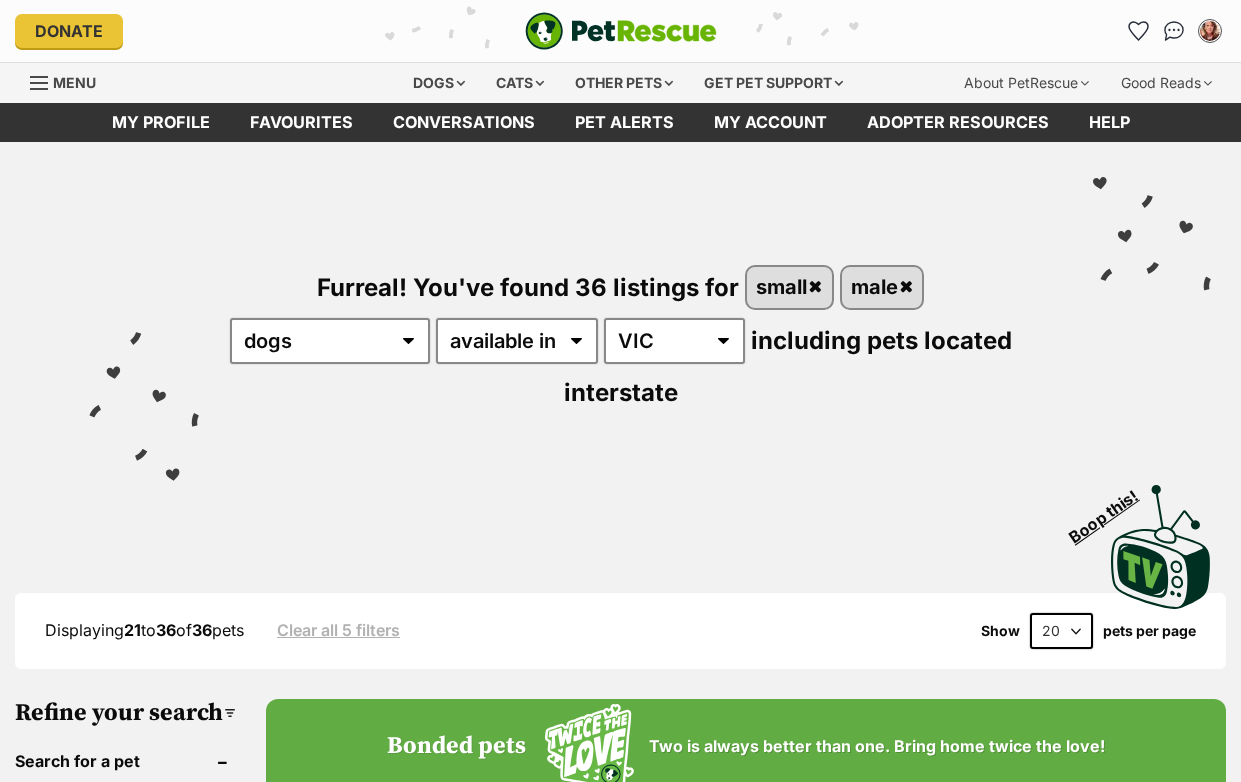 scroll, scrollTop: 0, scrollLeft: 0, axis: both 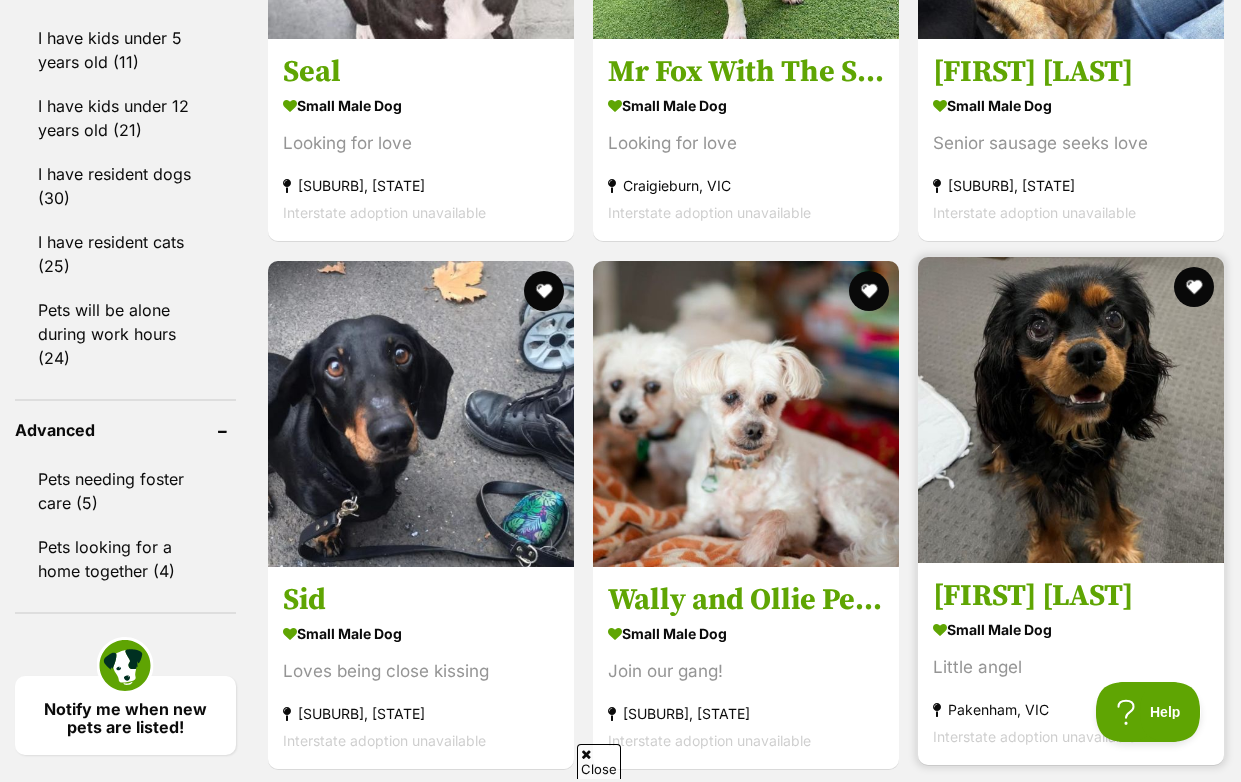 click at bounding box center [1071, 410] 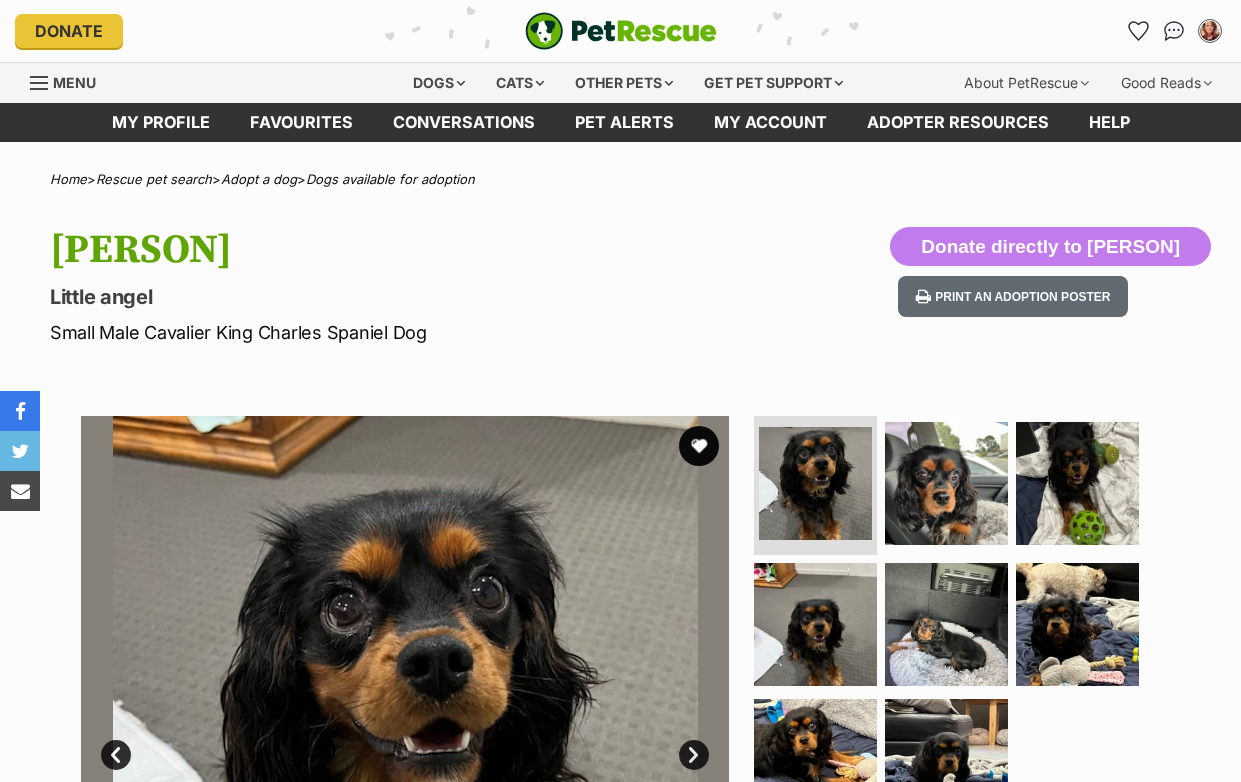 scroll, scrollTop: 0, scrollLeft: 0, axis: both 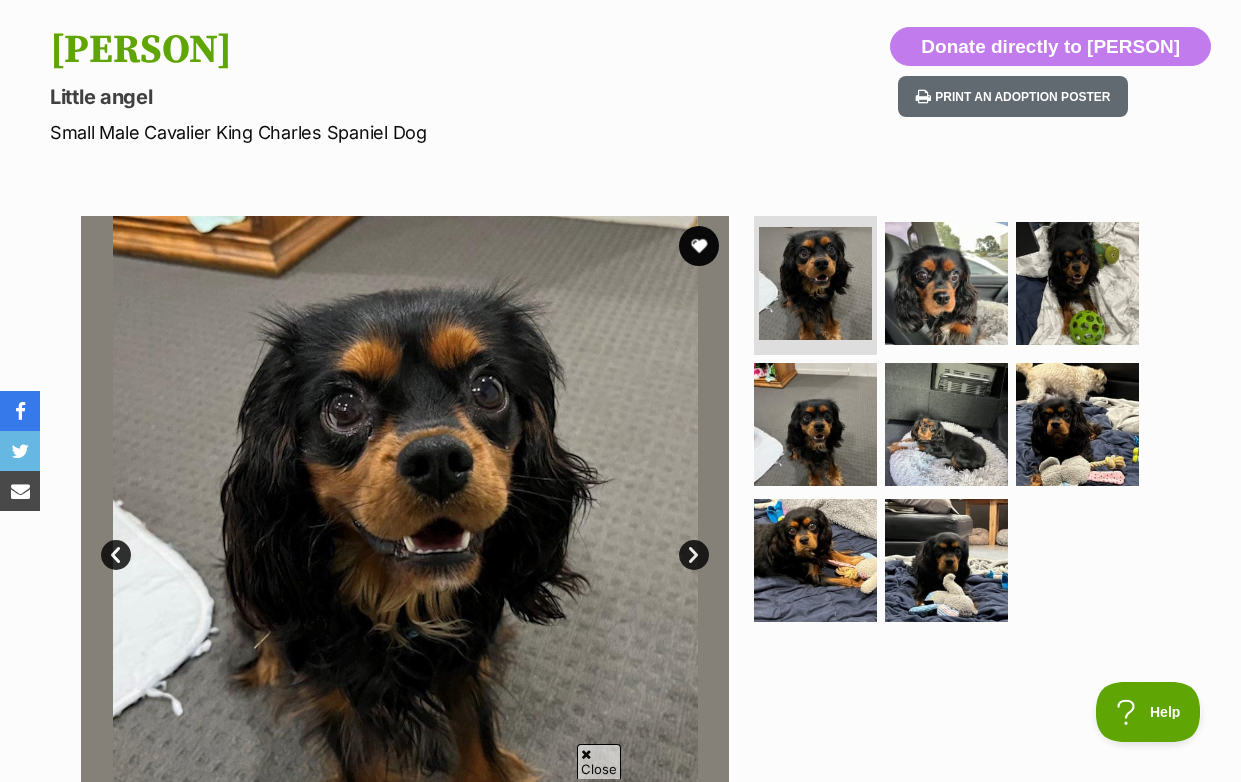 click on "Next" at bounding box center (694, 555) 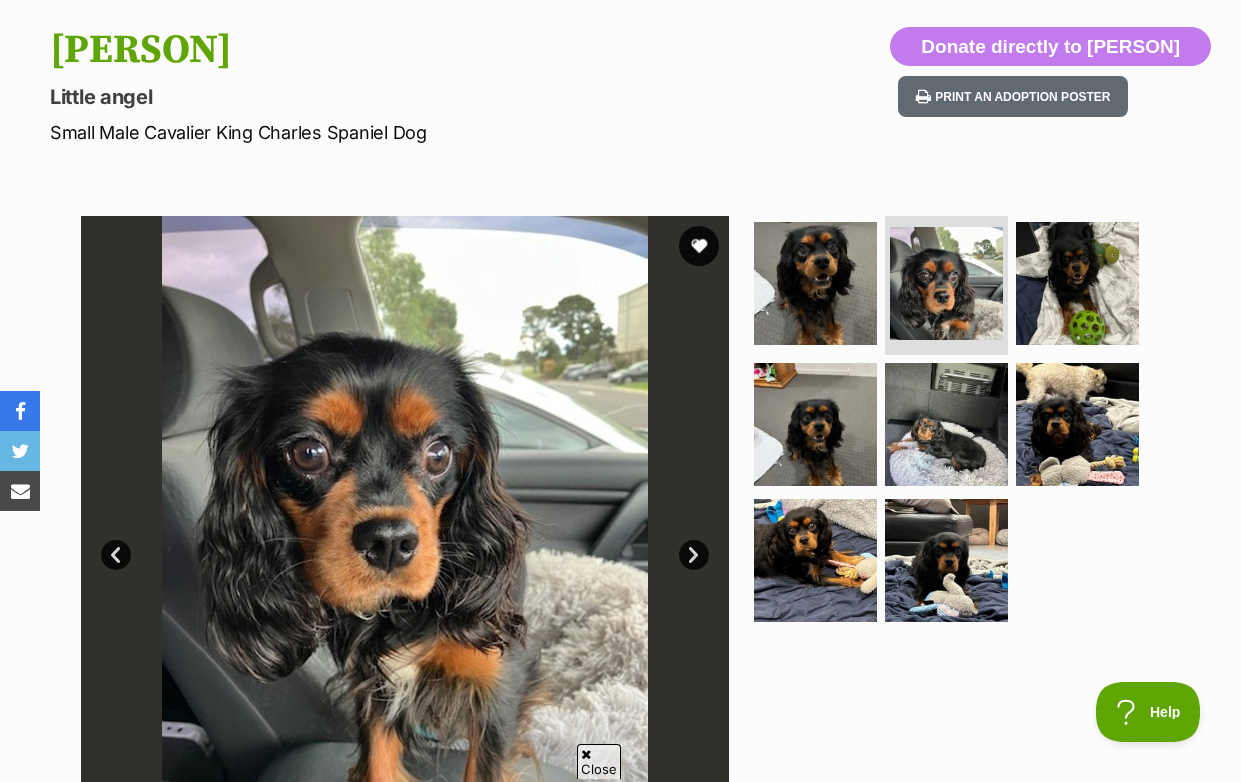click on "Next" at bounding box center [694, 555] 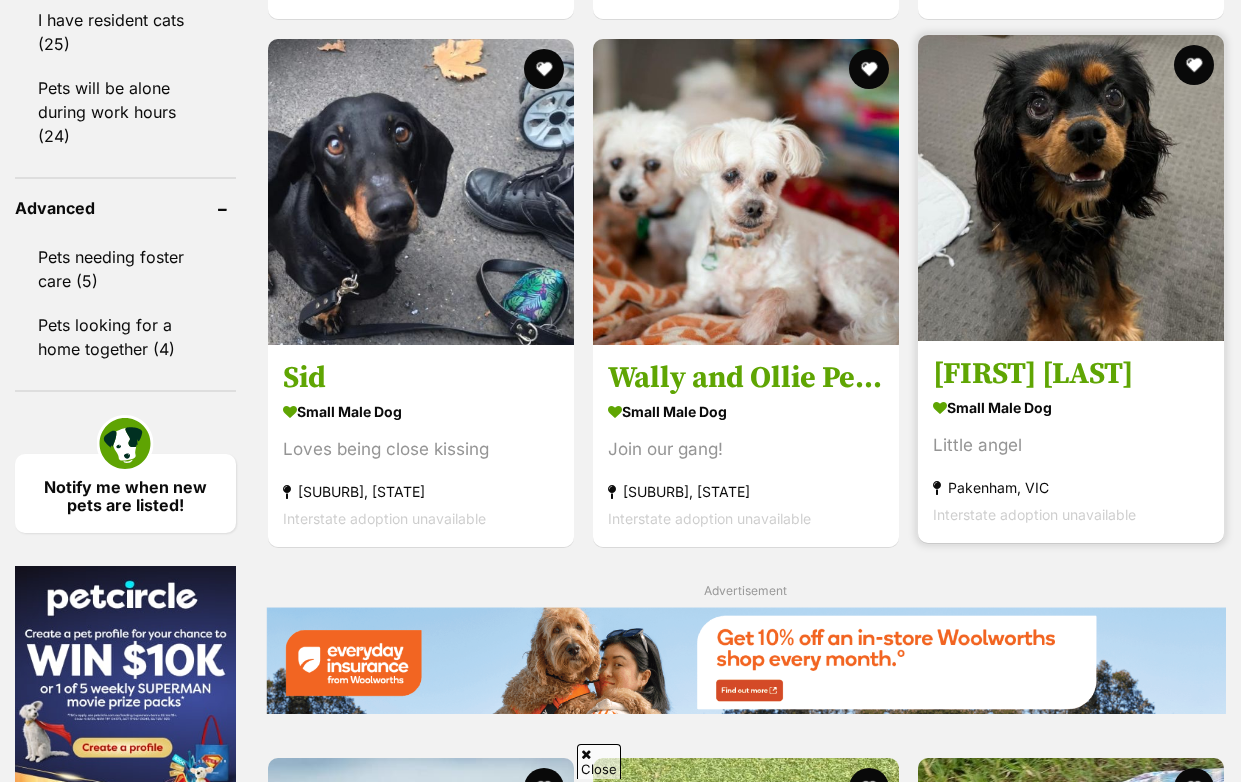 scroll, scrollTop: 0, scrollLeft: 0, axis: both 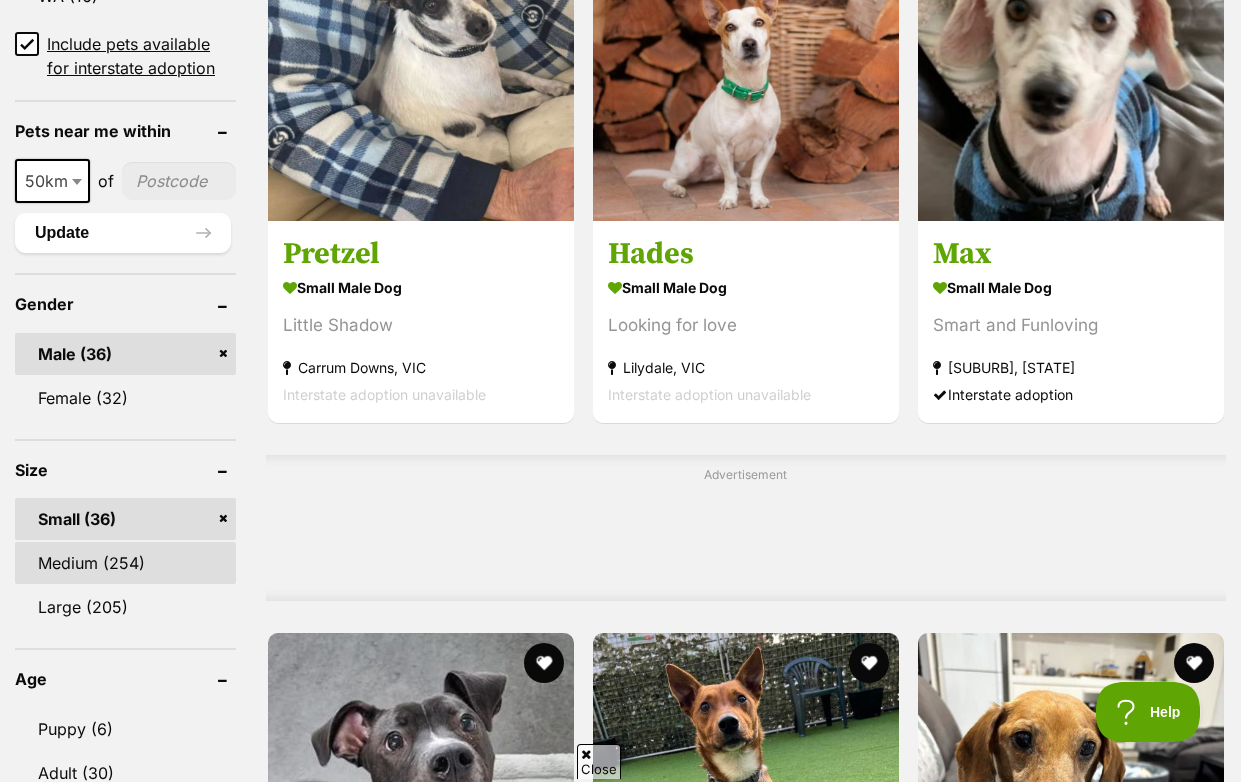 click on "Medium (254)" at bounding box center [125, 563] 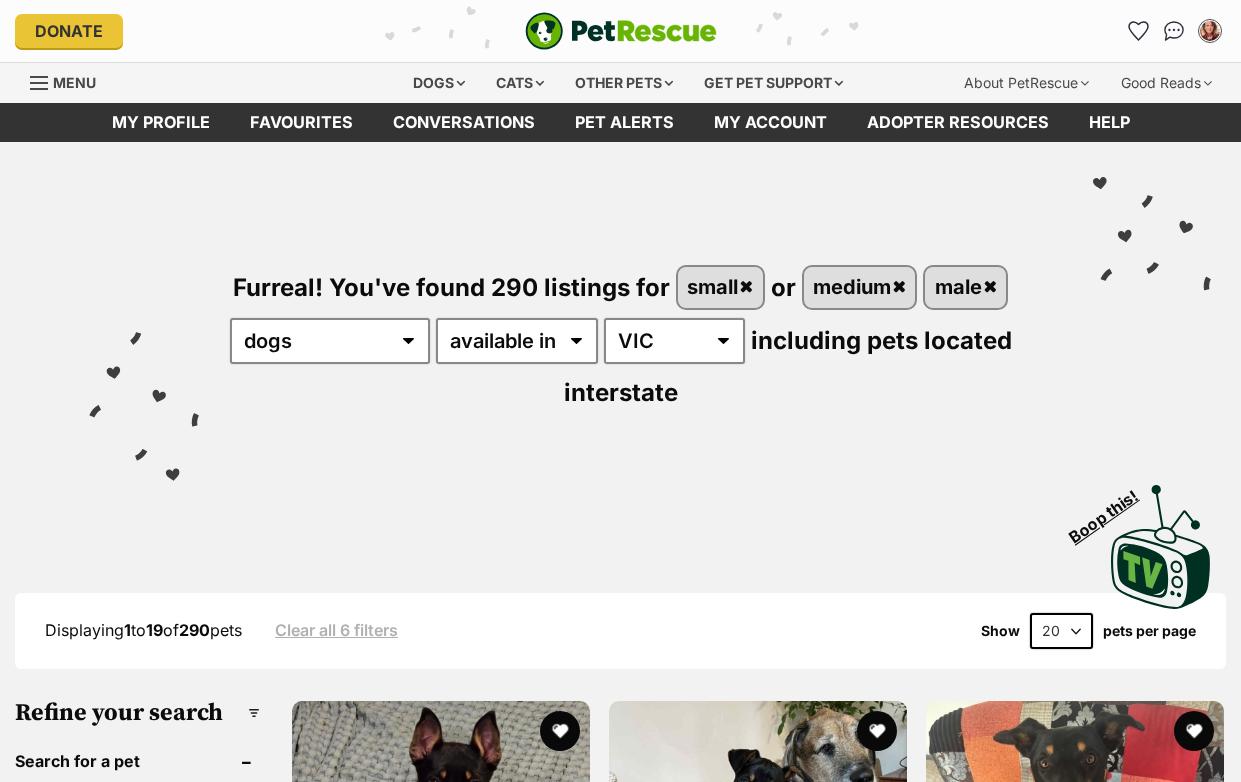 scroll, scrollTop: 0, scrollLeft: 0, axis: both 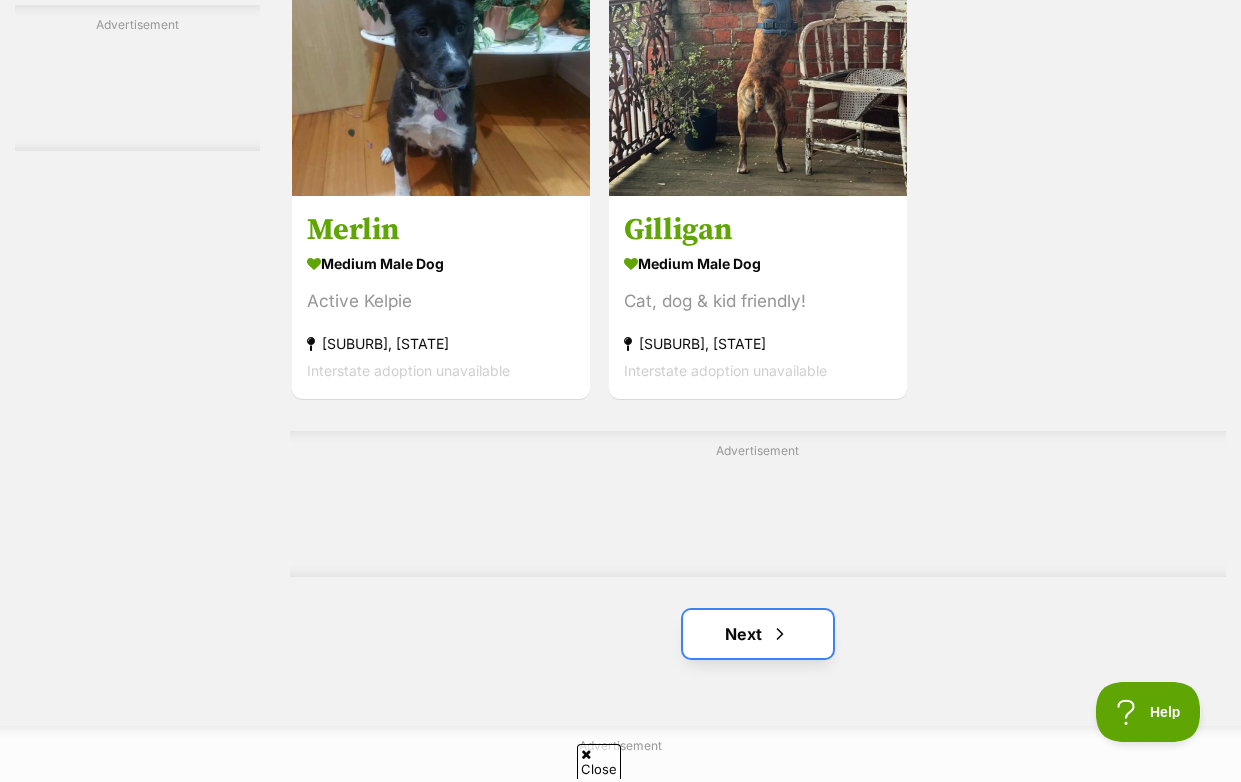 click at bounding box center [780, 634] 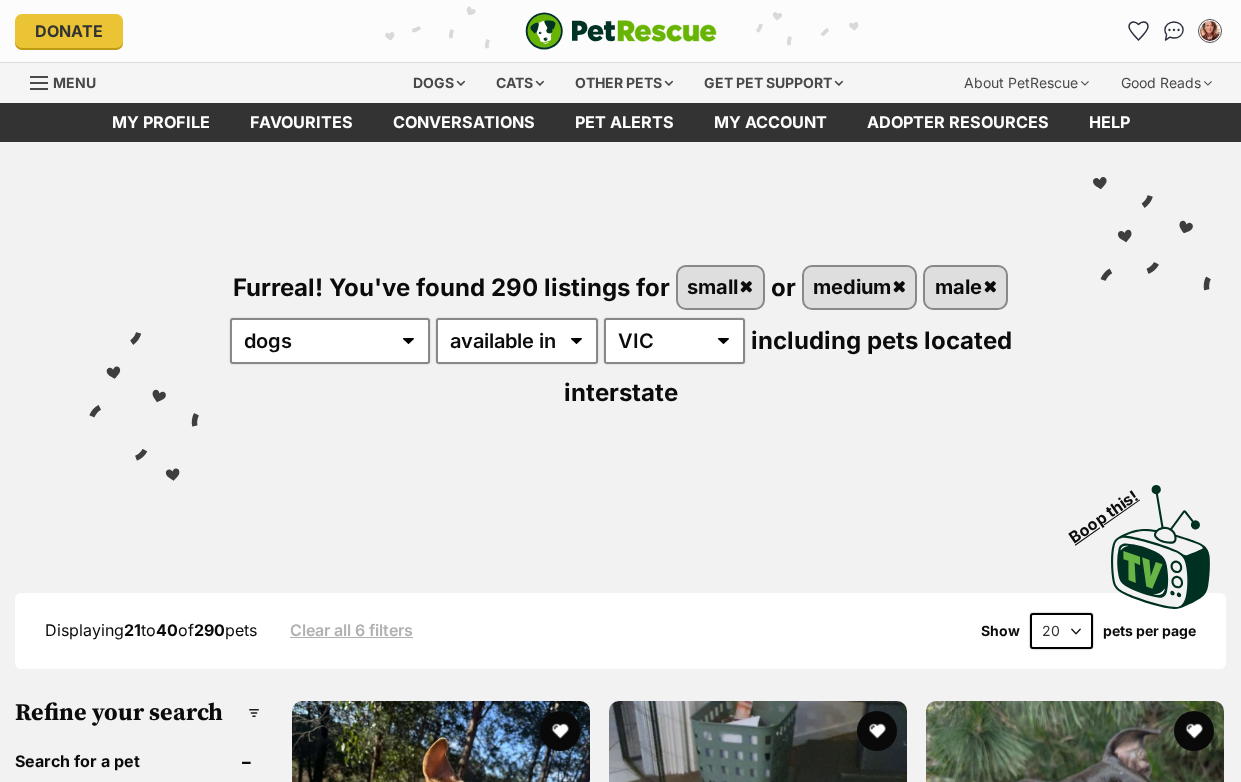 scroll, scrollTop: 0, scrollLeft: 0, axis: both 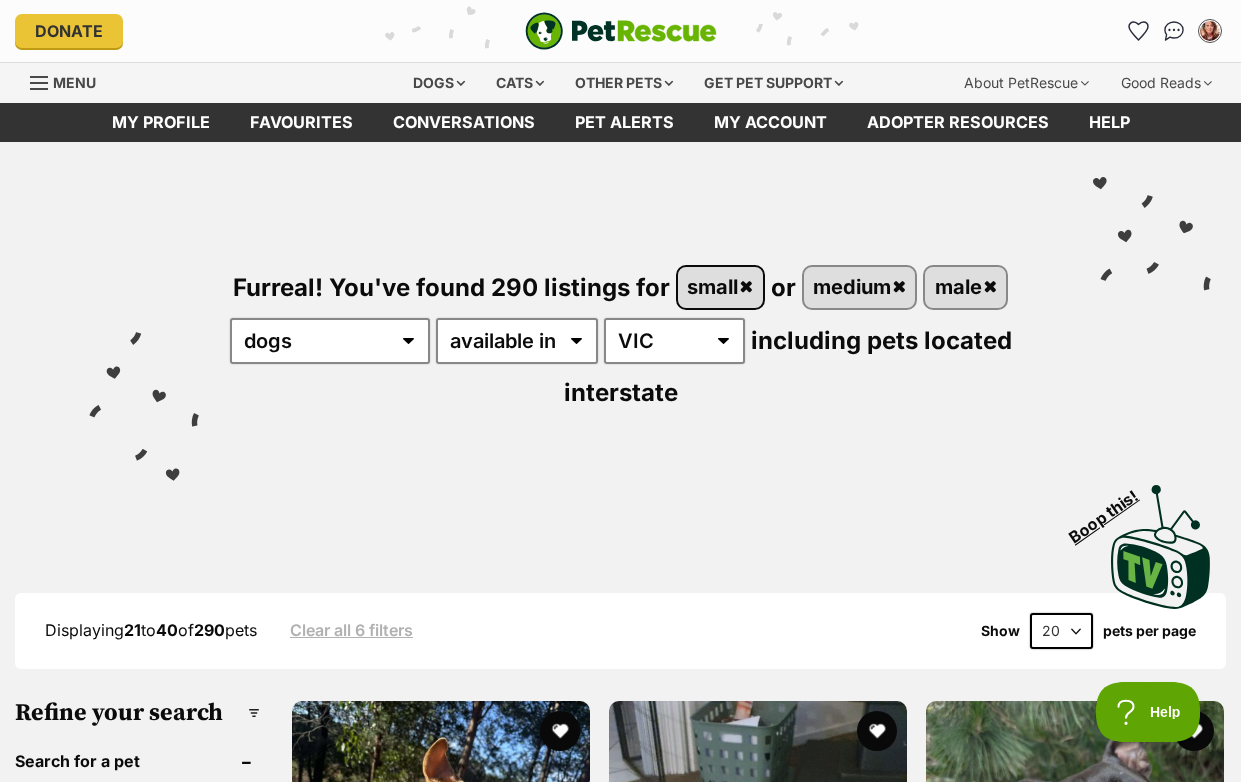click on "small" at bounding box center [720, 287] 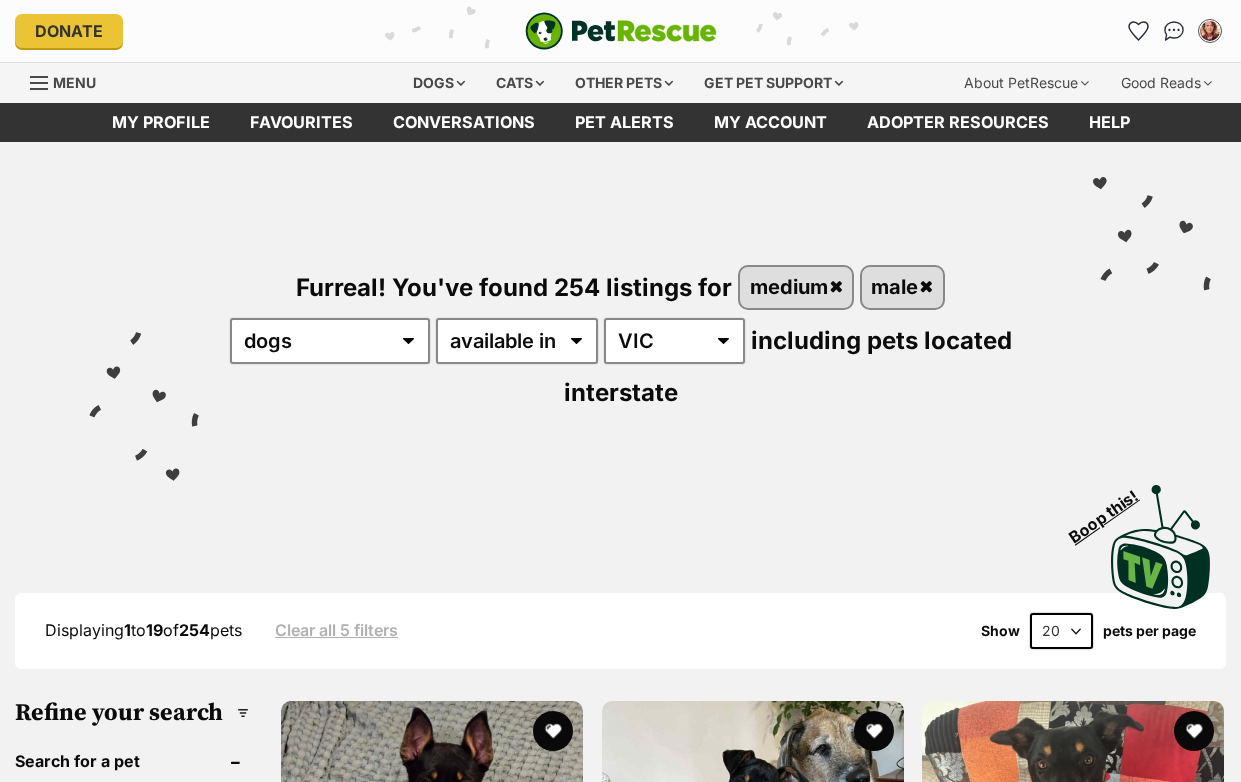 scroll, scrollTop: 0, scrollLeft: 0, axis: both 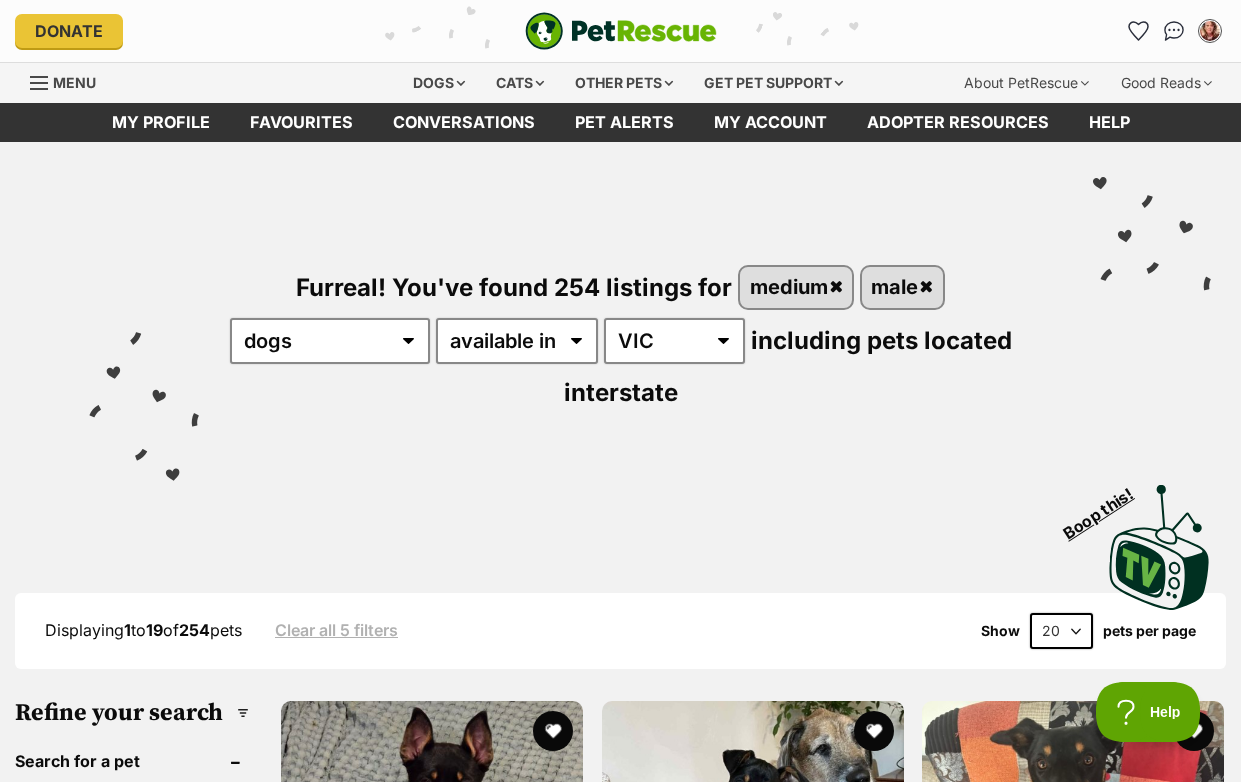 click on "Visit PetRescue TV (external site)
Boop this!" at bounding box center [620, 540] 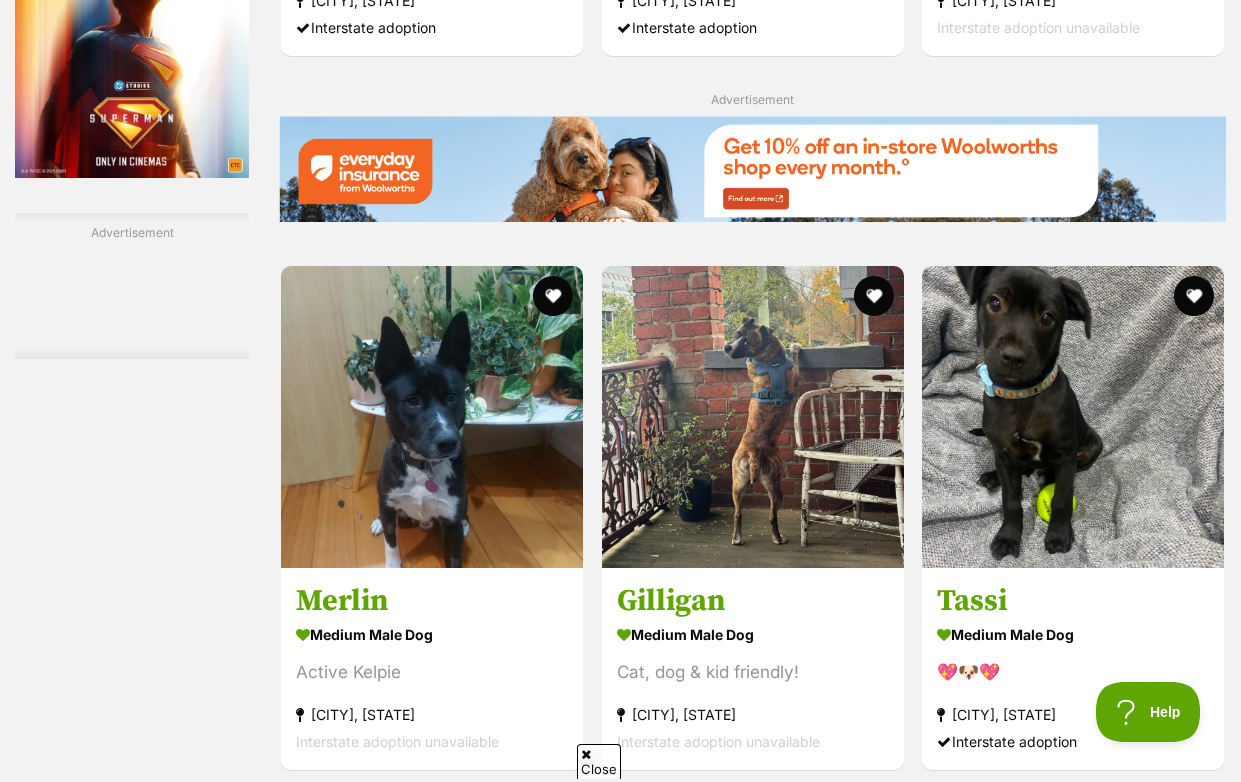 scroll, scrollTop: 3500, scrollLeft: 0, axis: vertical 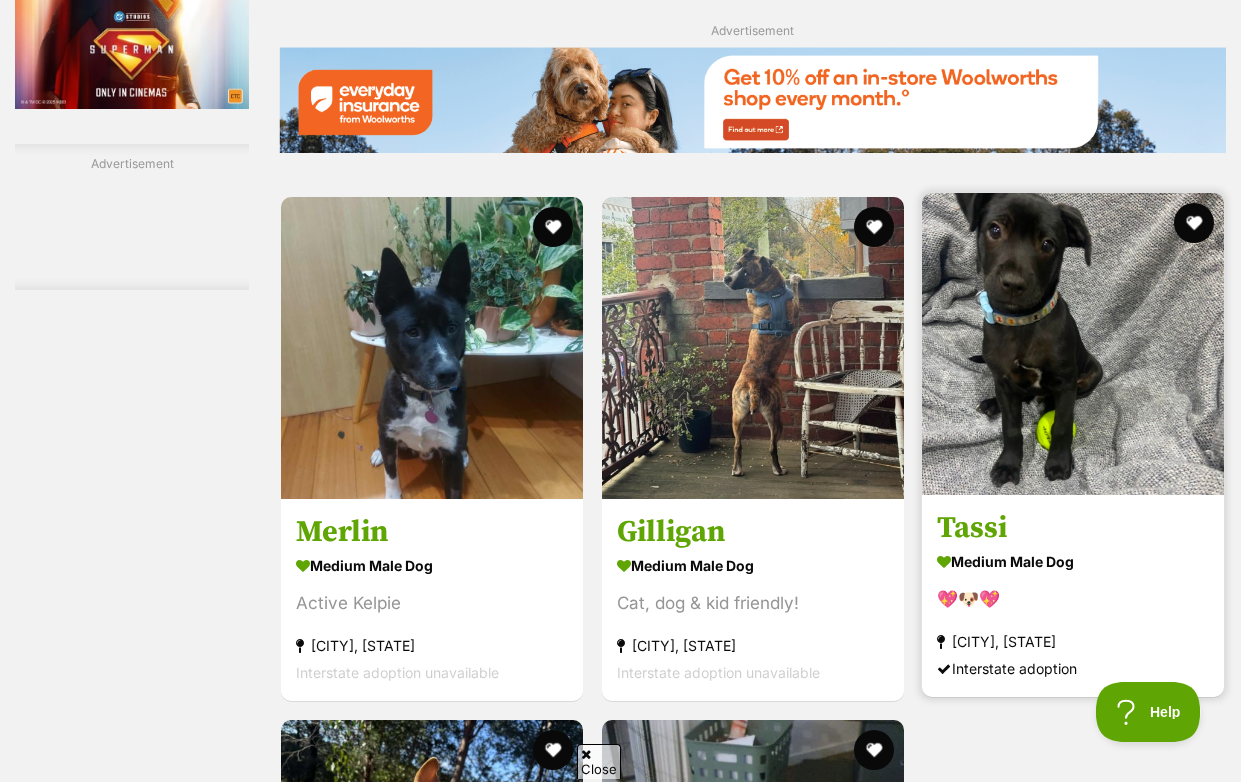 click at bounding box center [1073, 344] 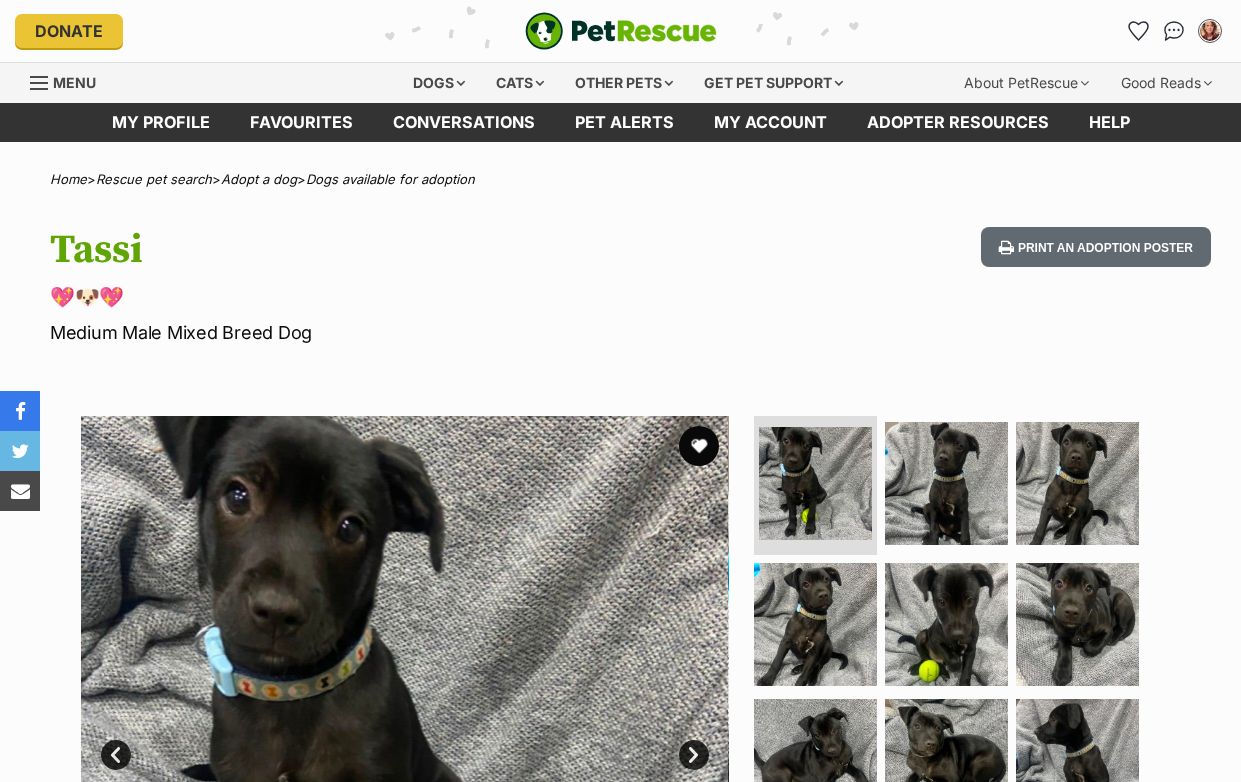 scroll, scrollTop: 0, scrollLeft: 0, axis: both 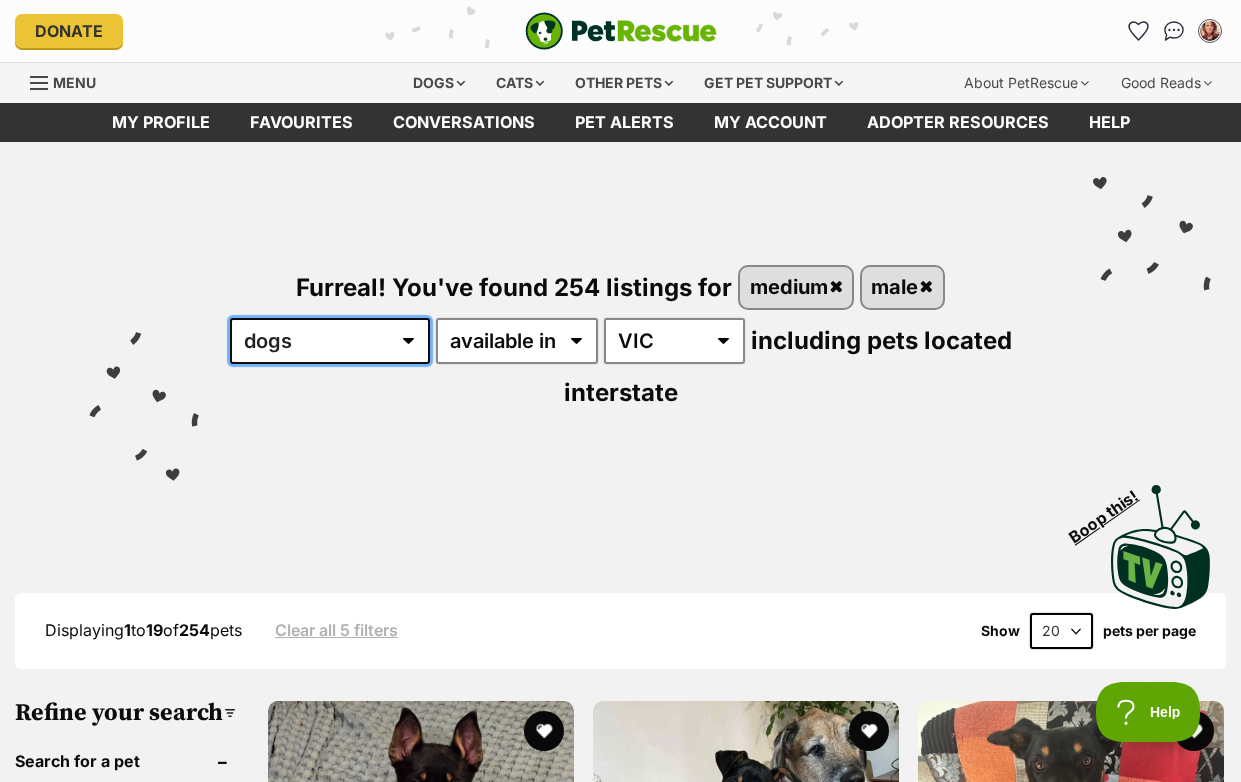 click on "any type of pet
cats
dogs
other pets" at bounding box center (330, 341) 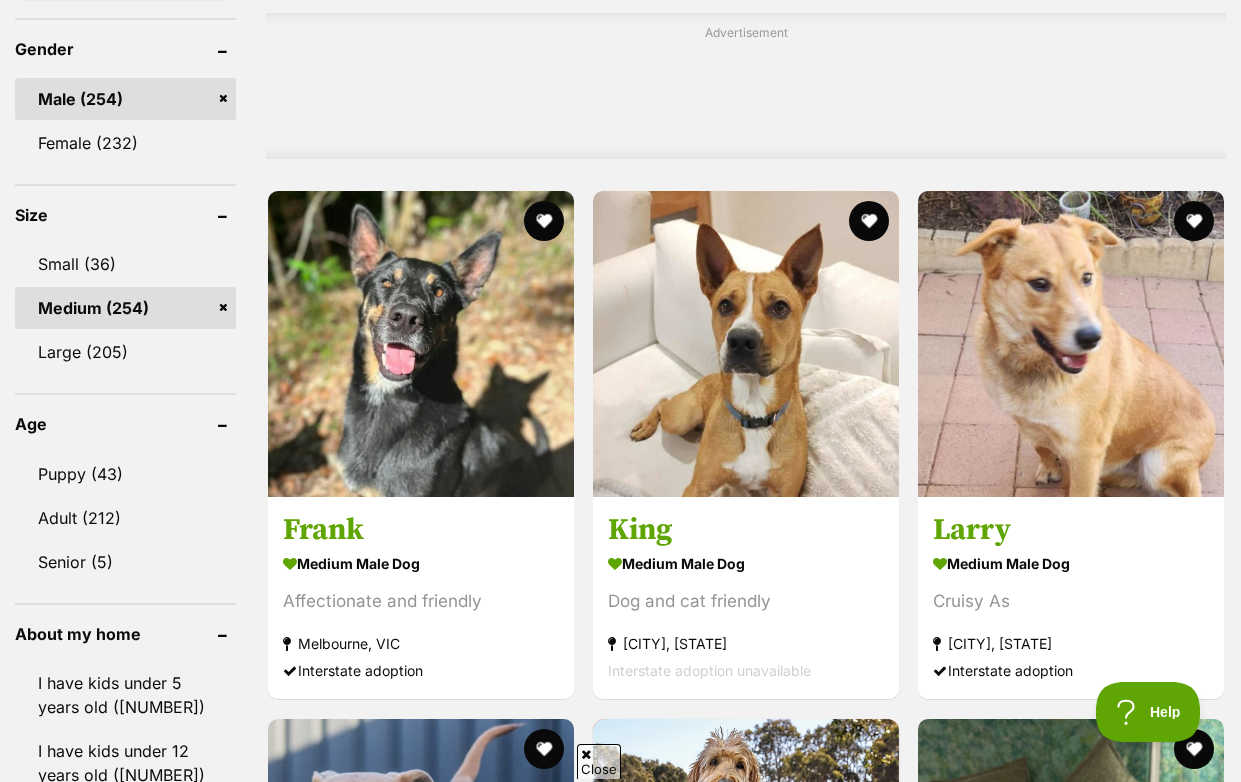 scroll, scrollTop: 1900, scrollLeft: 0, axis: vertical 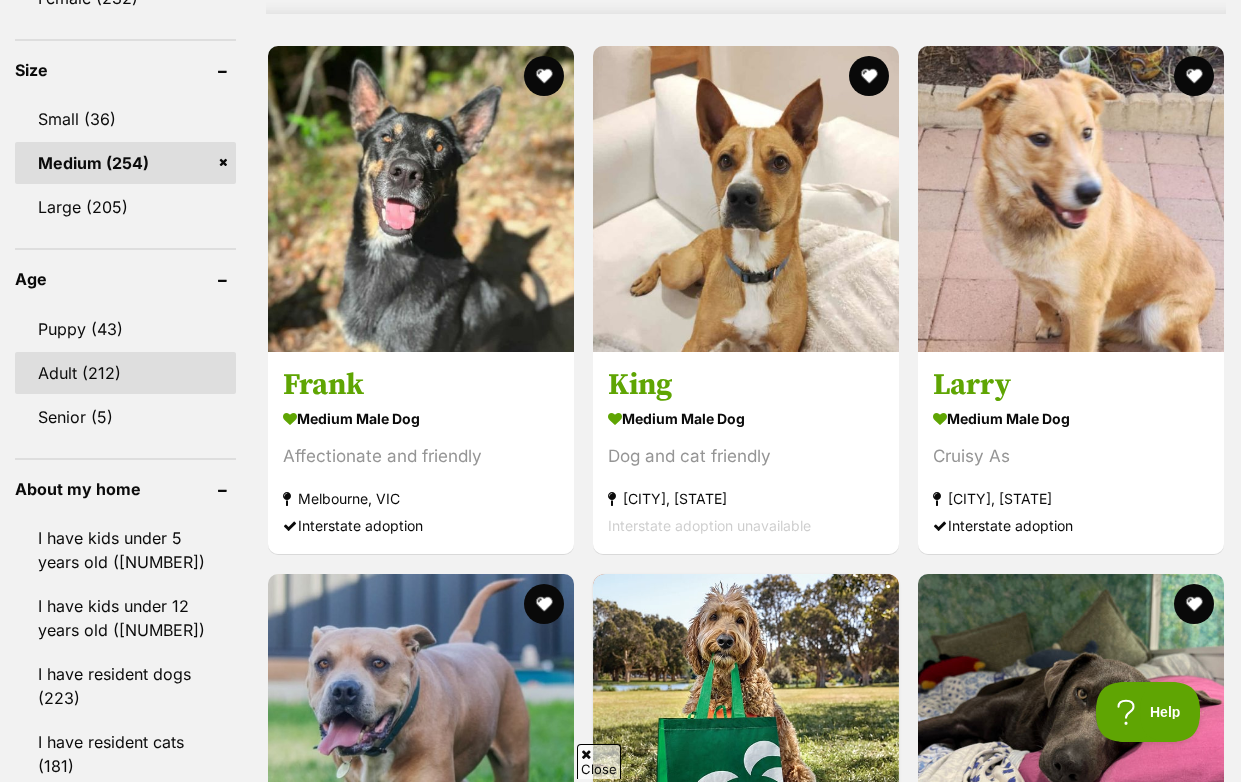 click on "Adult (212)" at bounding box center [125, 373] 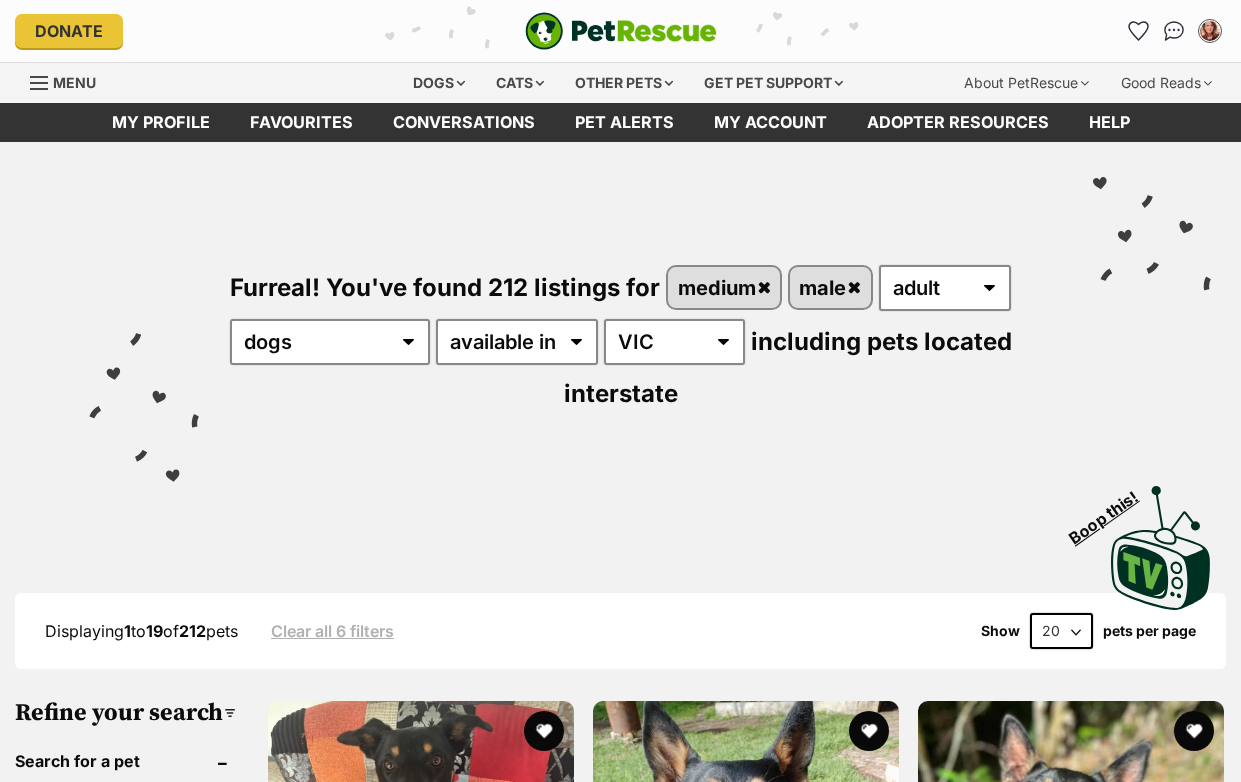 scroll, scrollTop: 0, scrollLeft: 0, axis: both 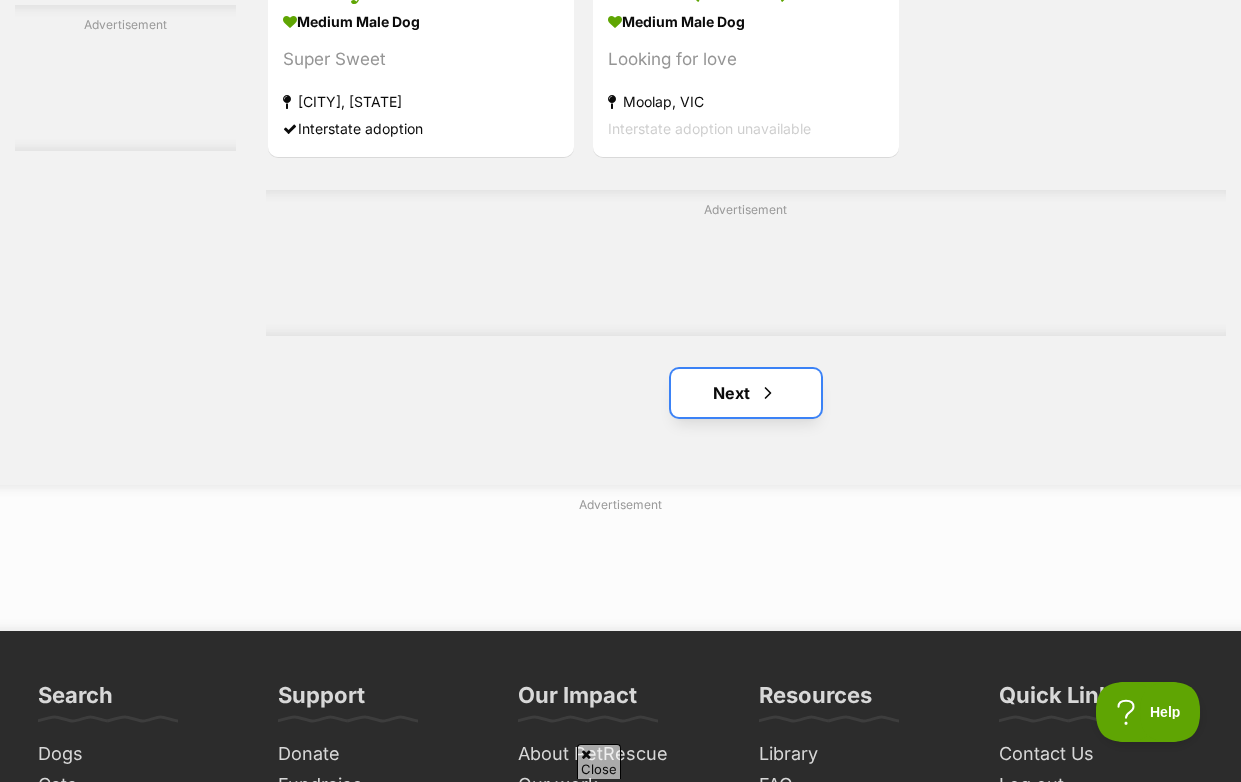click on "Next" at bounding box center [746, 393] 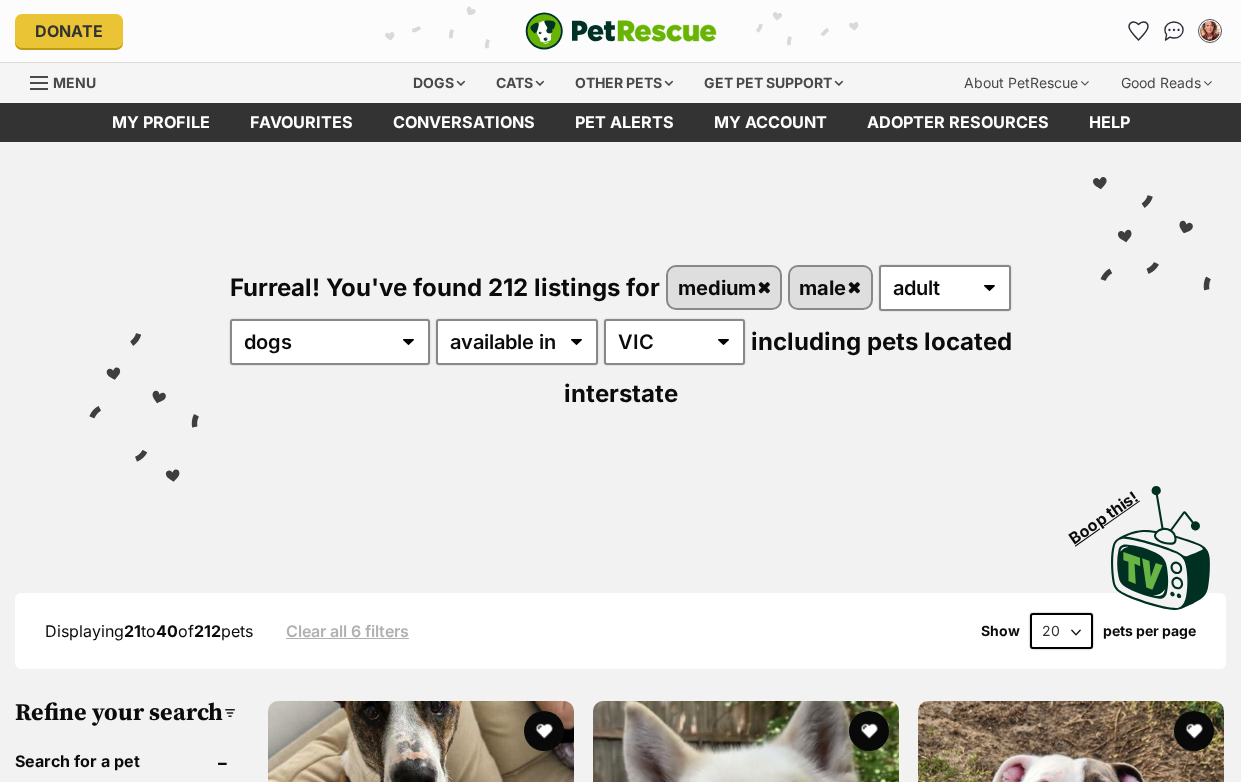 scroll, scrollTop: 122, scrollLeft: 0, axis: vertical 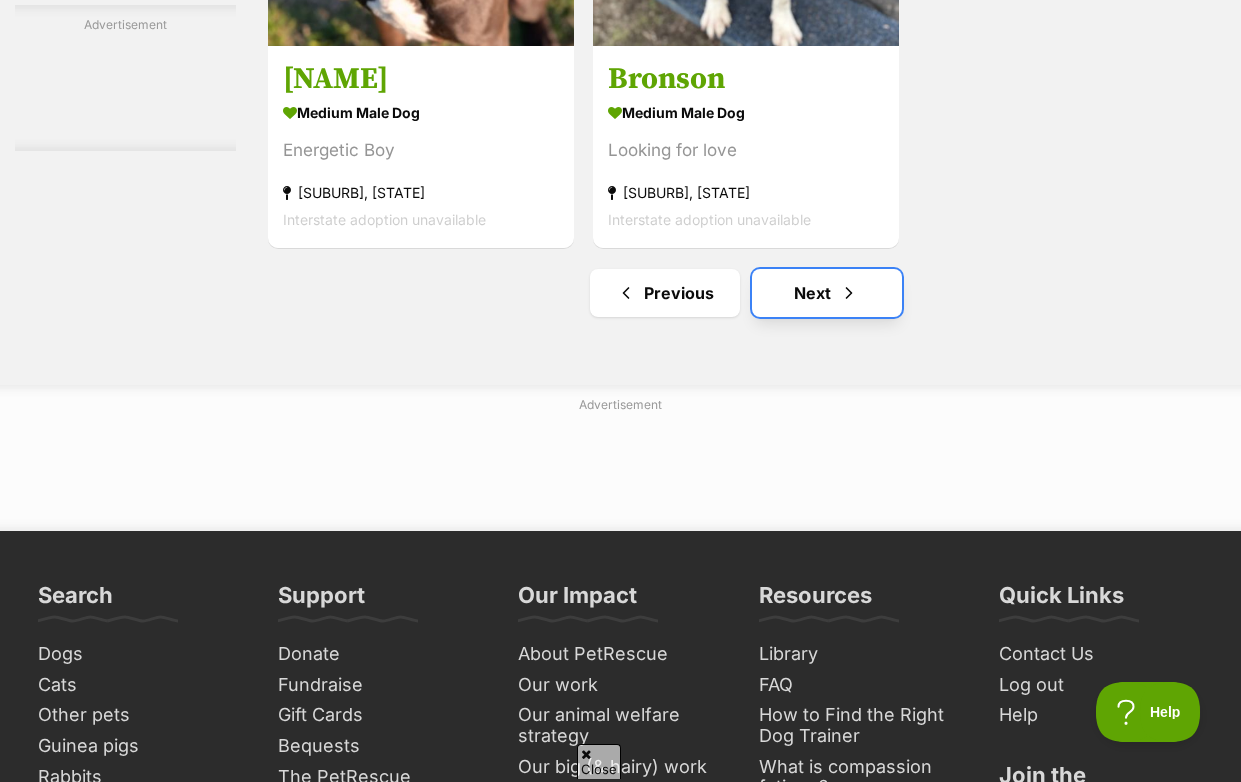 click on "Next" at bounding box center [827, 293] 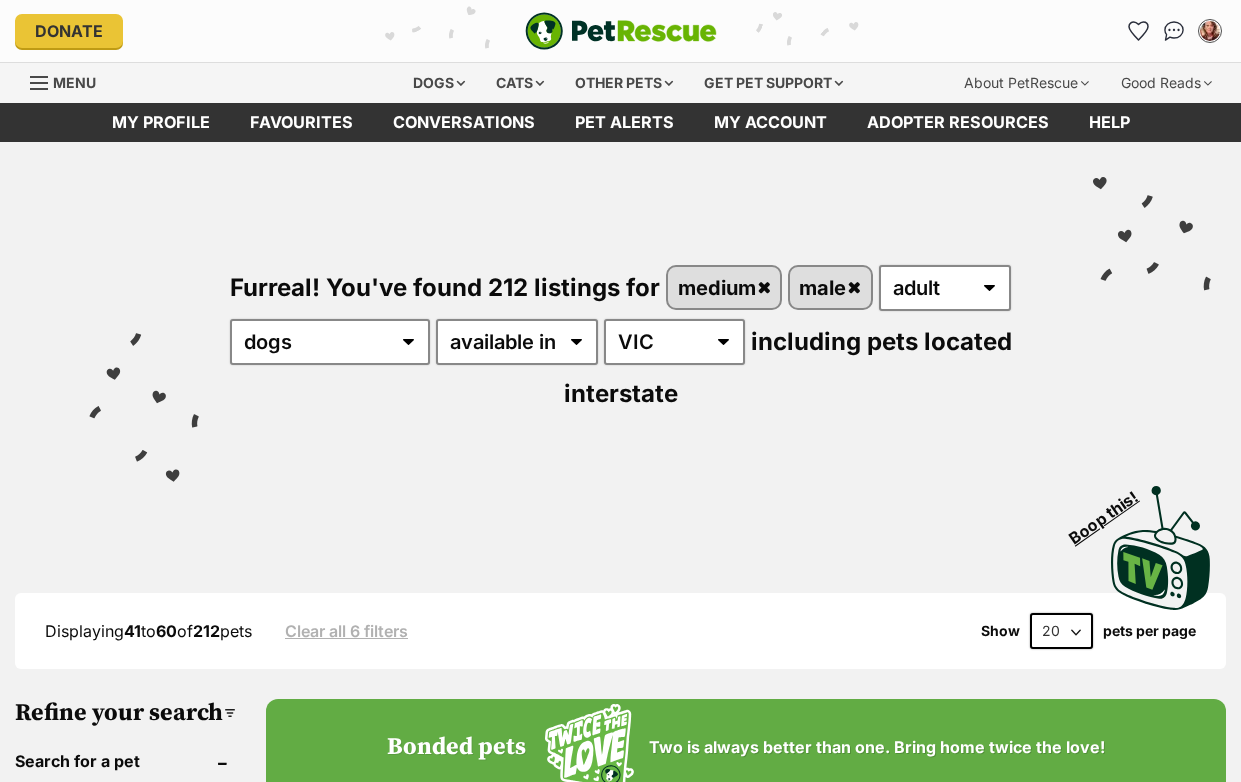 scroll, scrollTop: 0, scrollLeft: 0, axis: both 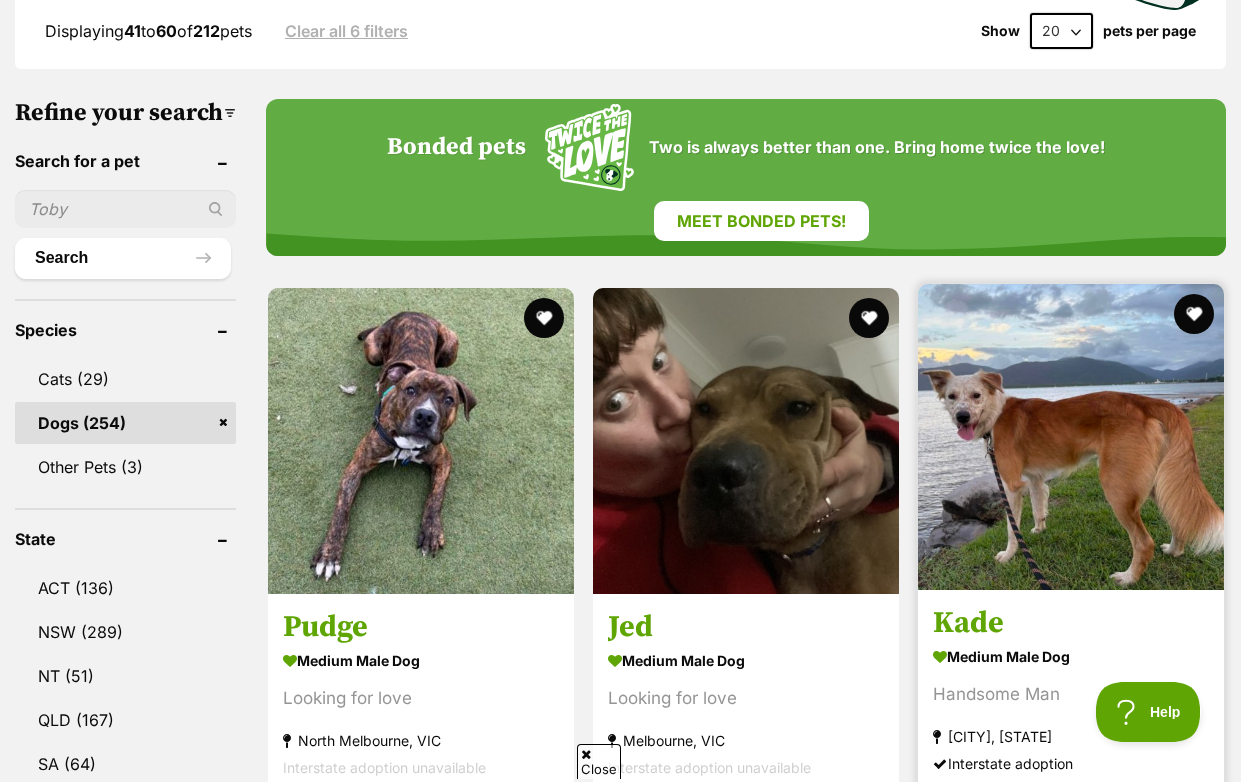 click at bounding box center (1071, 437) 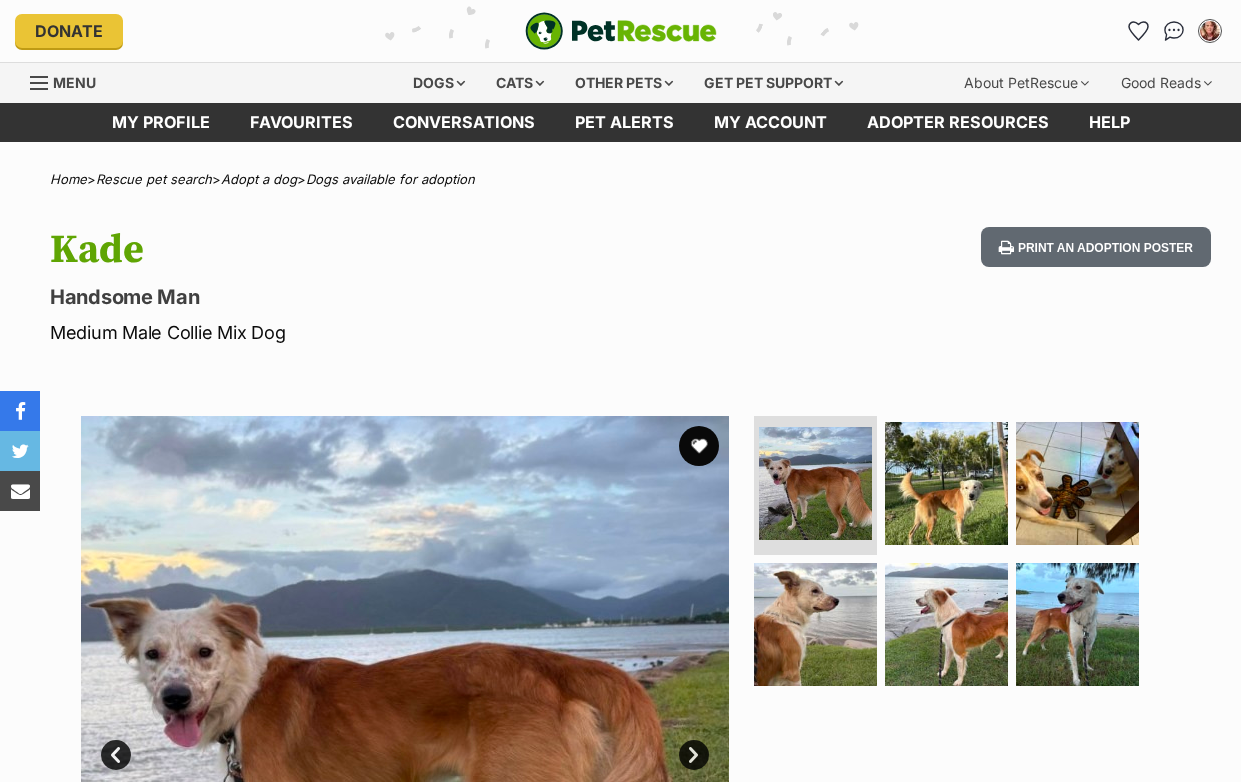 scroll, scrollTop: 0, scrollLeft: 0, axis: both 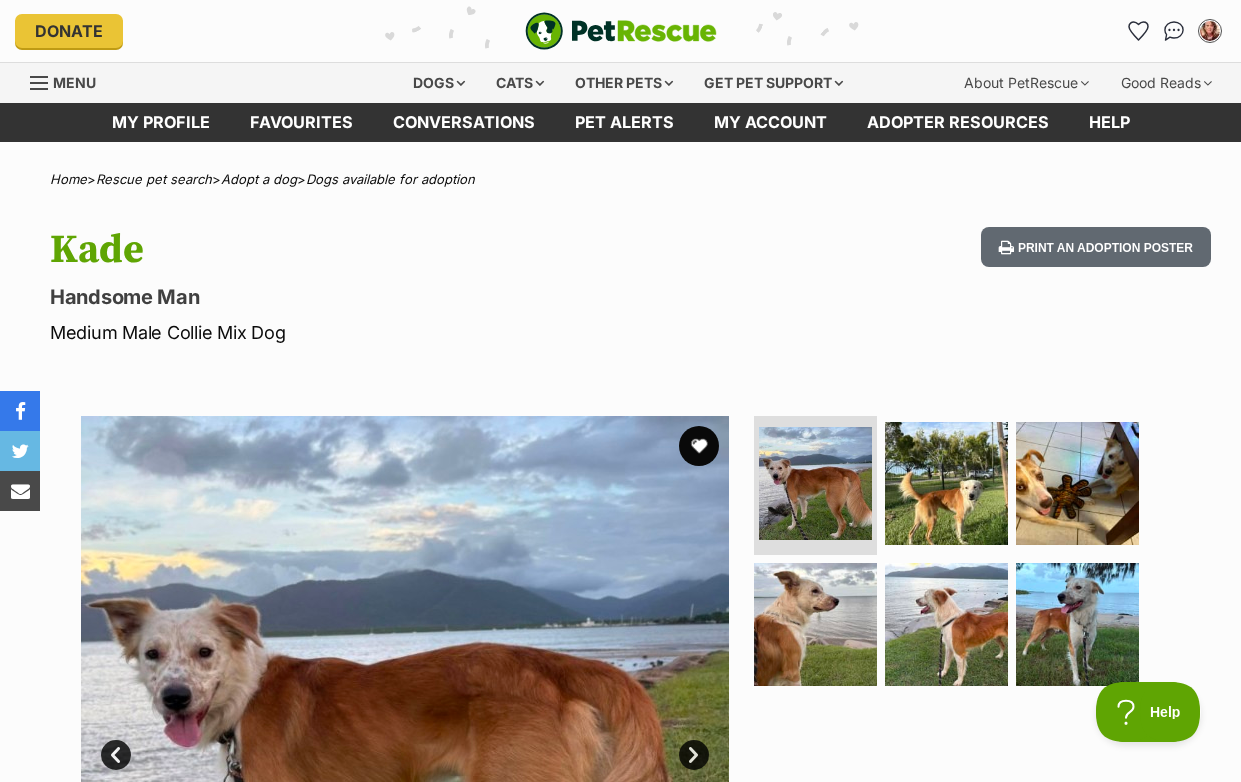 click at bounding box center (405, 740) 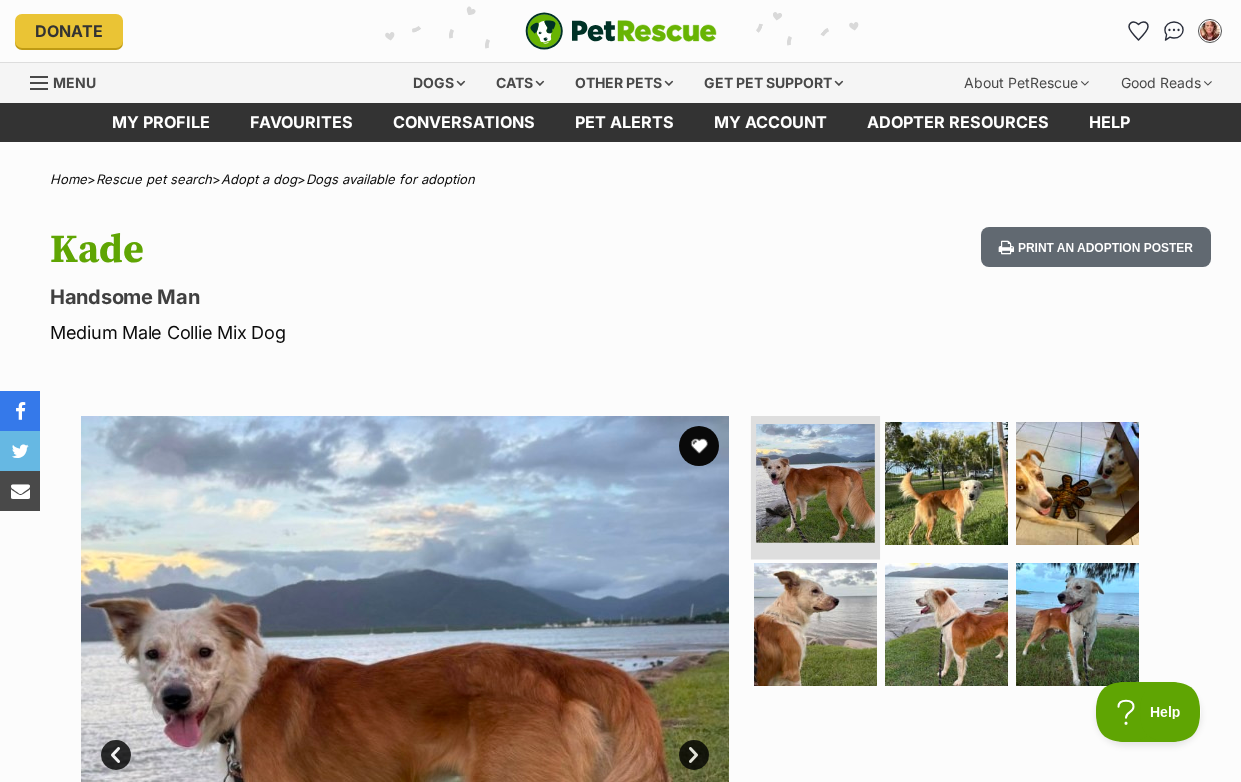 click at bounding box center [815, 483] 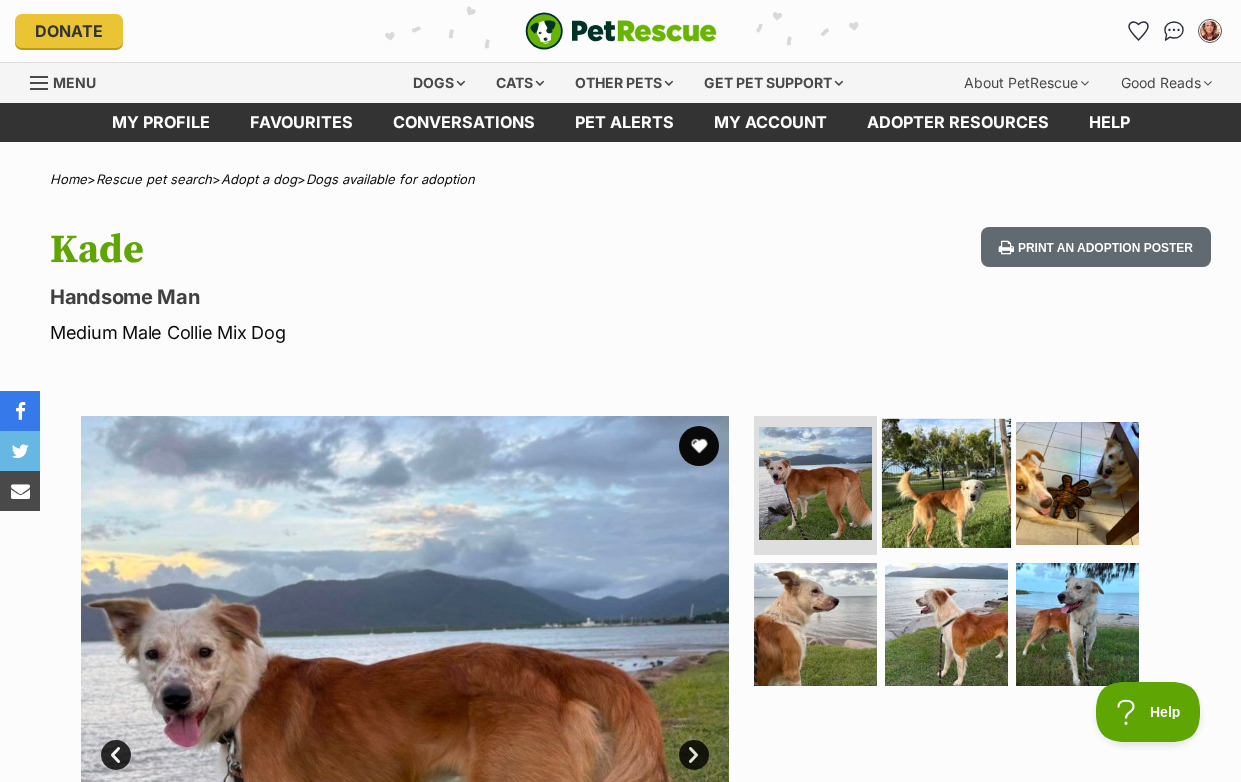 click at bounding box center [946, 482] 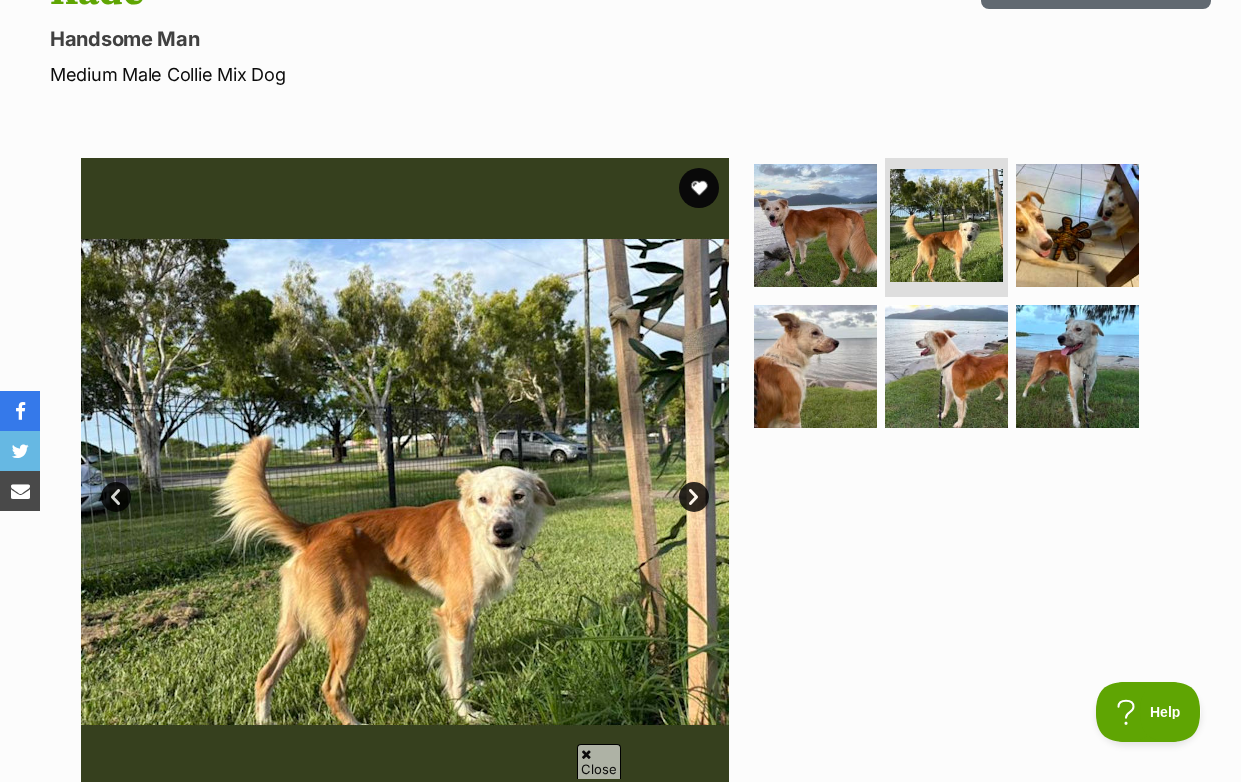 scroll, scrollTop: 300, scrollLeft: 0, axis: vertical 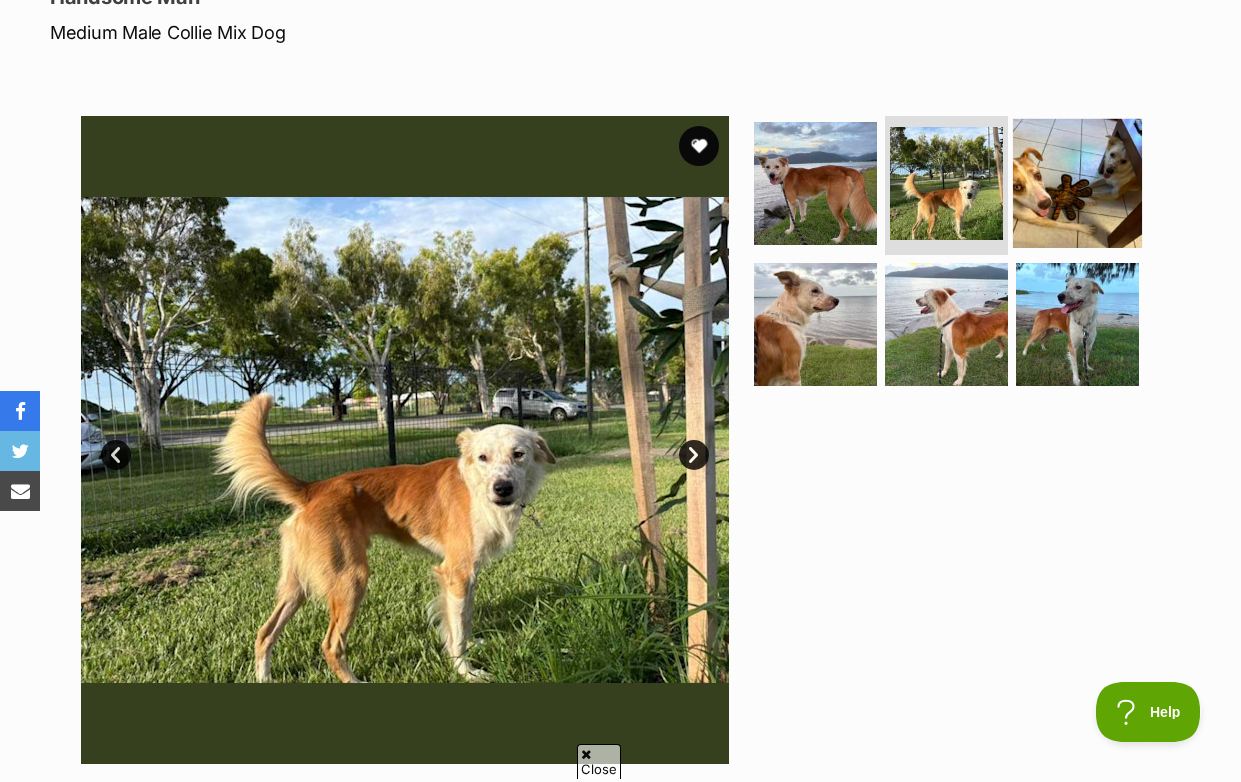 click at bounding box center [1077, 182] 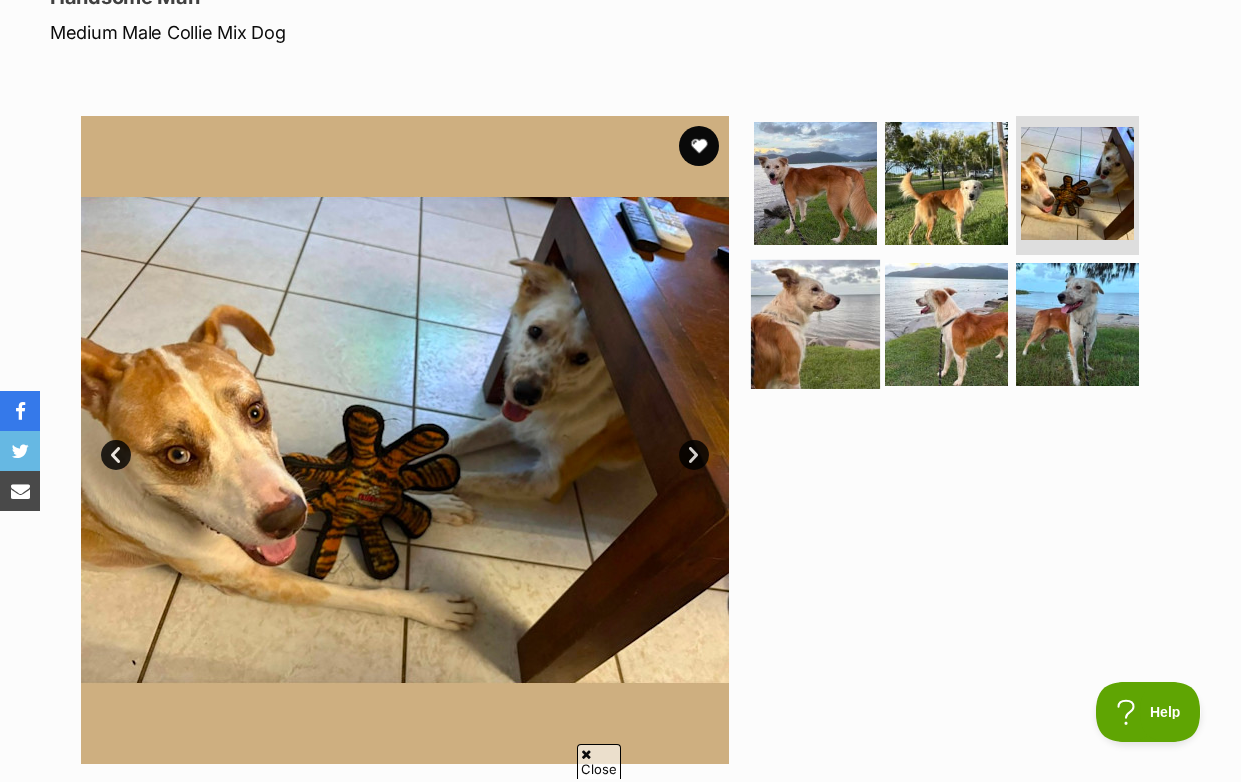click at bounding box center [815, 324] 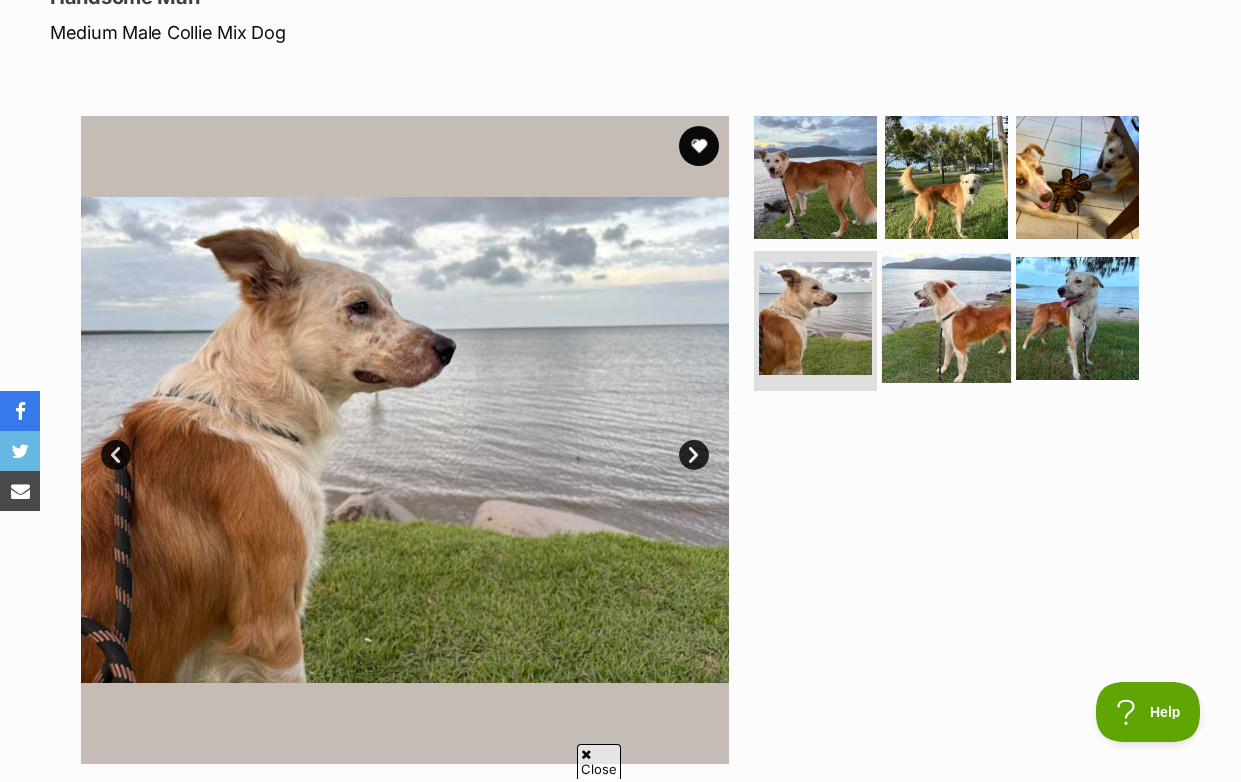 click at bounding box center [946, 318] 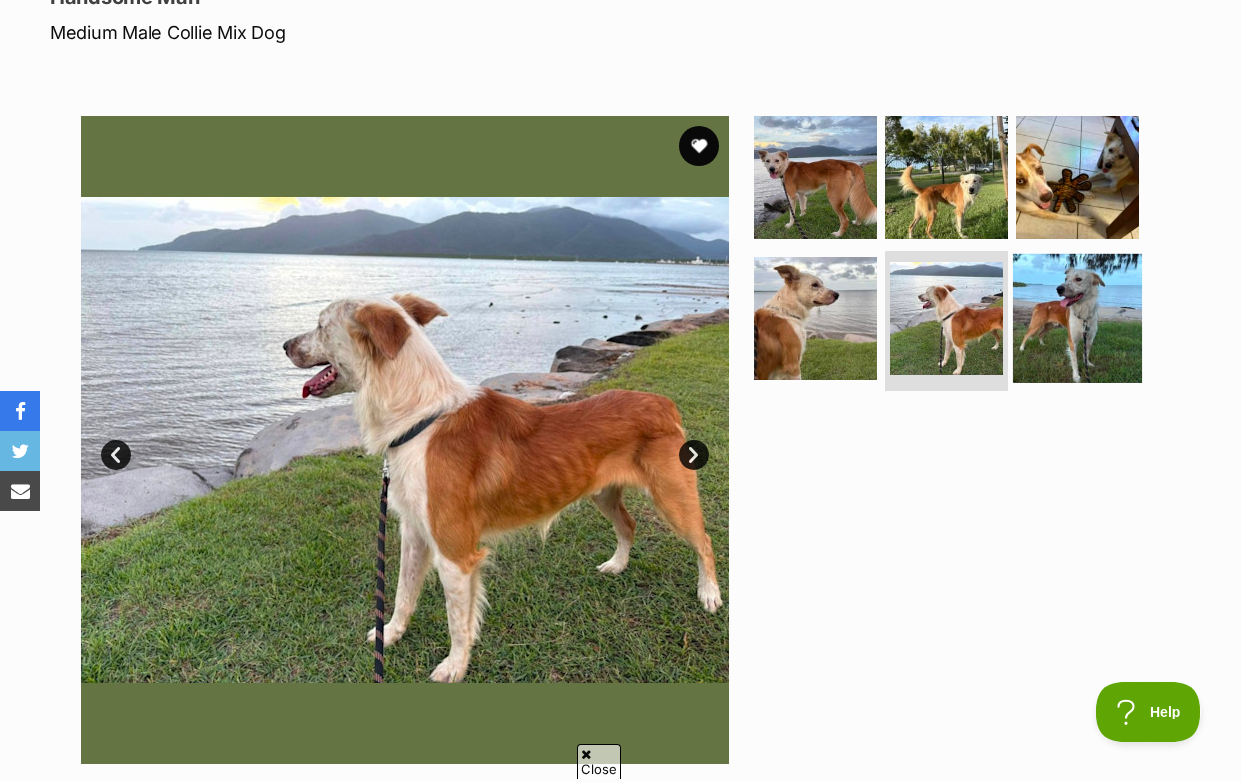 click at bounding box center (1077, 318) 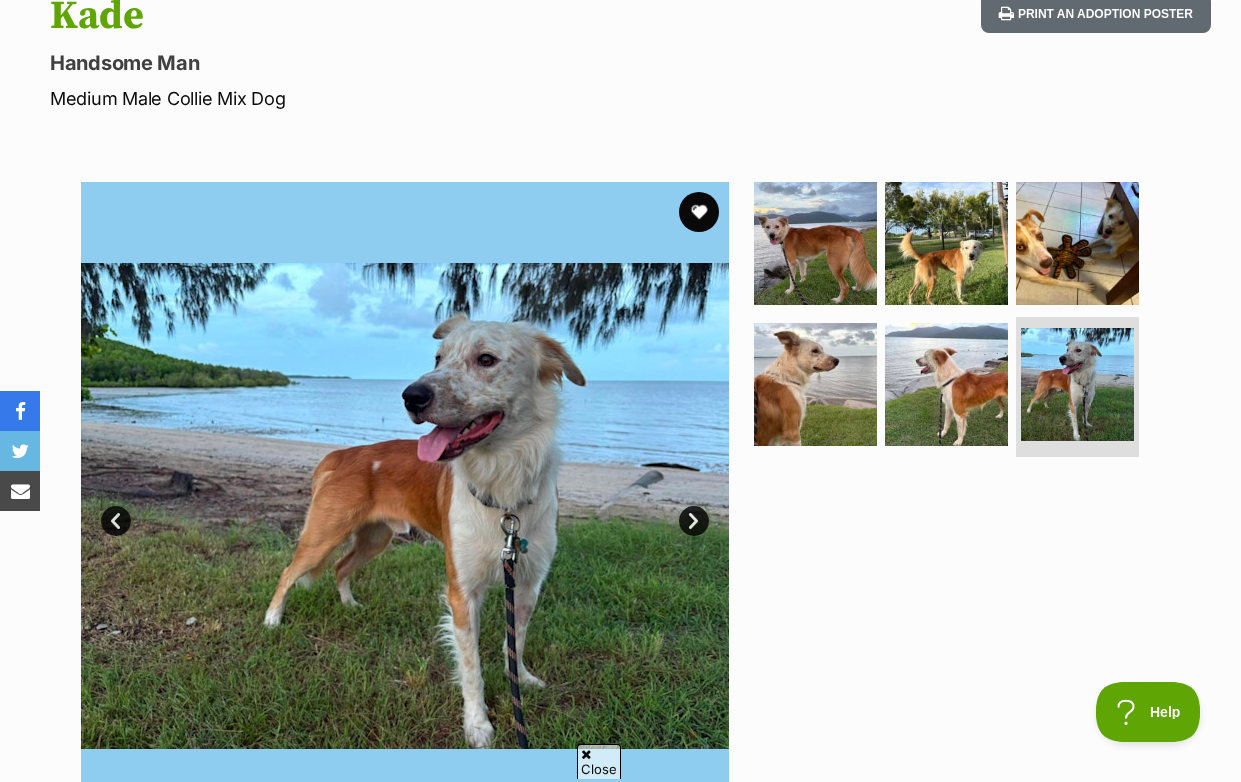 scroll, scrollTop: 200, scrollLeft: 0, axis: vertical 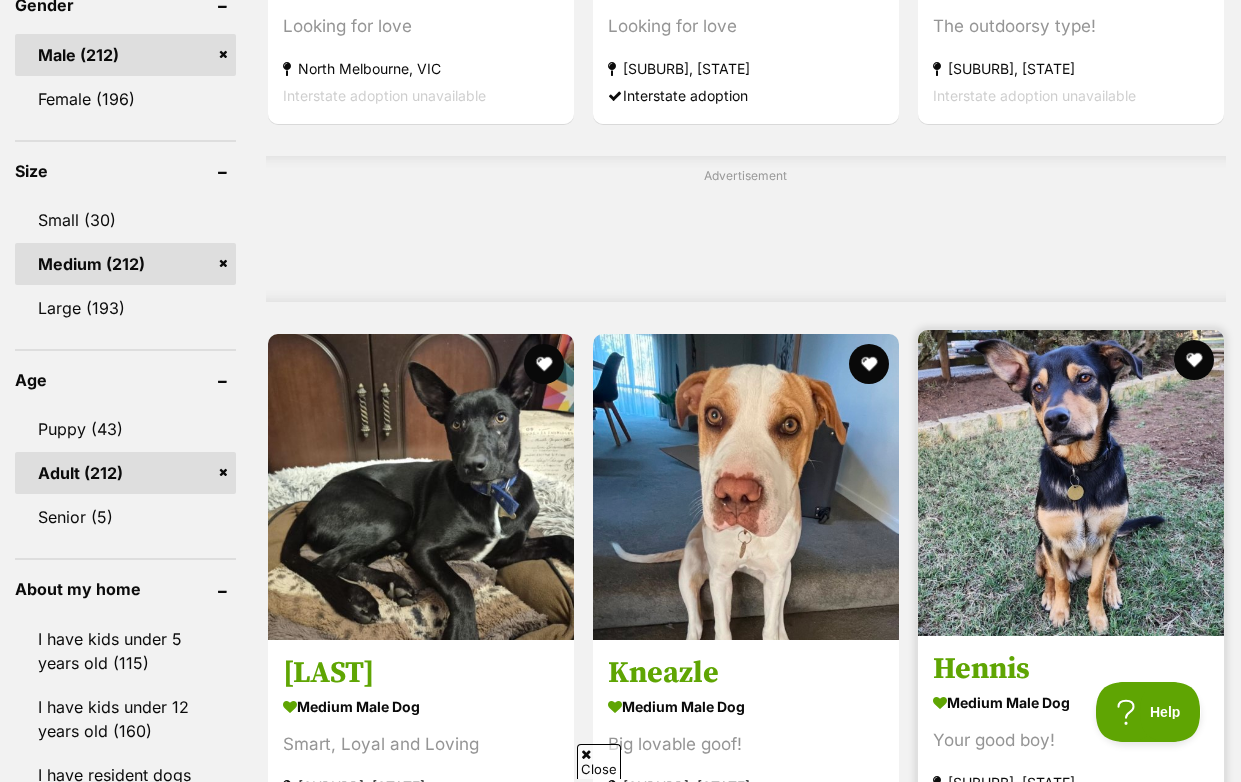 click at bounding box center (1071, 483) 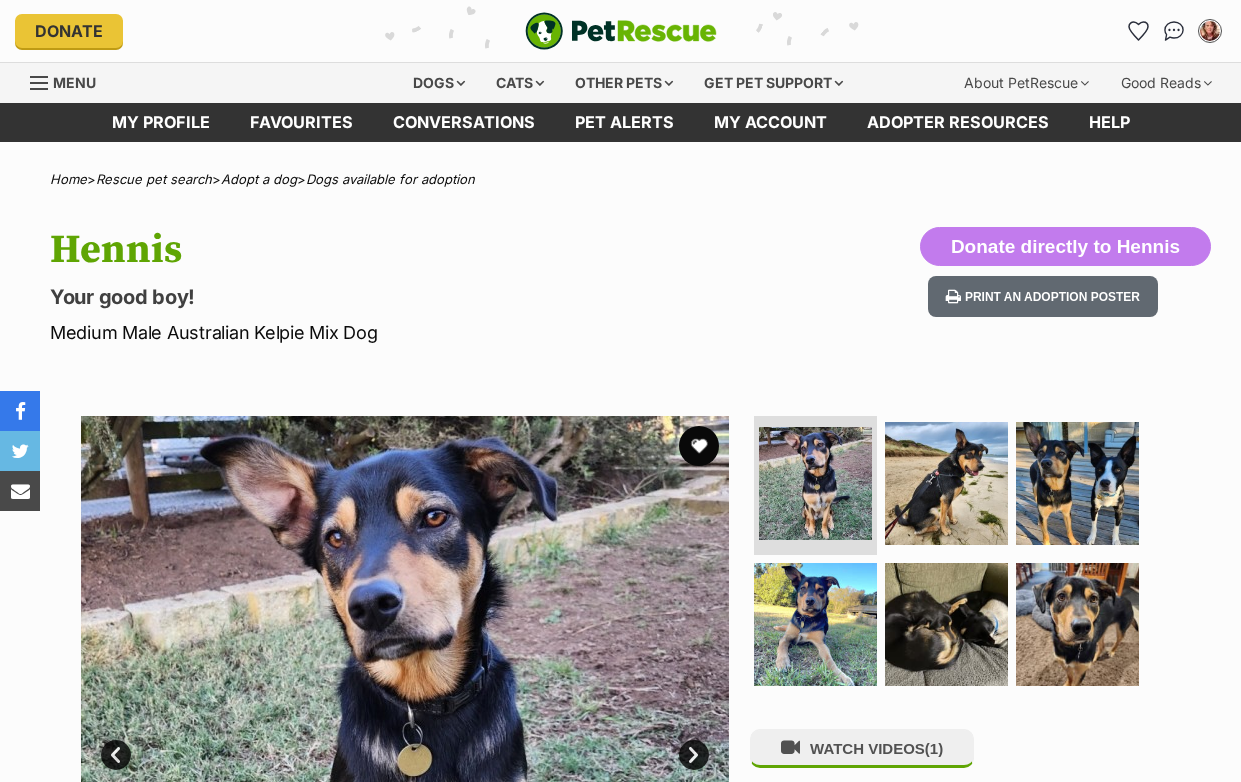 scroll, scrollTop: 0, scrollLeft: 0, axis: both 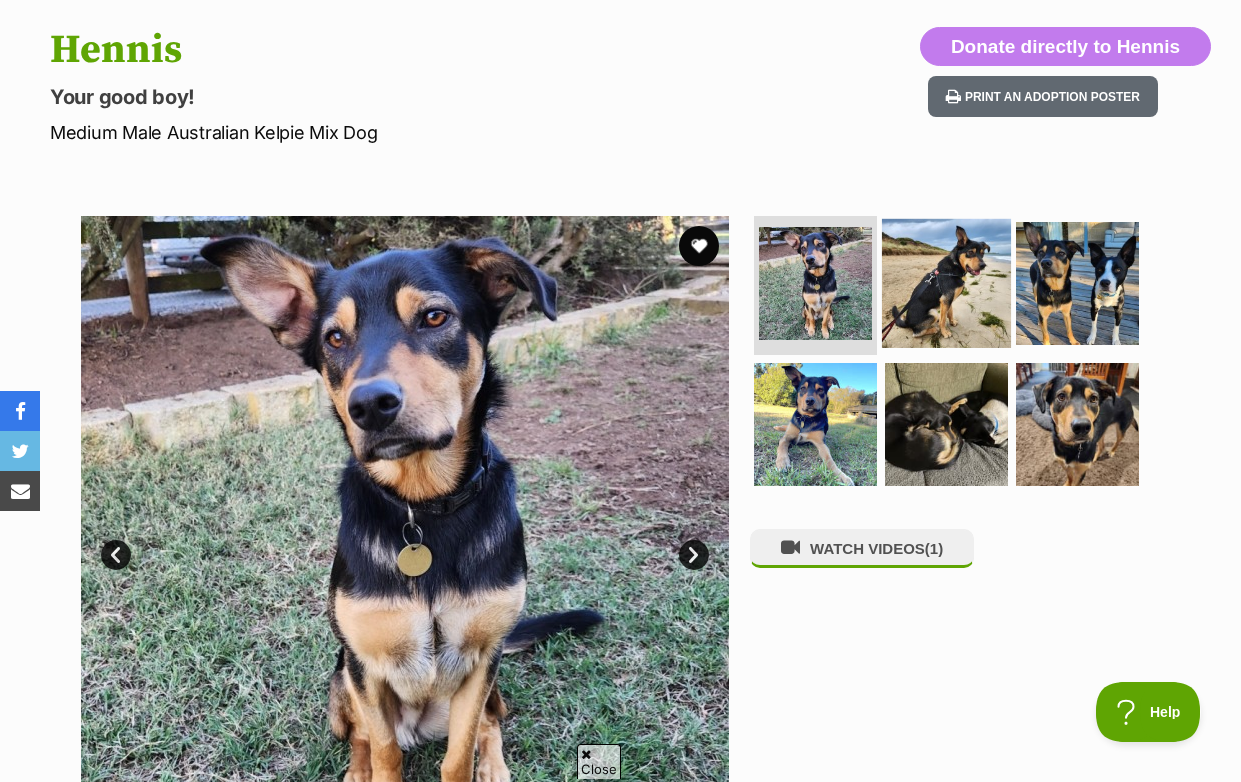 click at bounding box center [946, 282] 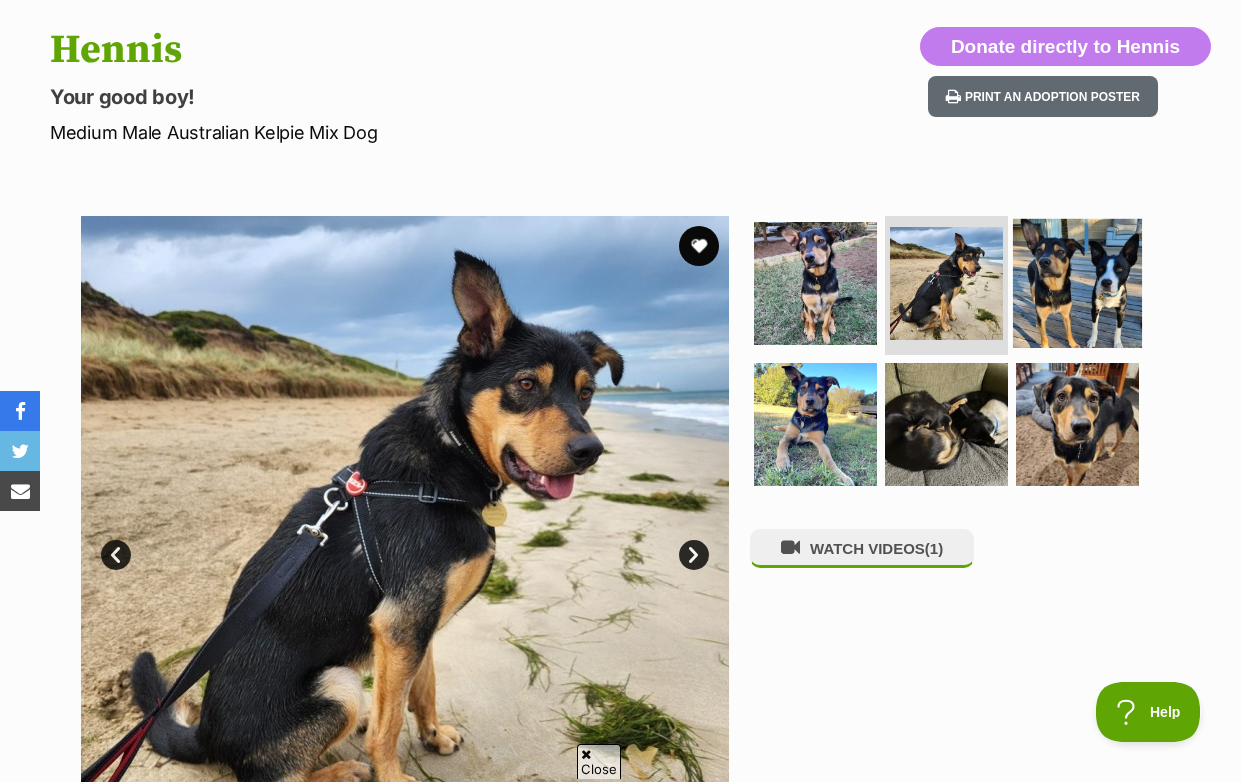 click at bounding box center (1077, 282) 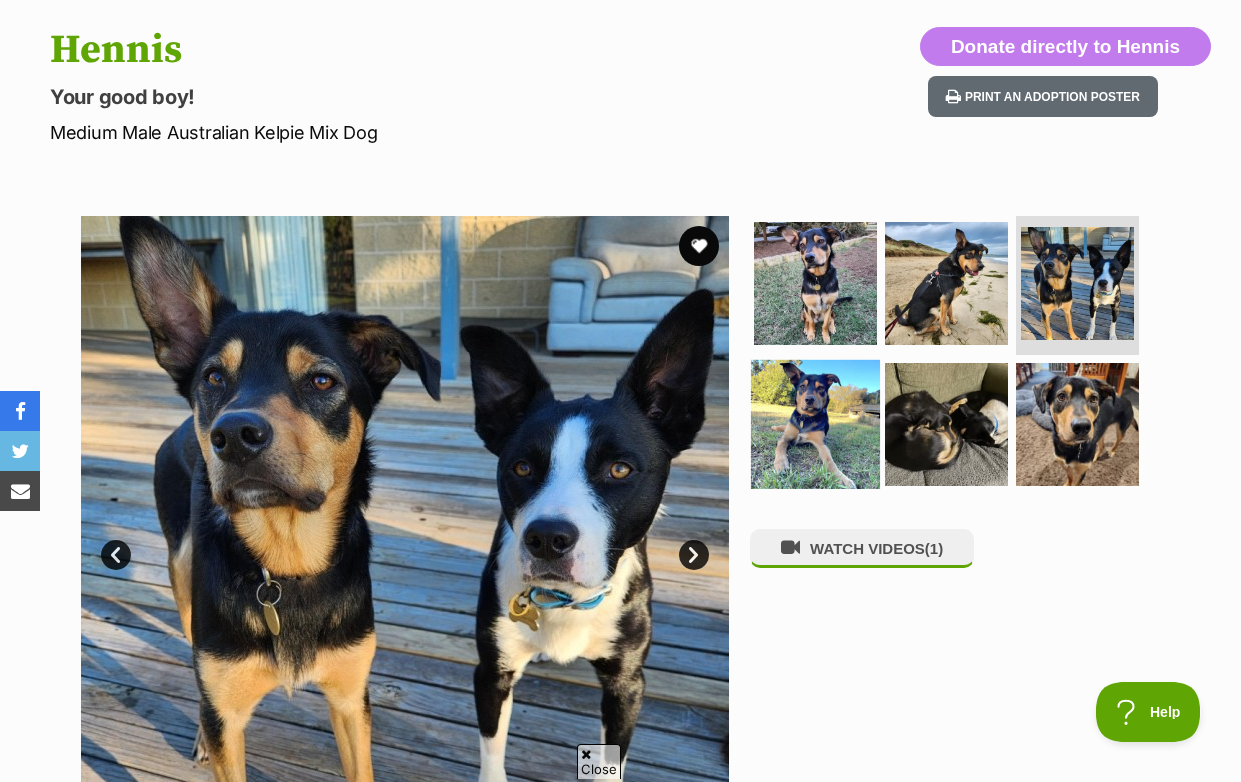 click at bounding box center [815, 424] 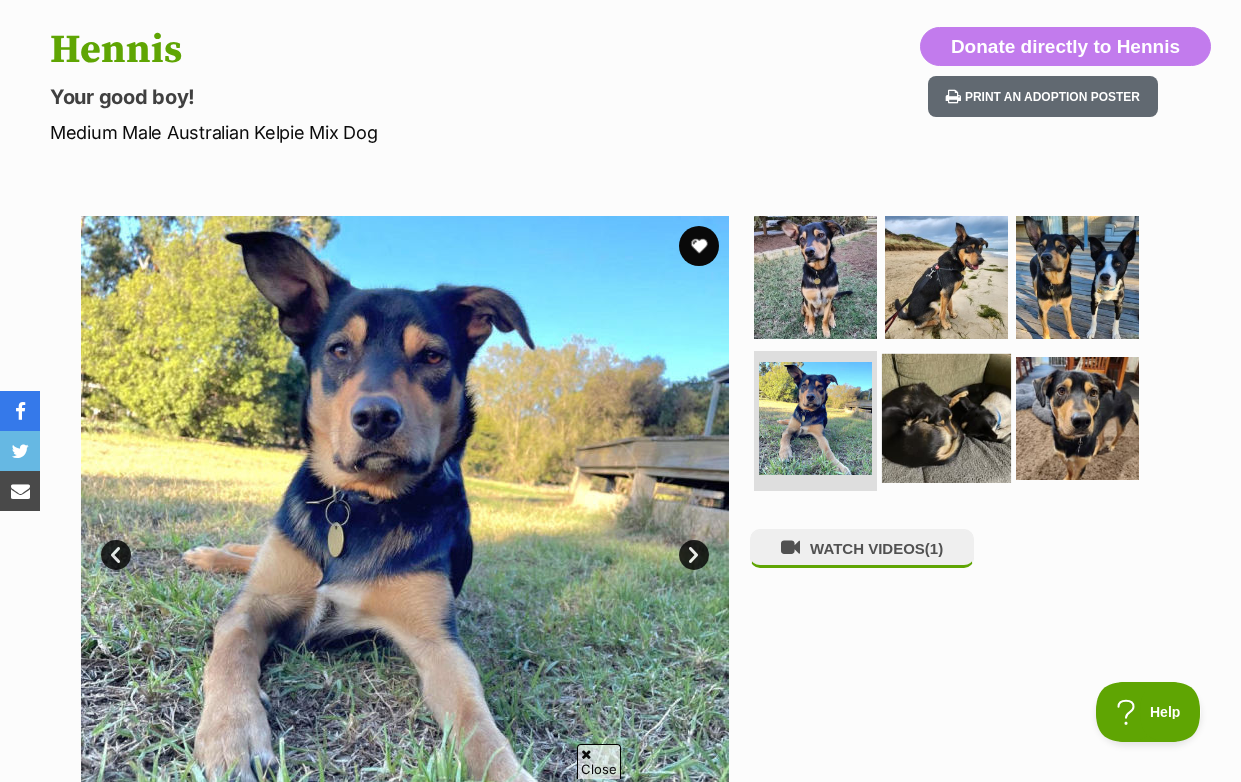 click at bounding box center [946, 418] 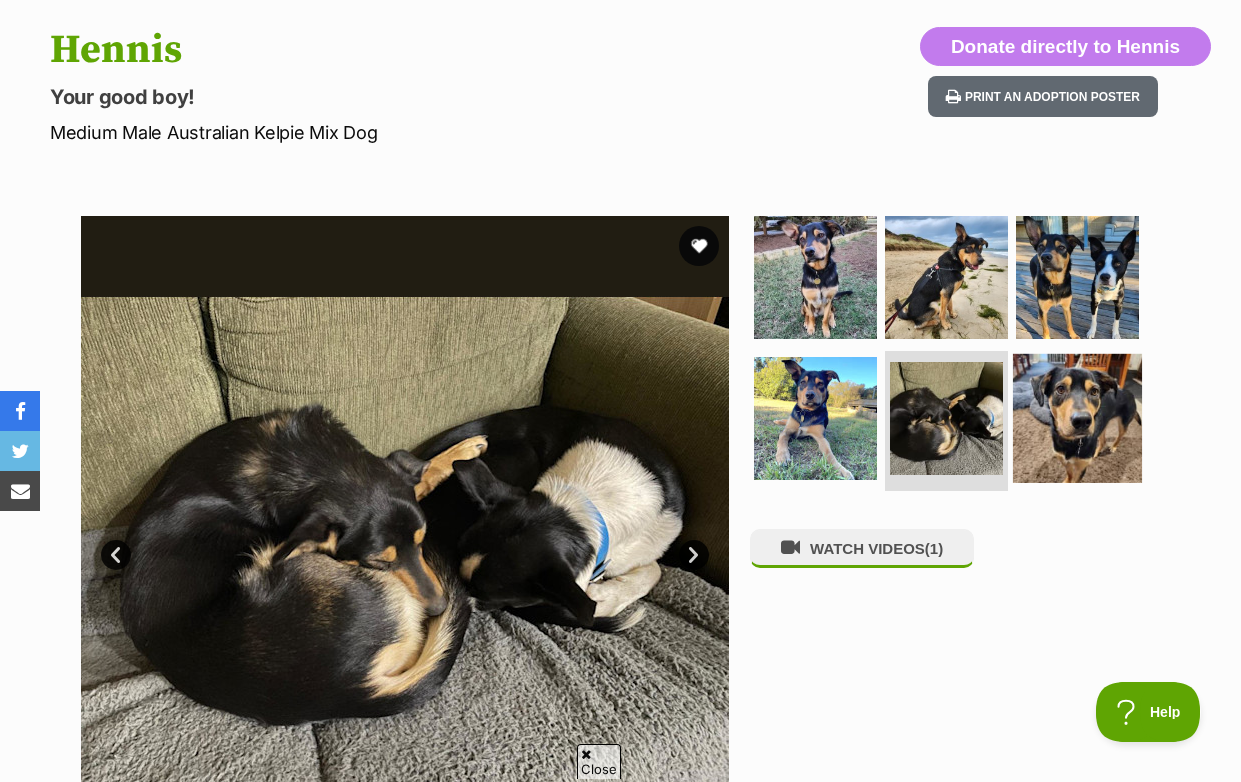 click at bounding box center [1077, 418] 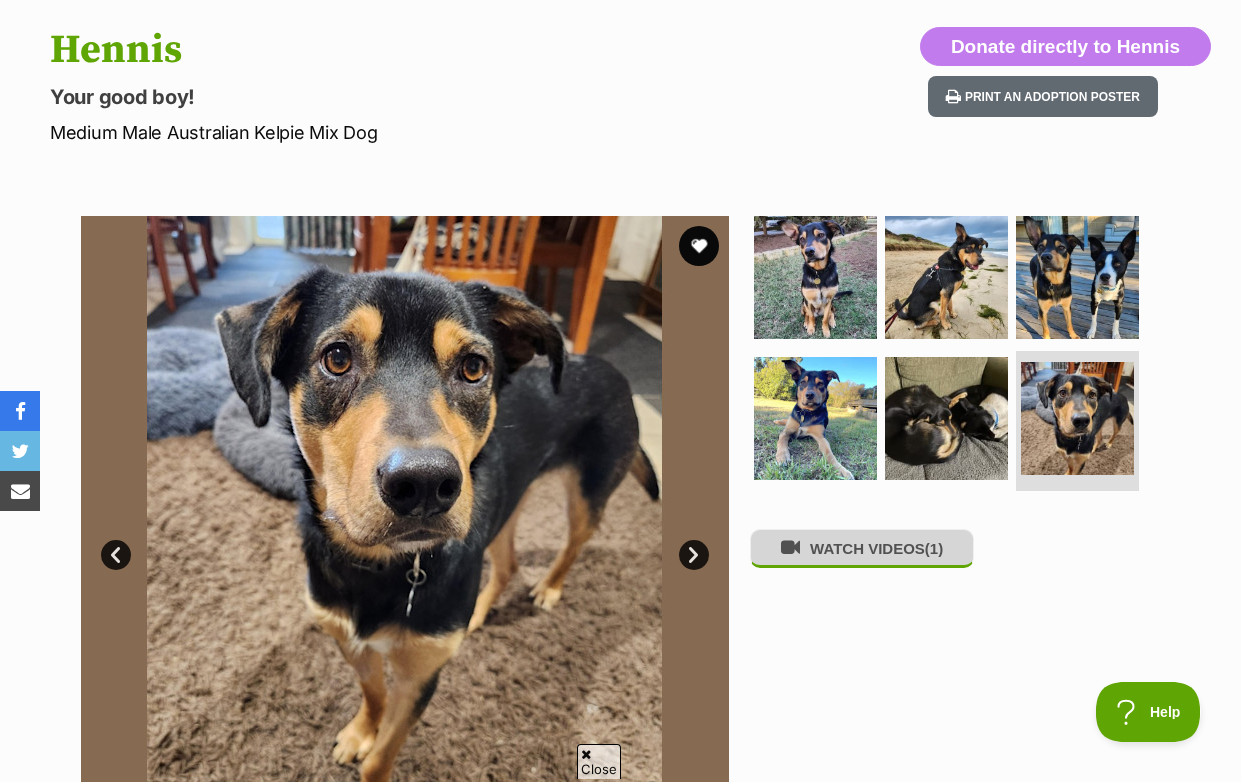 click on "WATCH VIDEOS
(1)" at bounding box center (862, 548) 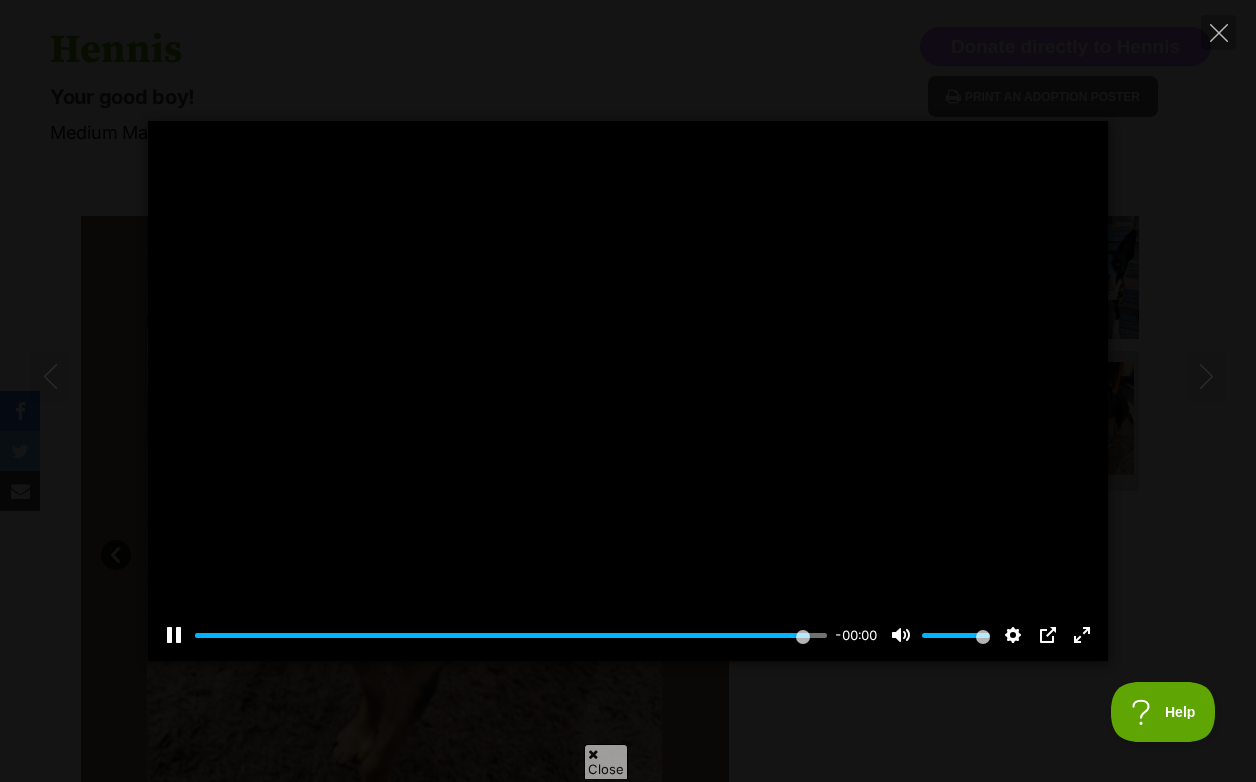 type on "100" 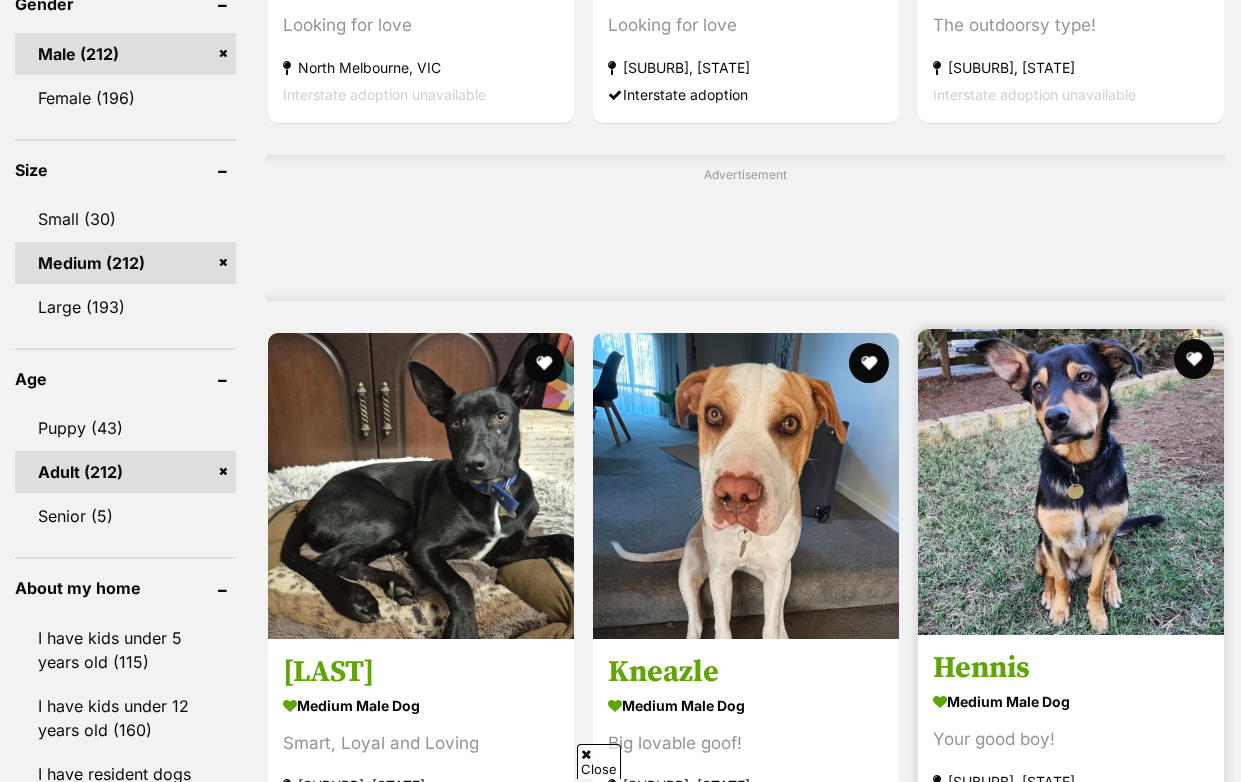 scroll, scrollTop: 1801, scrollLeft: 0, axis: vertical 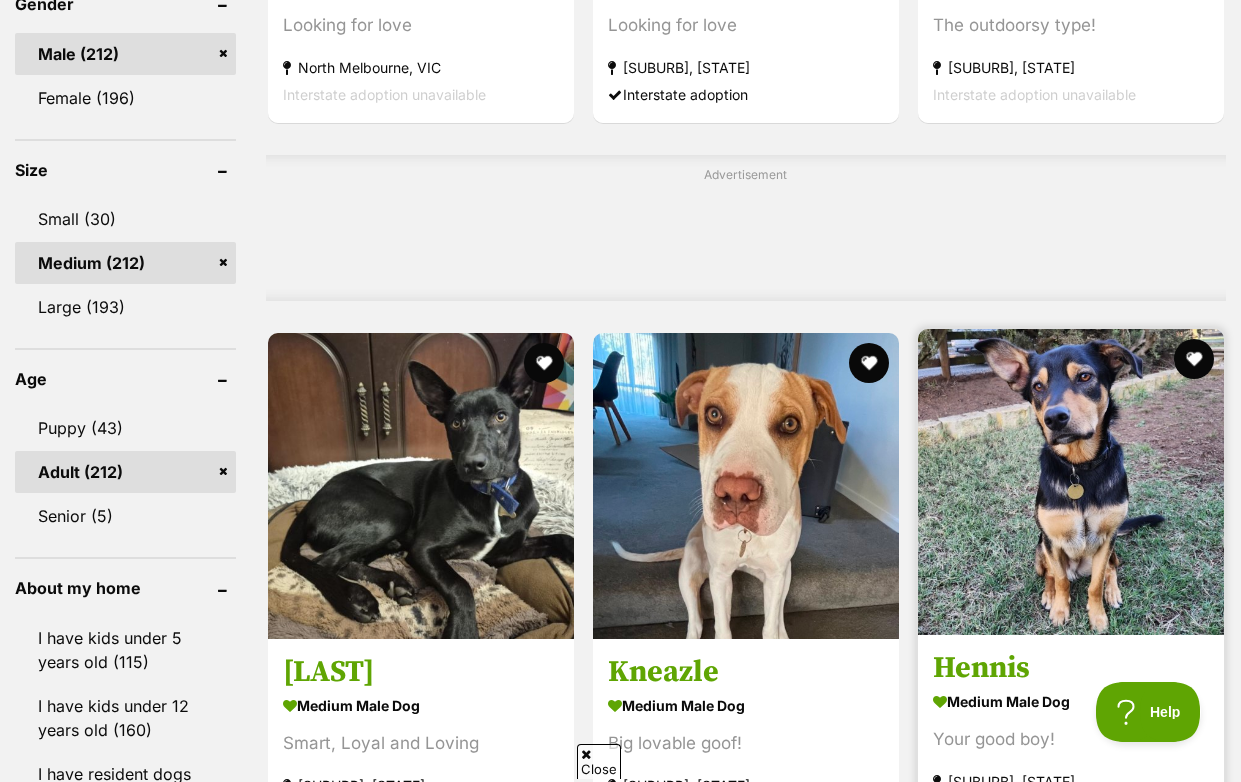 click at bounding box center (1071, 482) 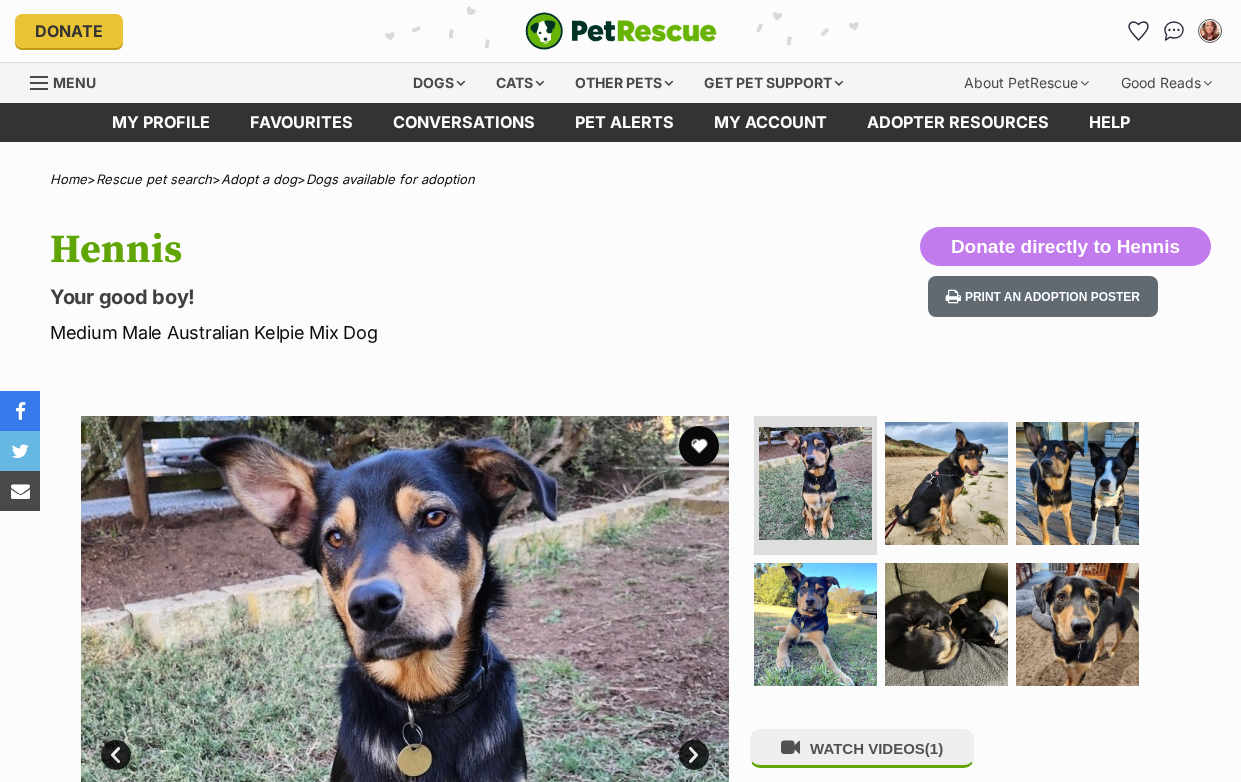 scroll, scrollTop: 0, scrollLeft: 0, axis: both 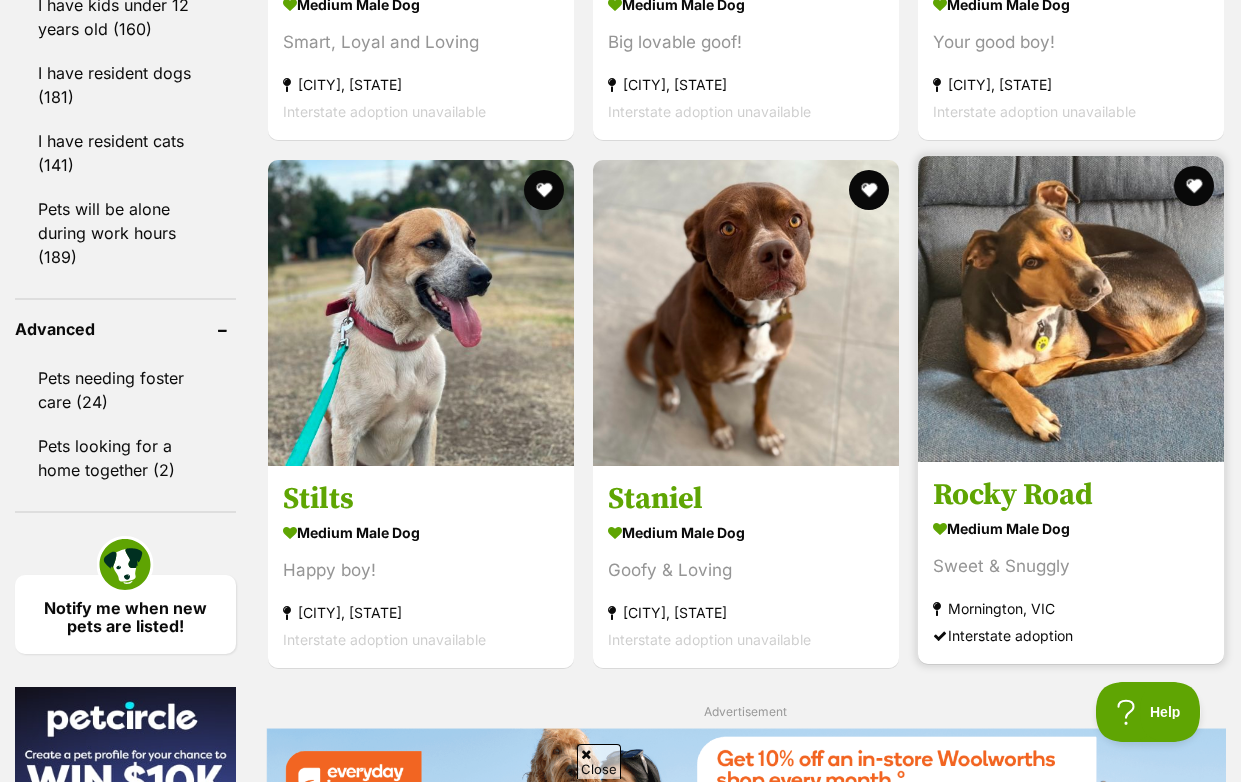 click at bounding box center (1071, 309) 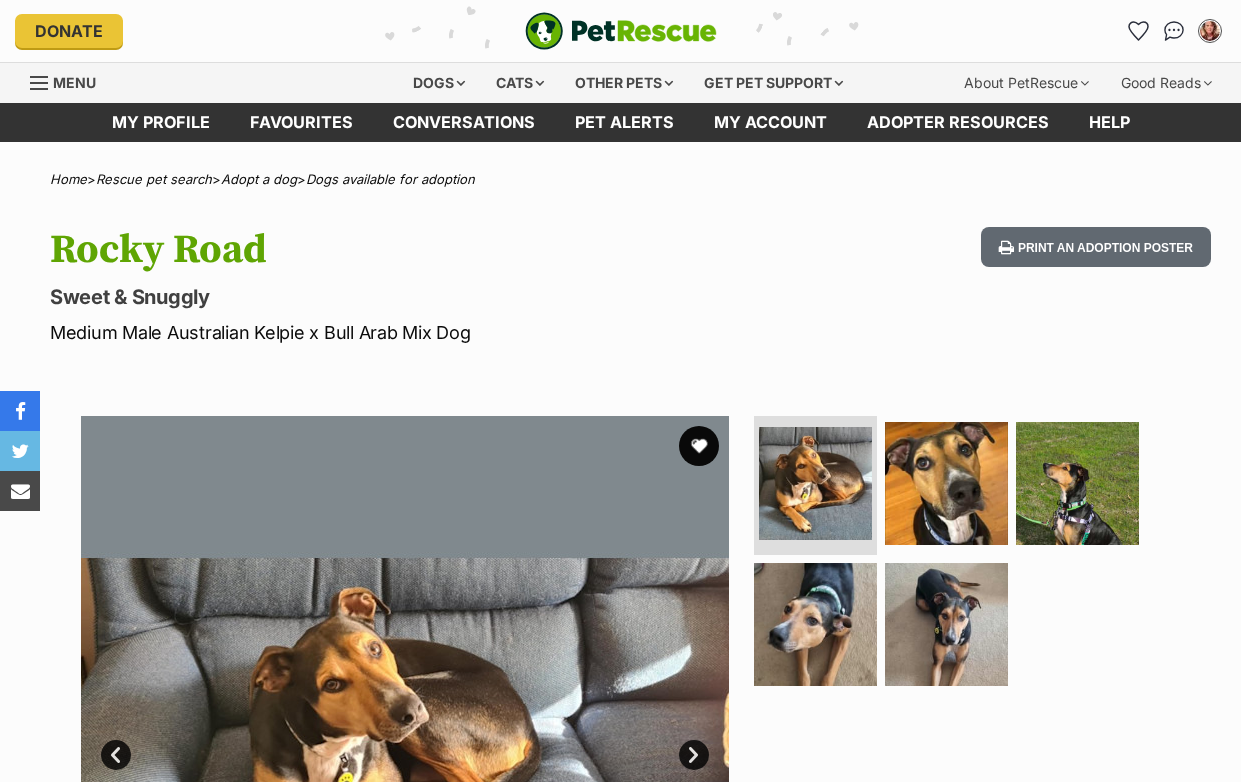 scroll, scrollTop: 0, scrollLeft: 0, axis: both 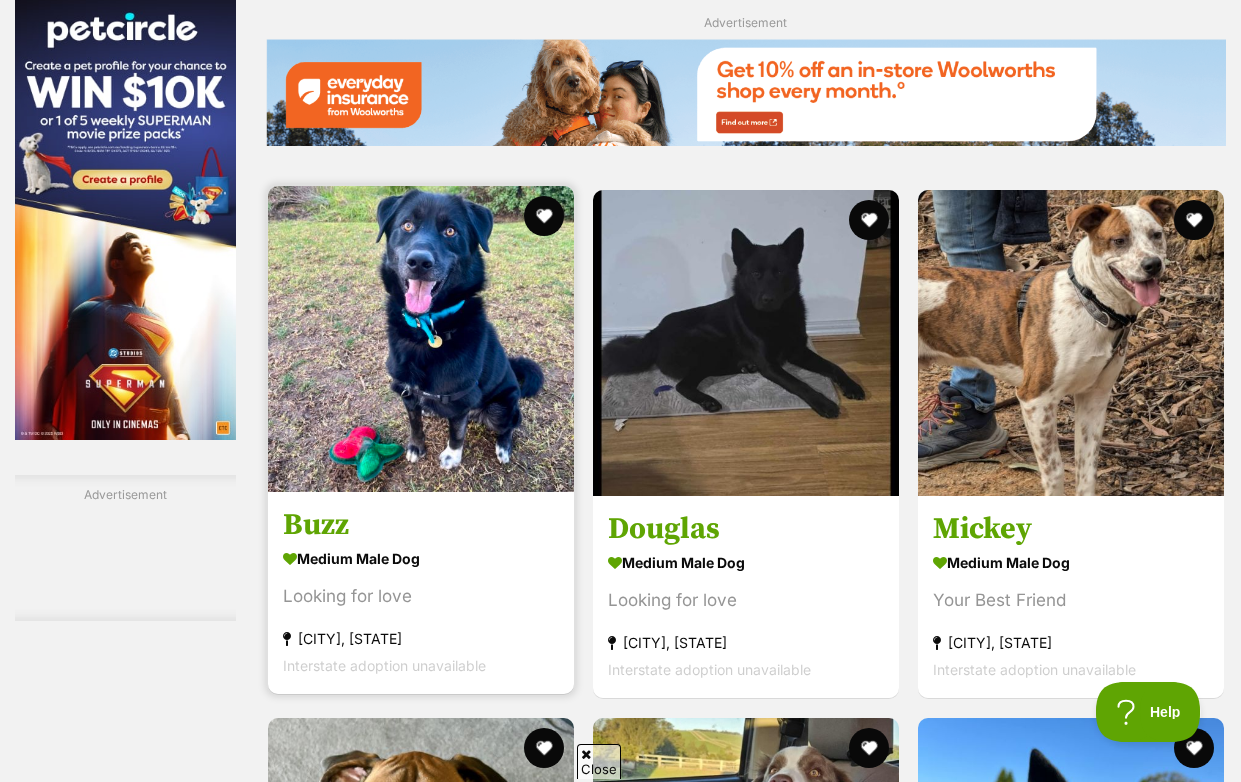 click at bounding box center (421, 339) 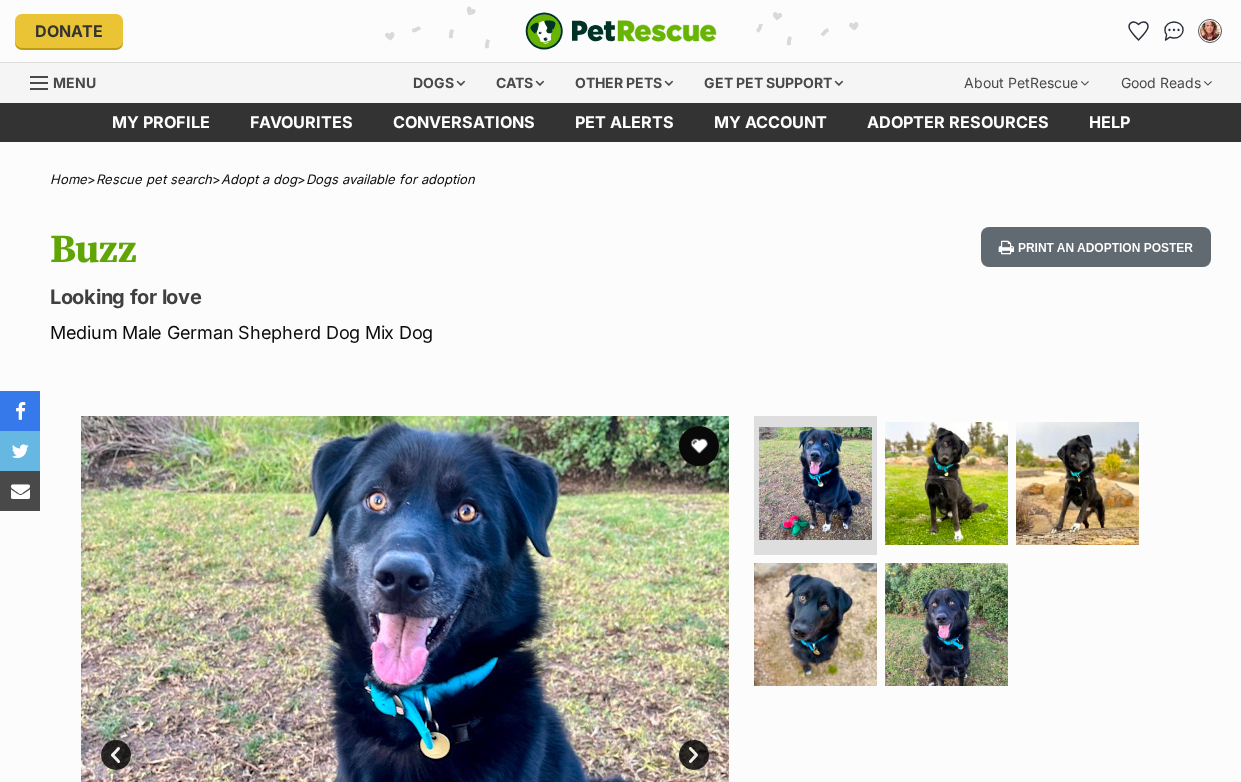 scroll, scrollTop: 0, scrollLeft: 0, axis: both 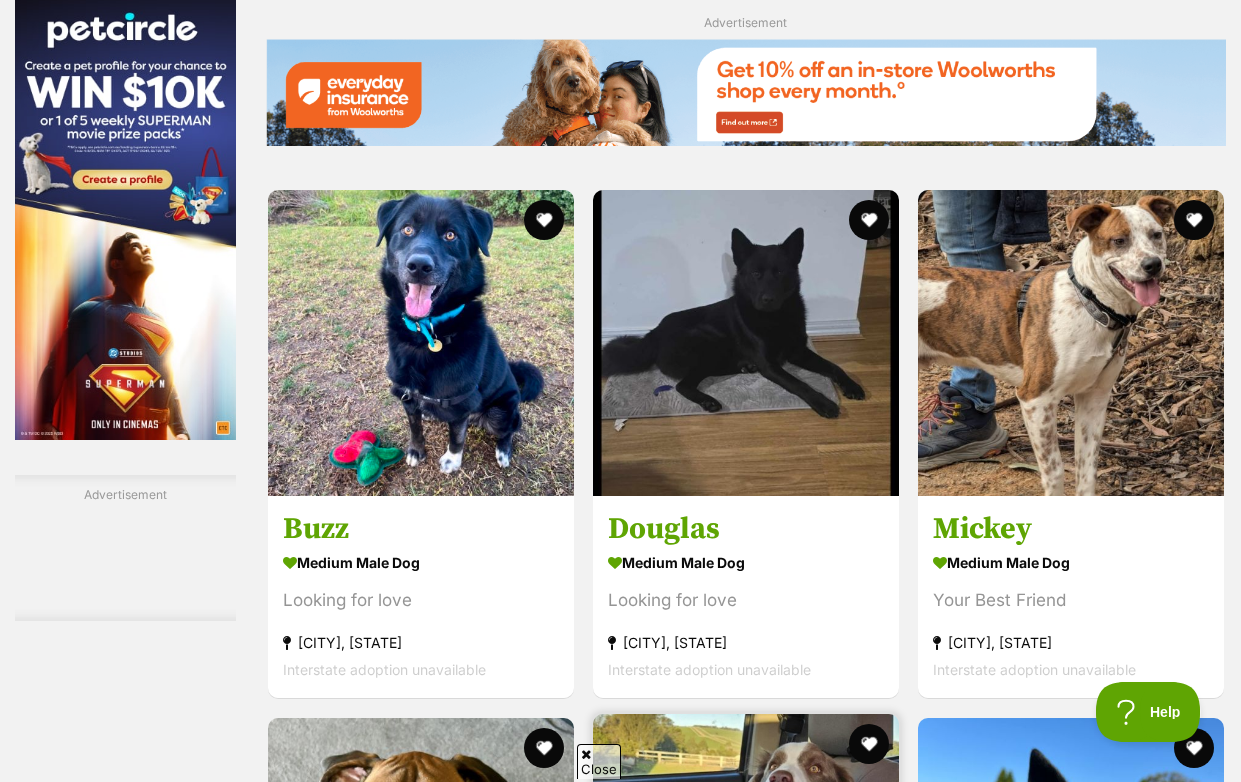 click at bounding box center [746, 867] 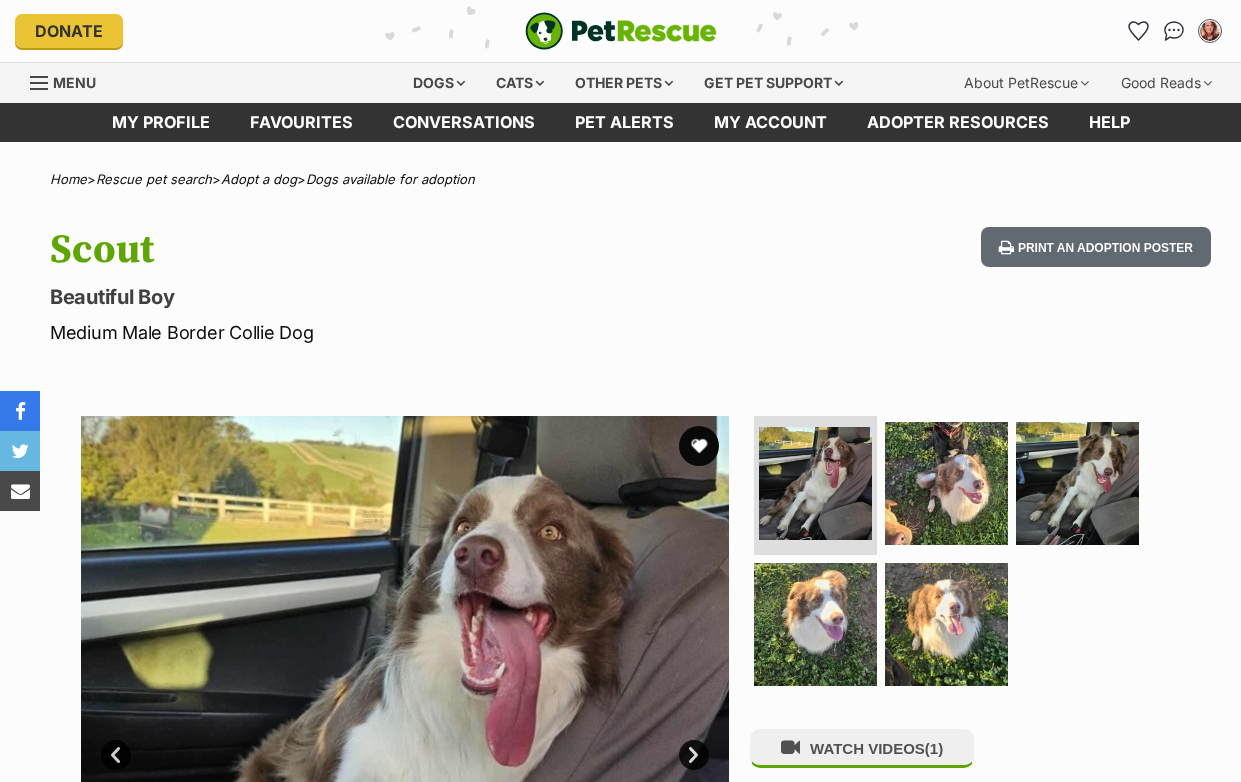 scroll, scrollTop: 0, scrollLeft: 0, axis: both 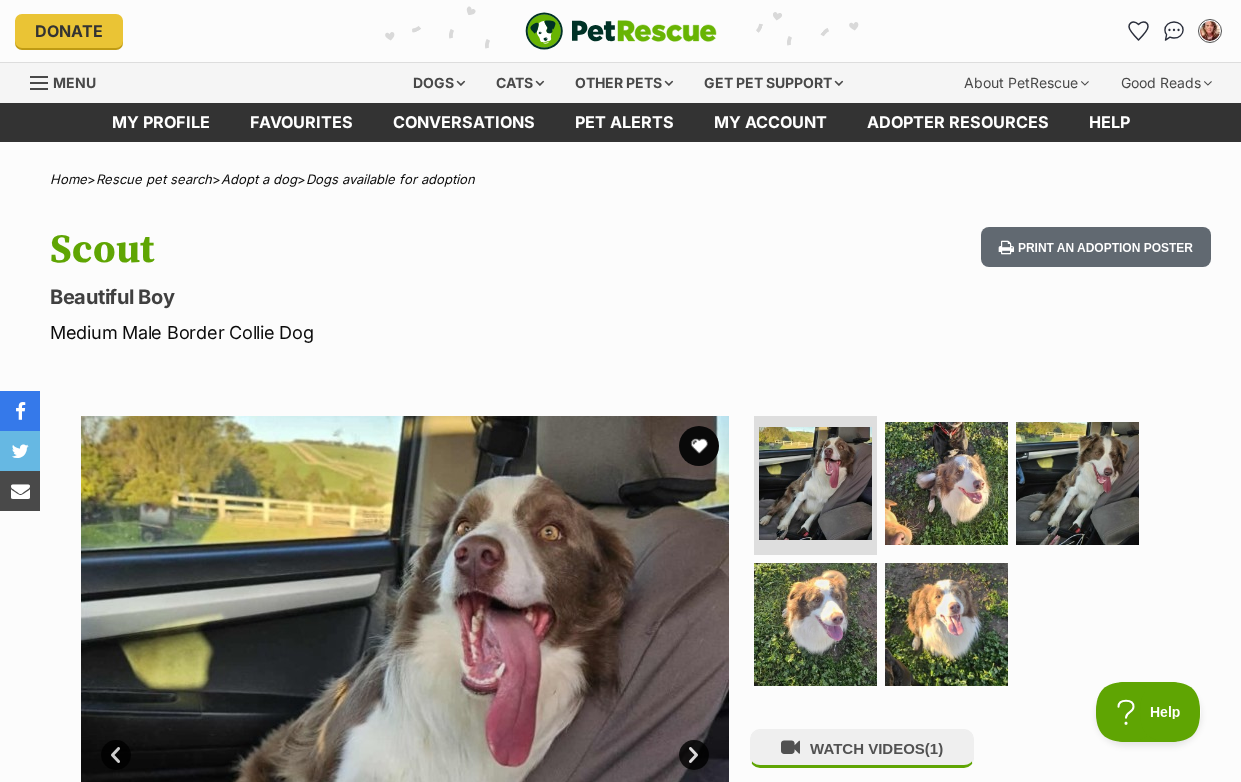 click at bounding box center [405, 740] 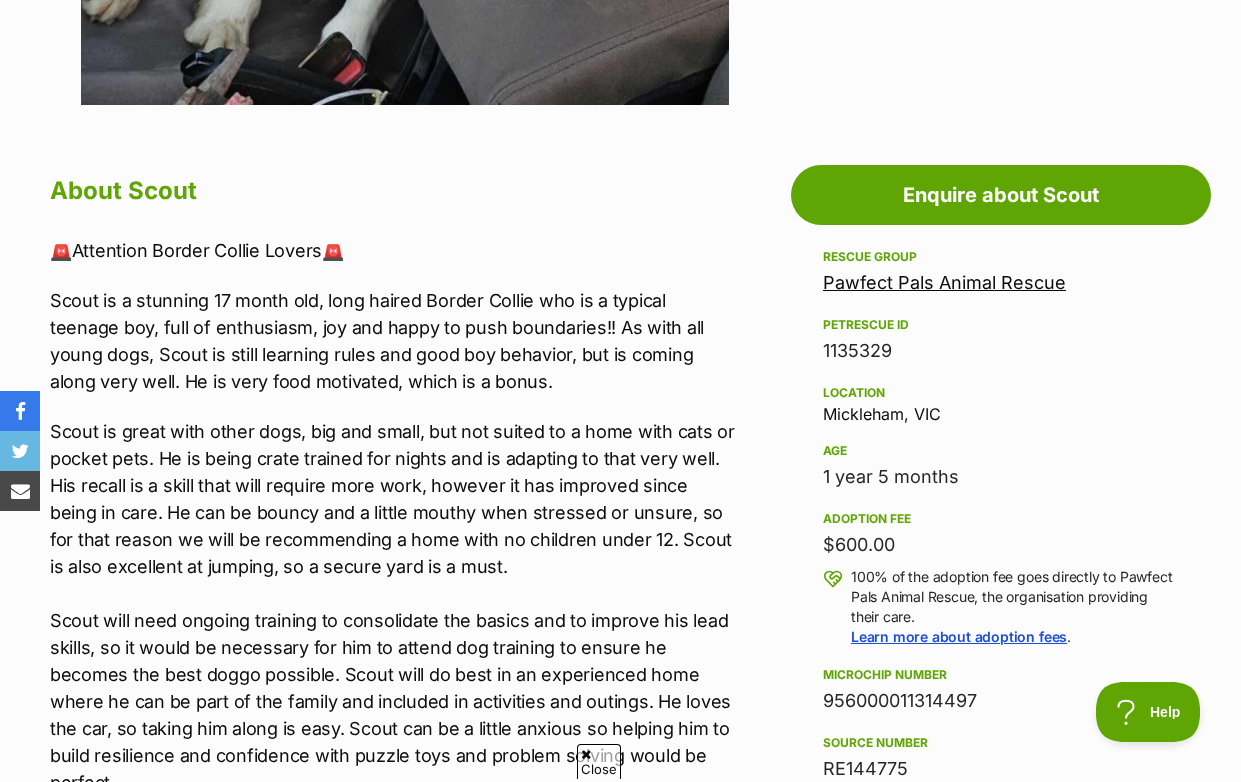 scroll, scrollTop: 1000, scrollLeft: 0, axis: vertical 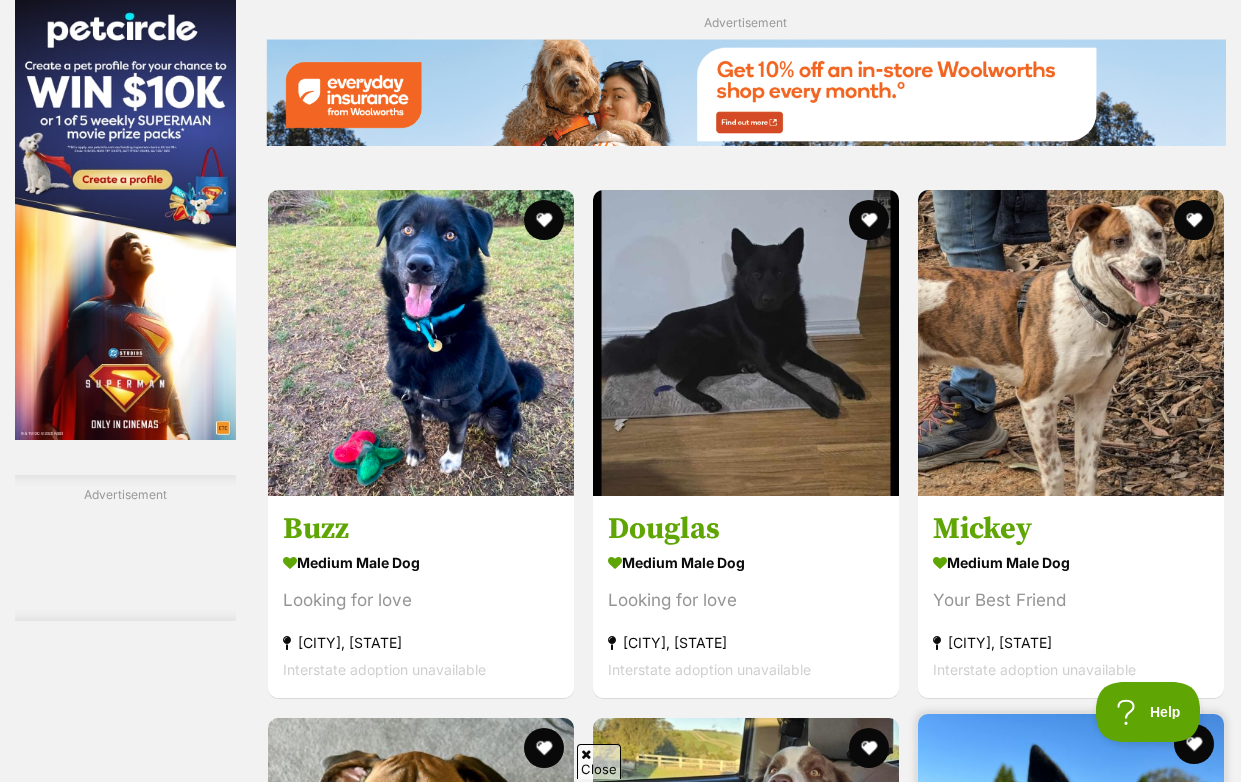 click at bounding box center [1071, 867] 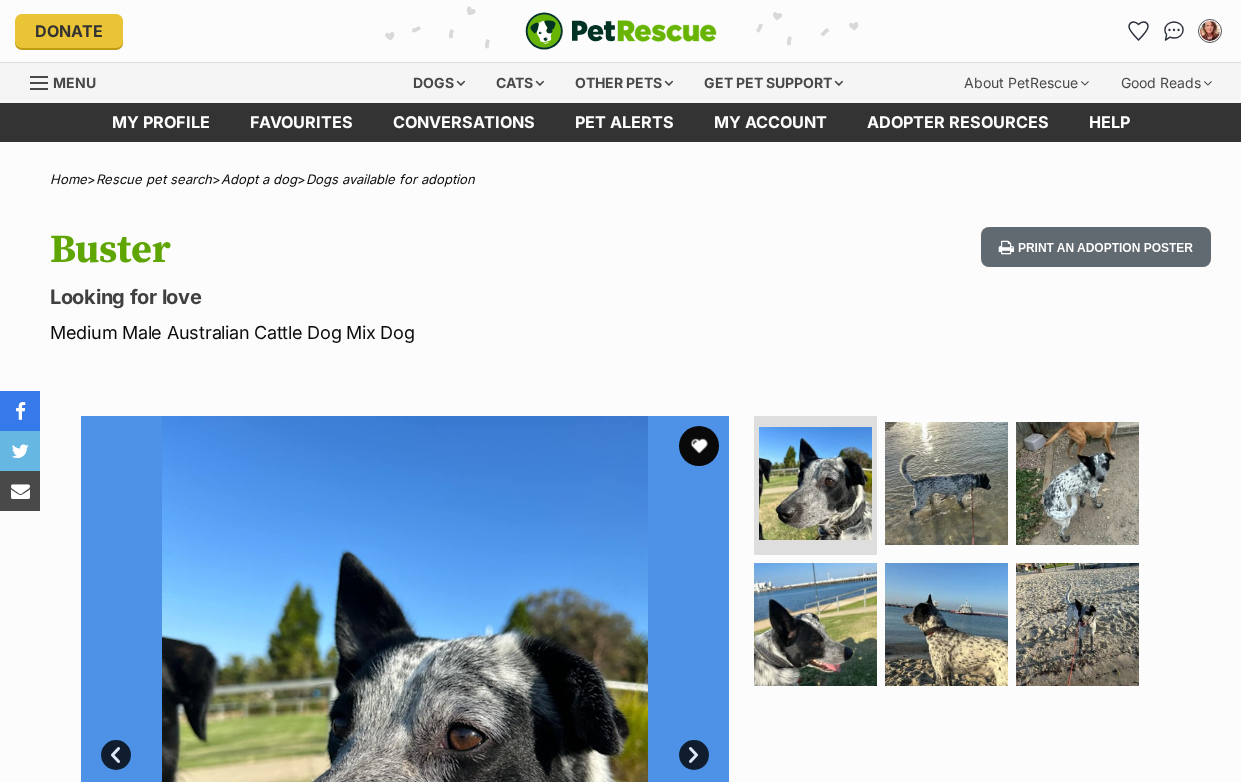 scroll, scrollTop: 0, scrollLeft: 0, axis: both 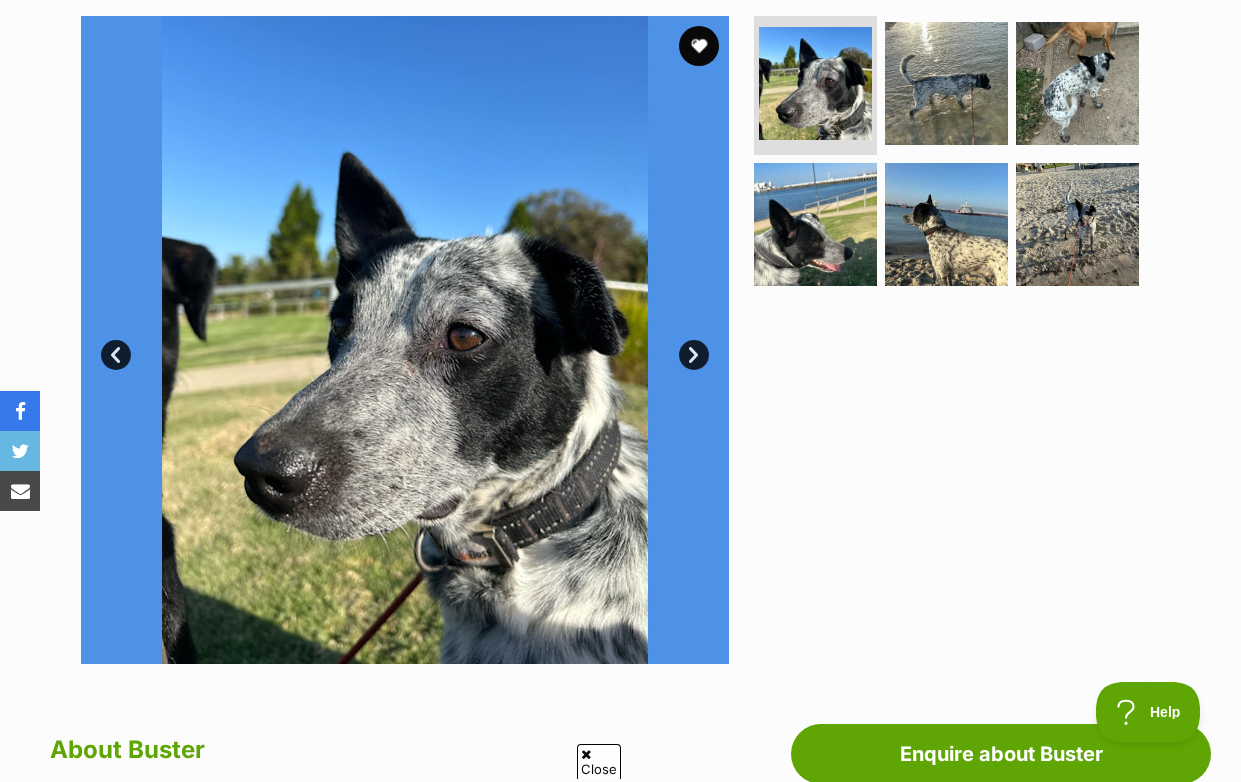 click on "Next" at bounding box center (694, 355) 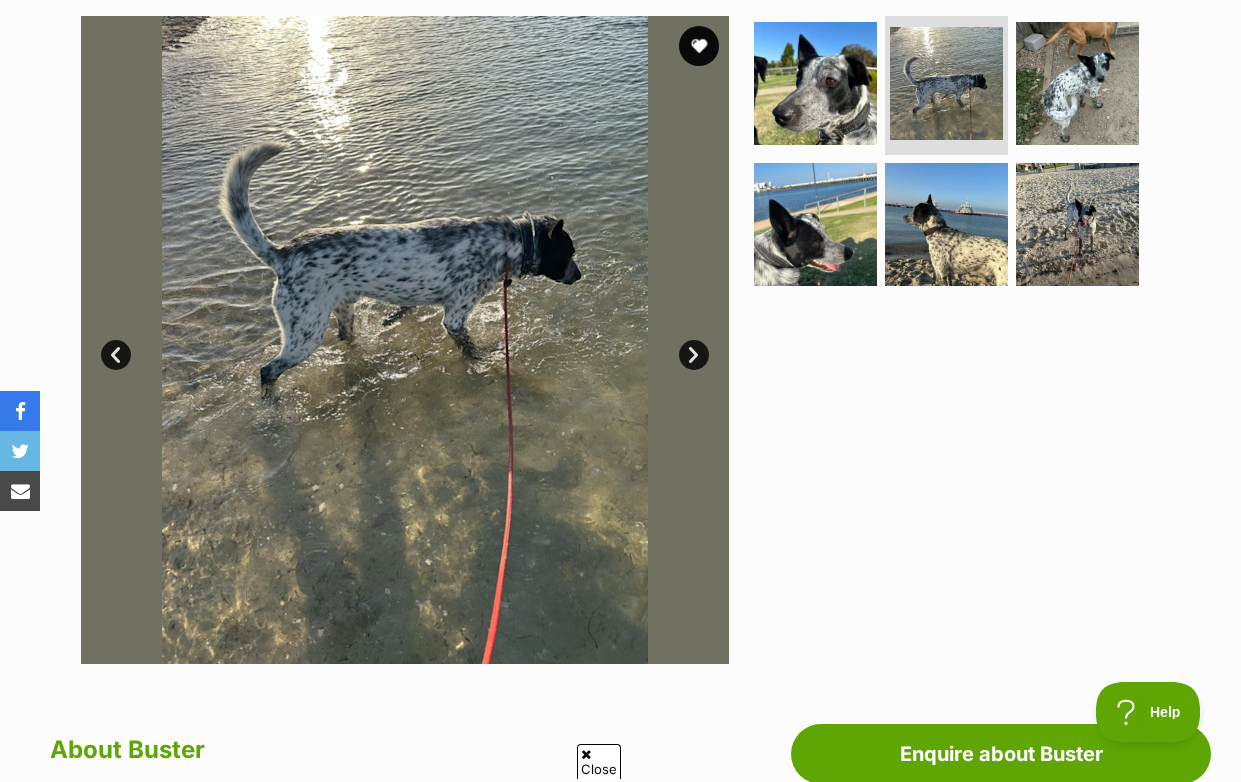 click on "Next" at bounding box center (694, 355) 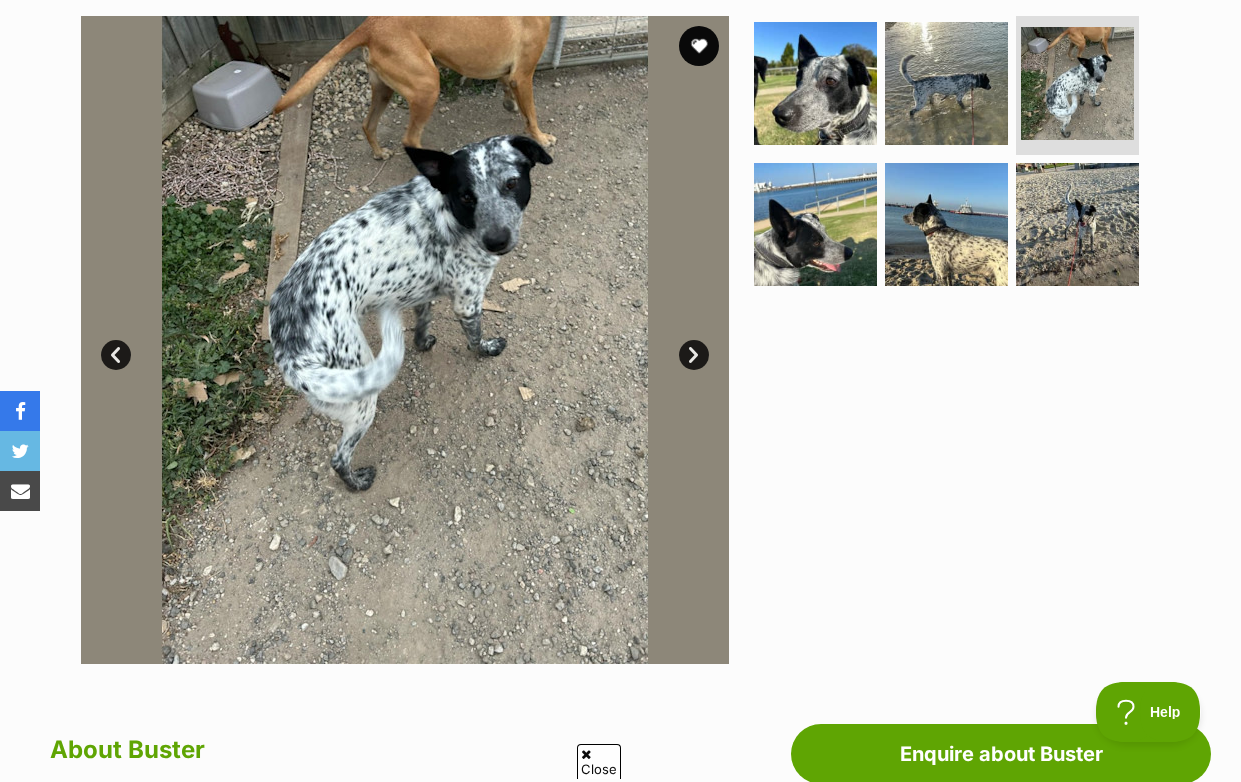 click on "Next" at bounding box center [694, 355] 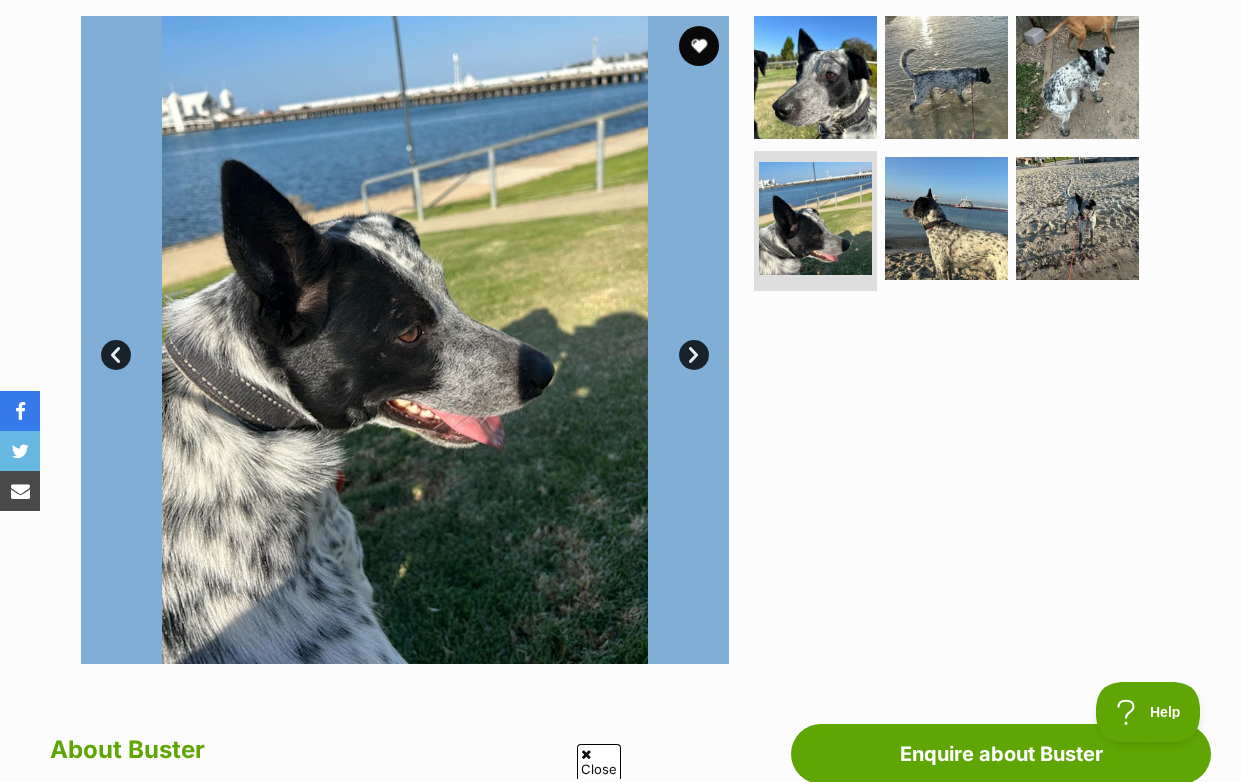click on "Next" at bounding box center [694, 355] 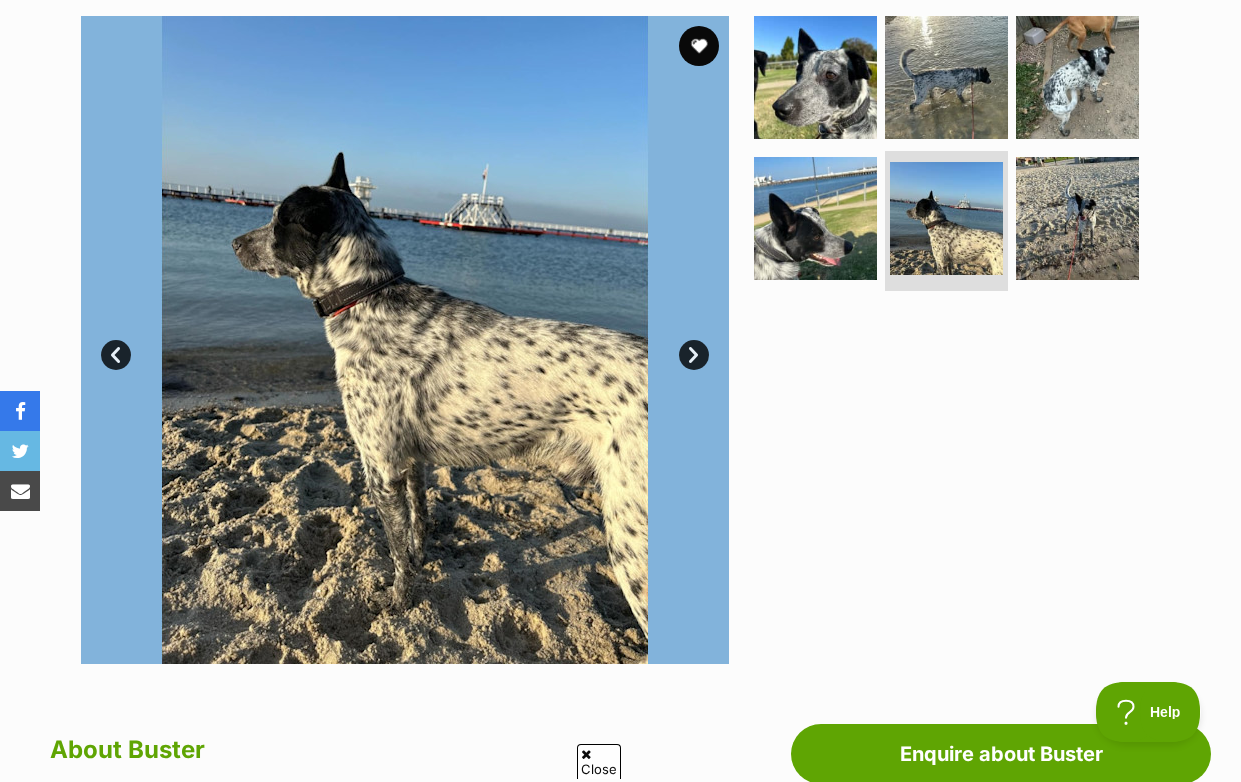 click on "Next" at bounding box center (694, 355) 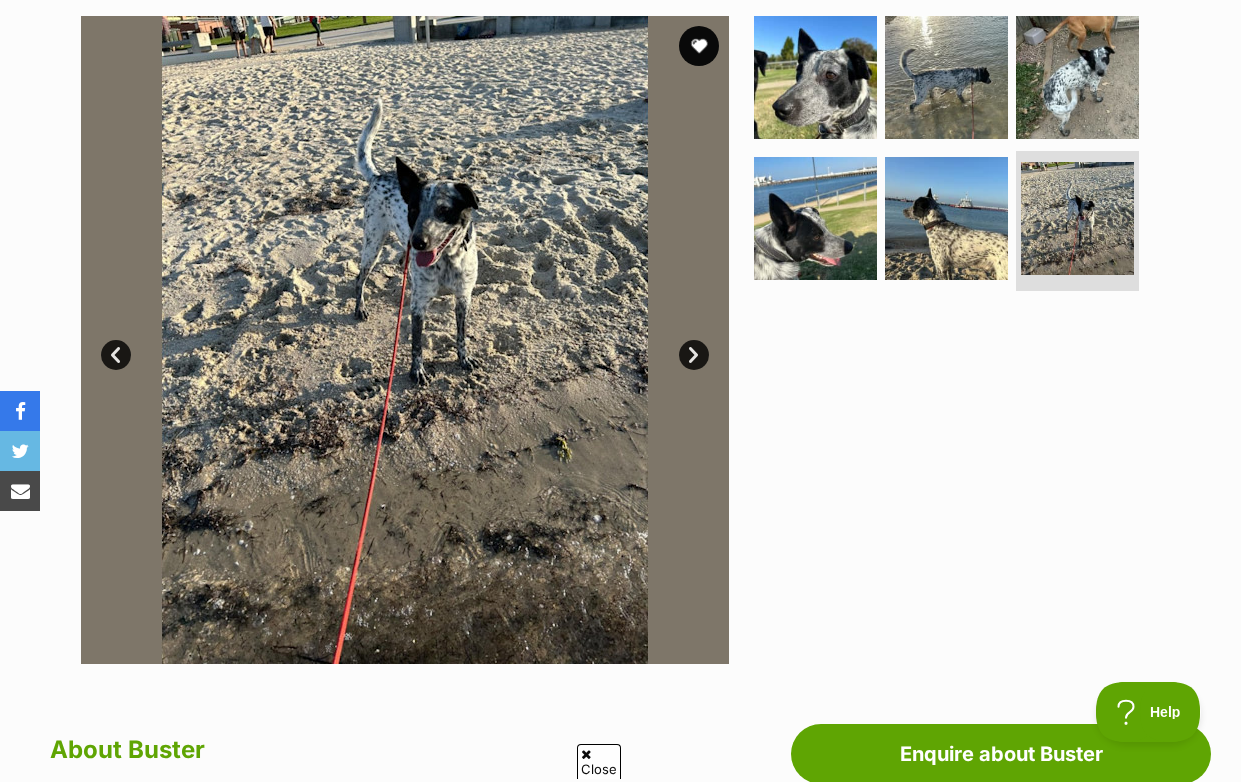click on "Next" at bounding box center (694, 355) 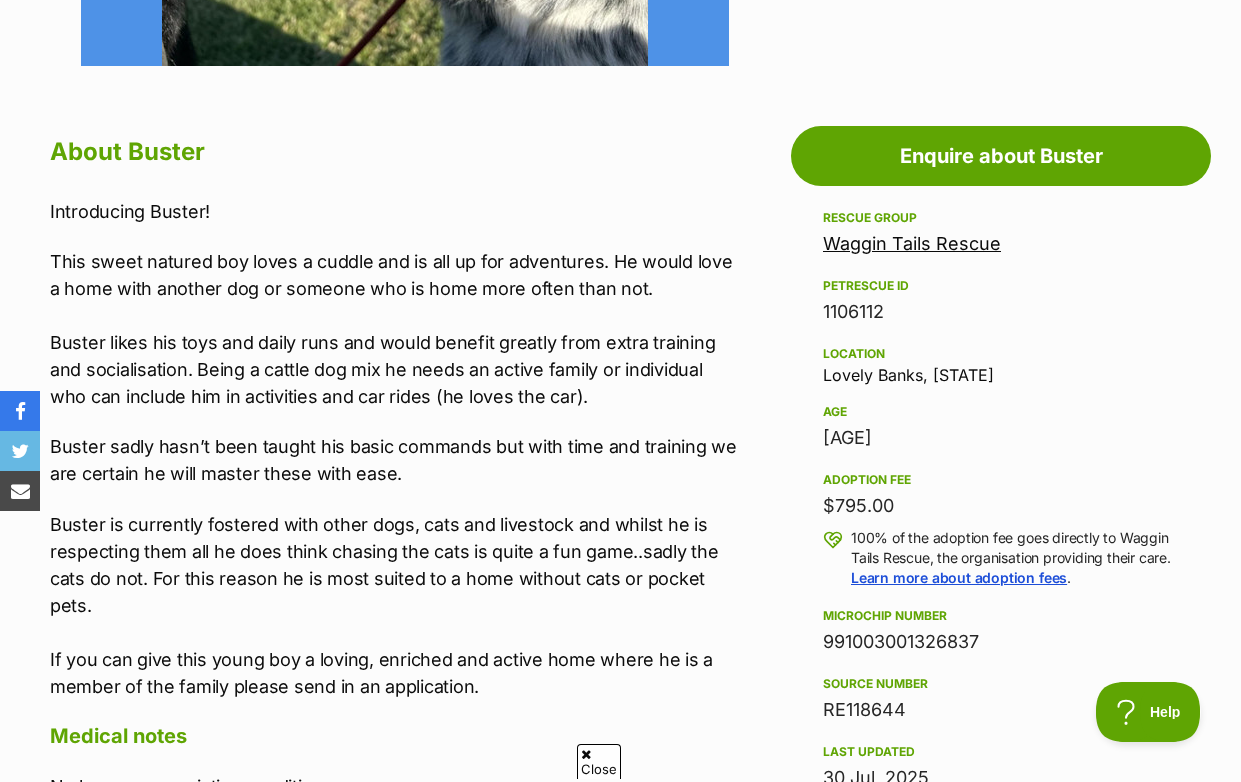 scroll, scrollTop: 1000, scrollLeft: 0, axis: vertical 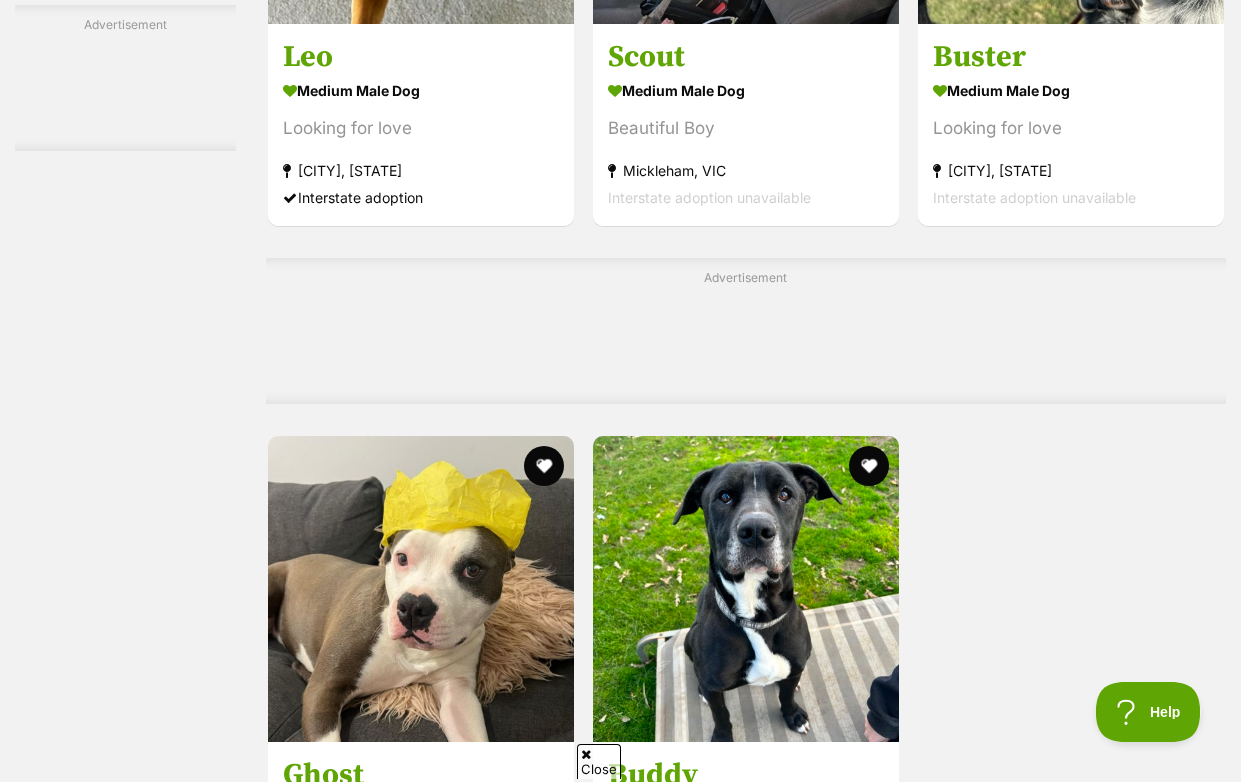click on "Next" at bounding box center (827, 989) 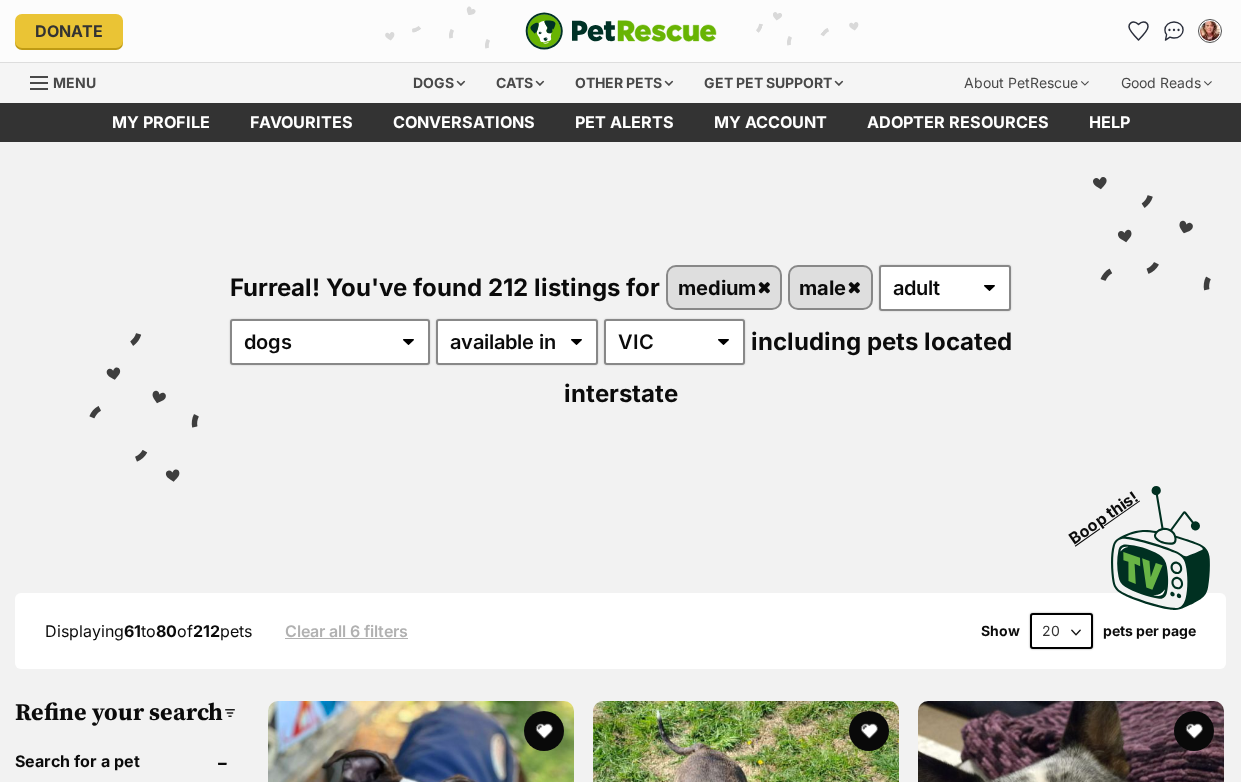 scroll, scrollTop: 0, scrollLeft: 0, axis: both 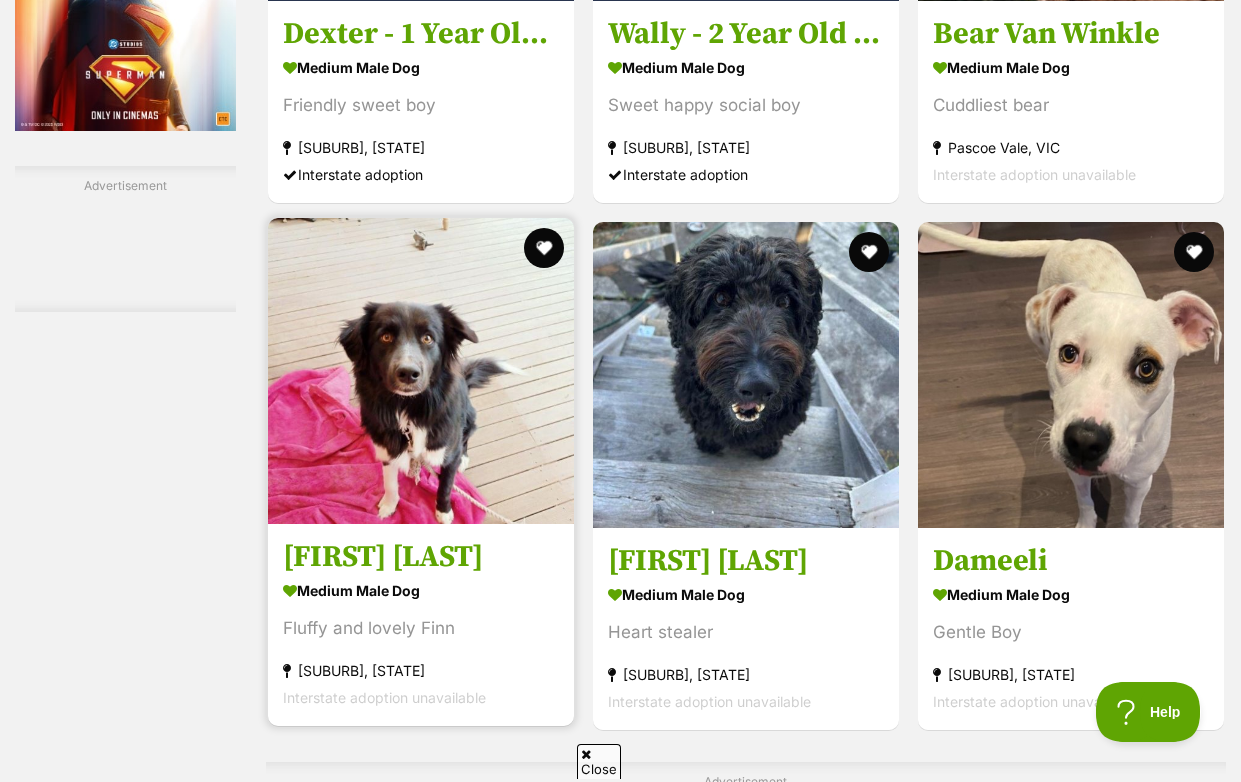 click at bounding box center (421, 371) 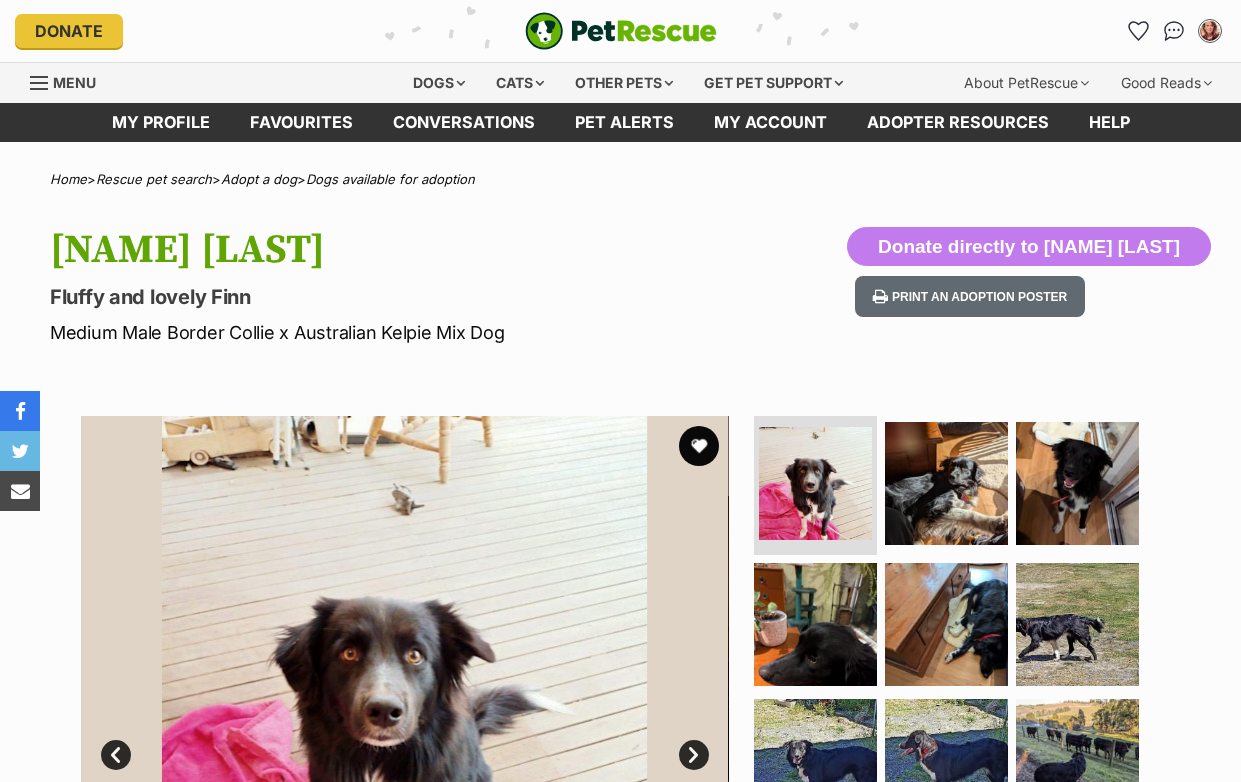 scroll, scrollTop: 0, scrollLeft: 0, axis: both 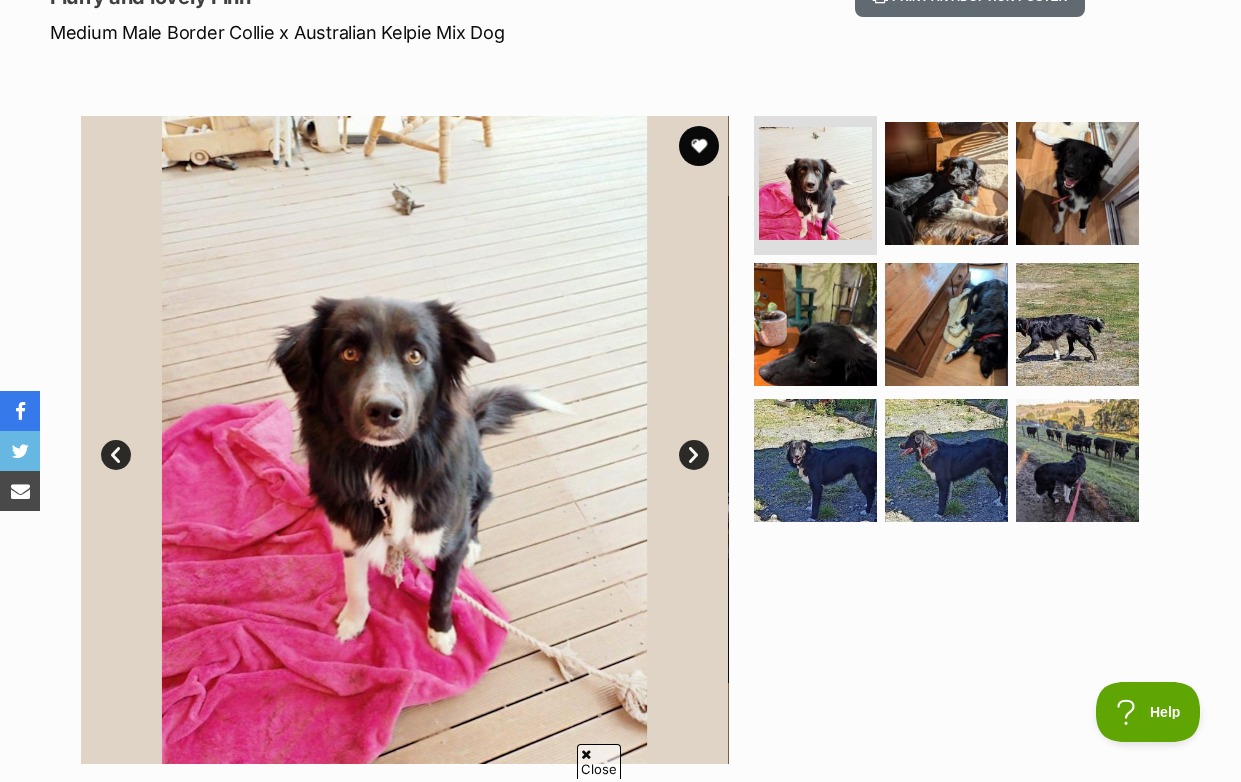 click on "Next" at bounding box center (694, 455) 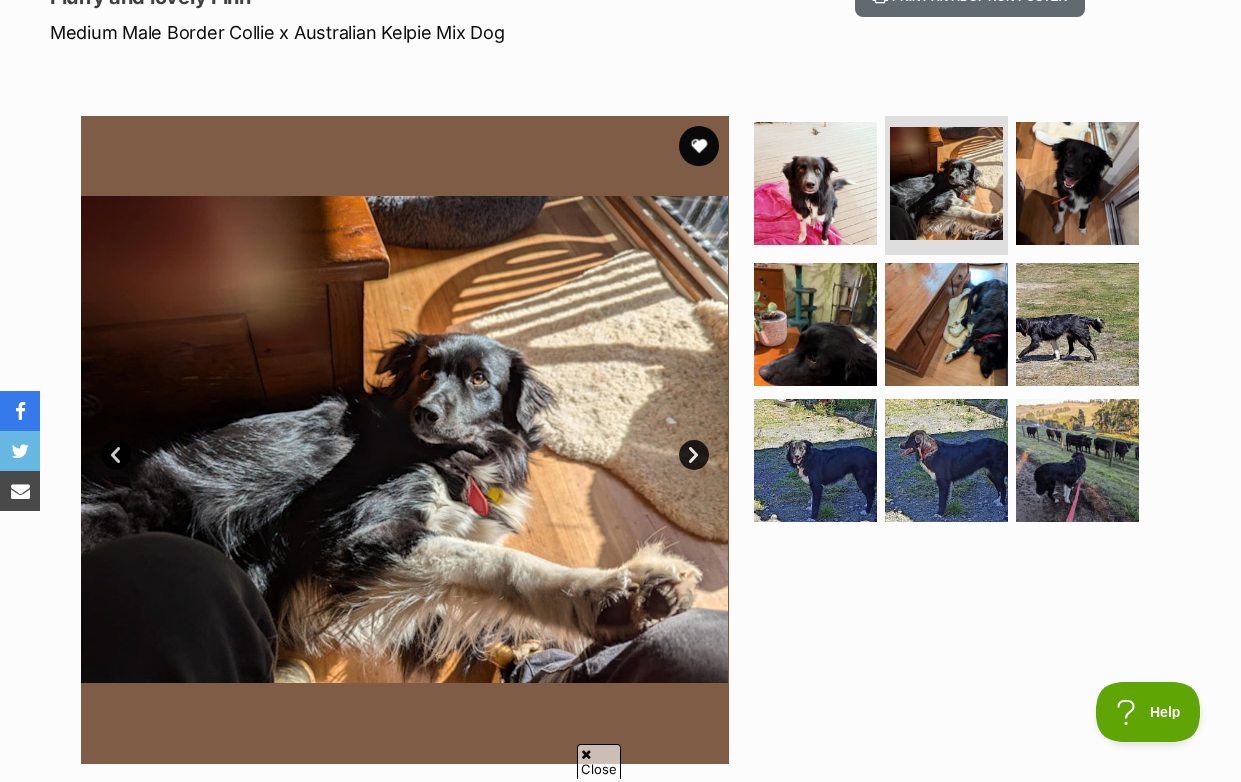 click on "Next" at bounding box center [694, 455] 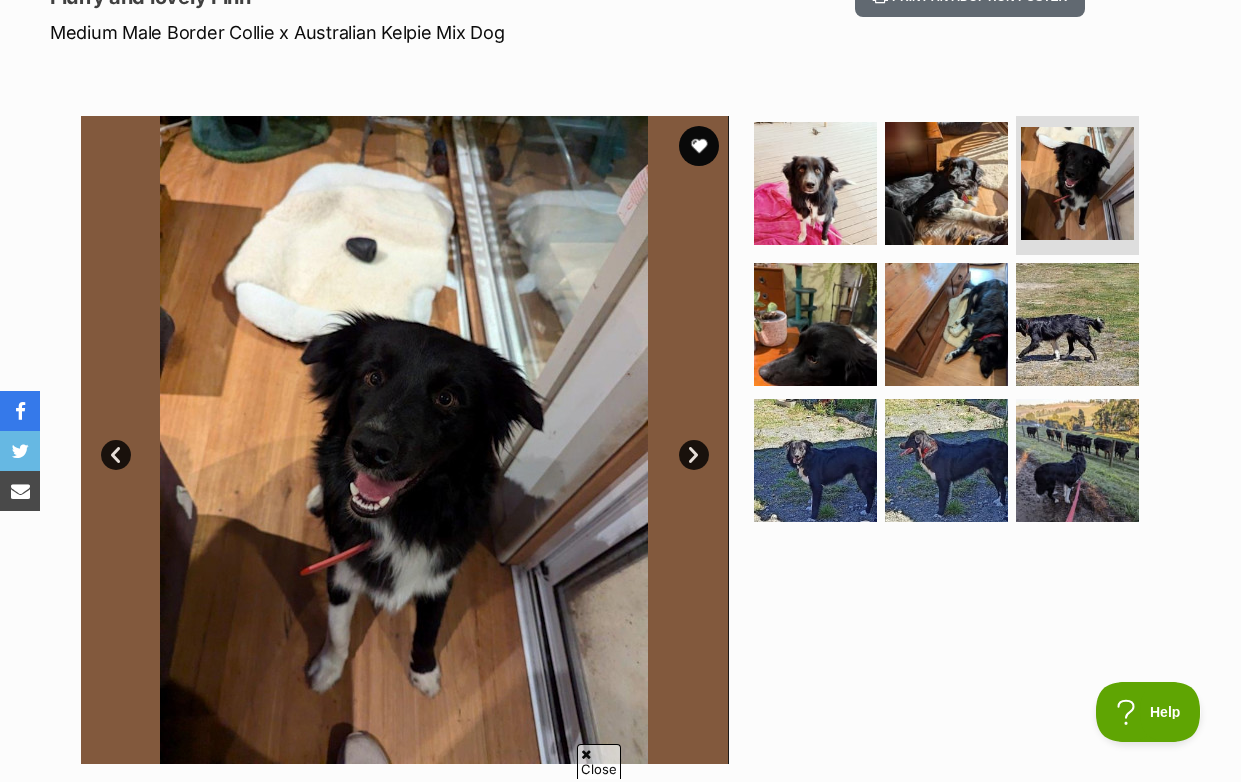 click on "Next" at bounding box center [694, 455] 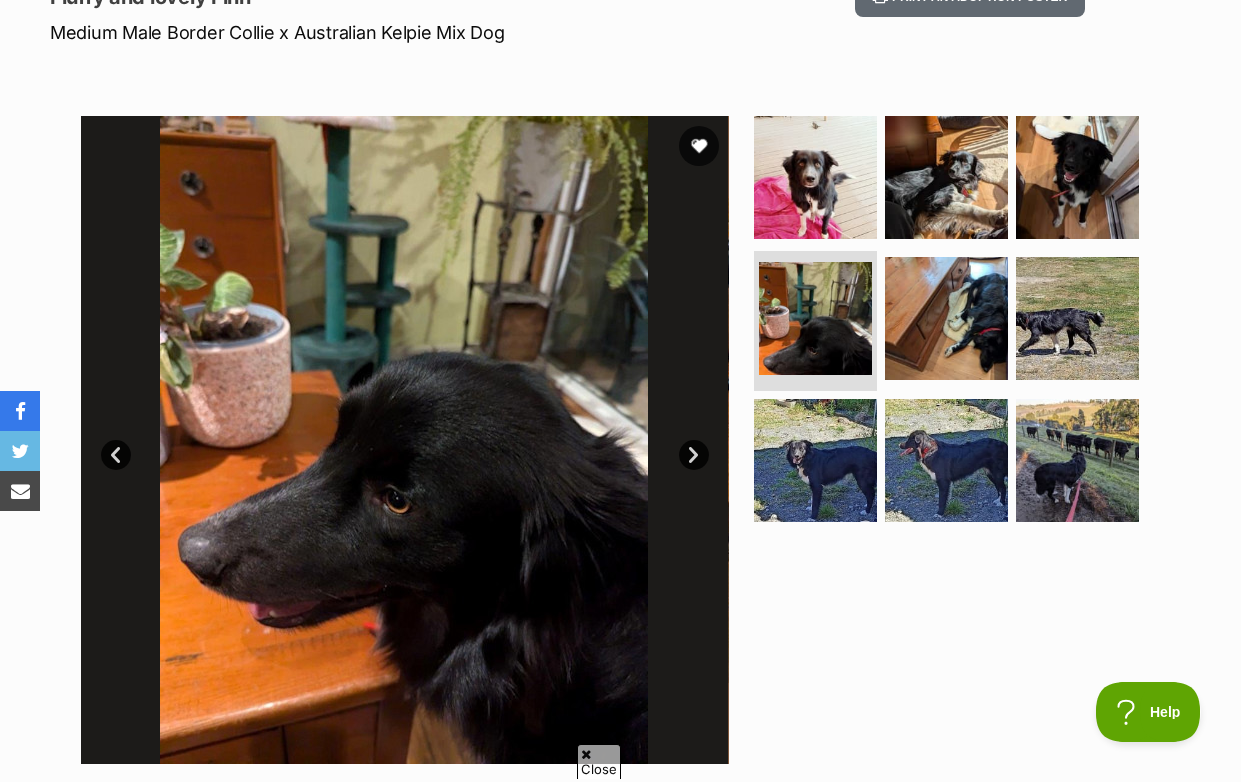 click on "Next" at bounding box center (694, 455) 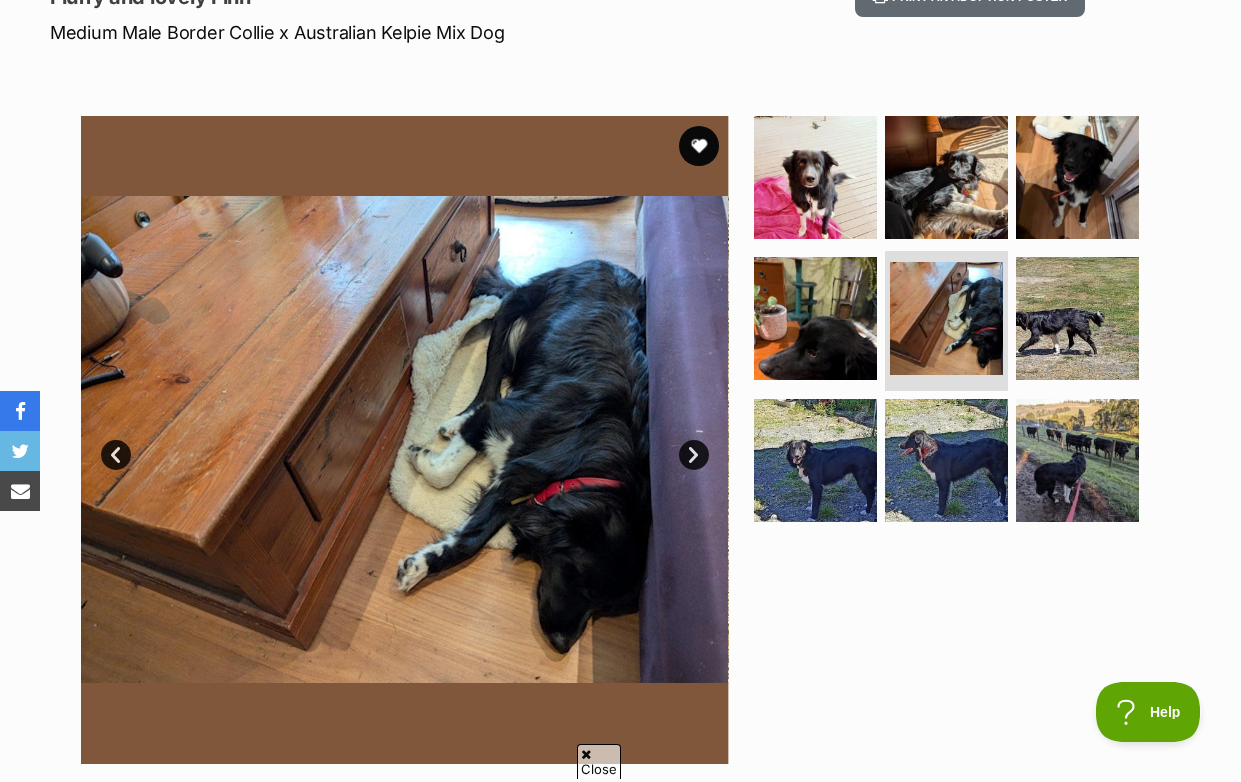 click on "Next" at bounding box center (694, 455) 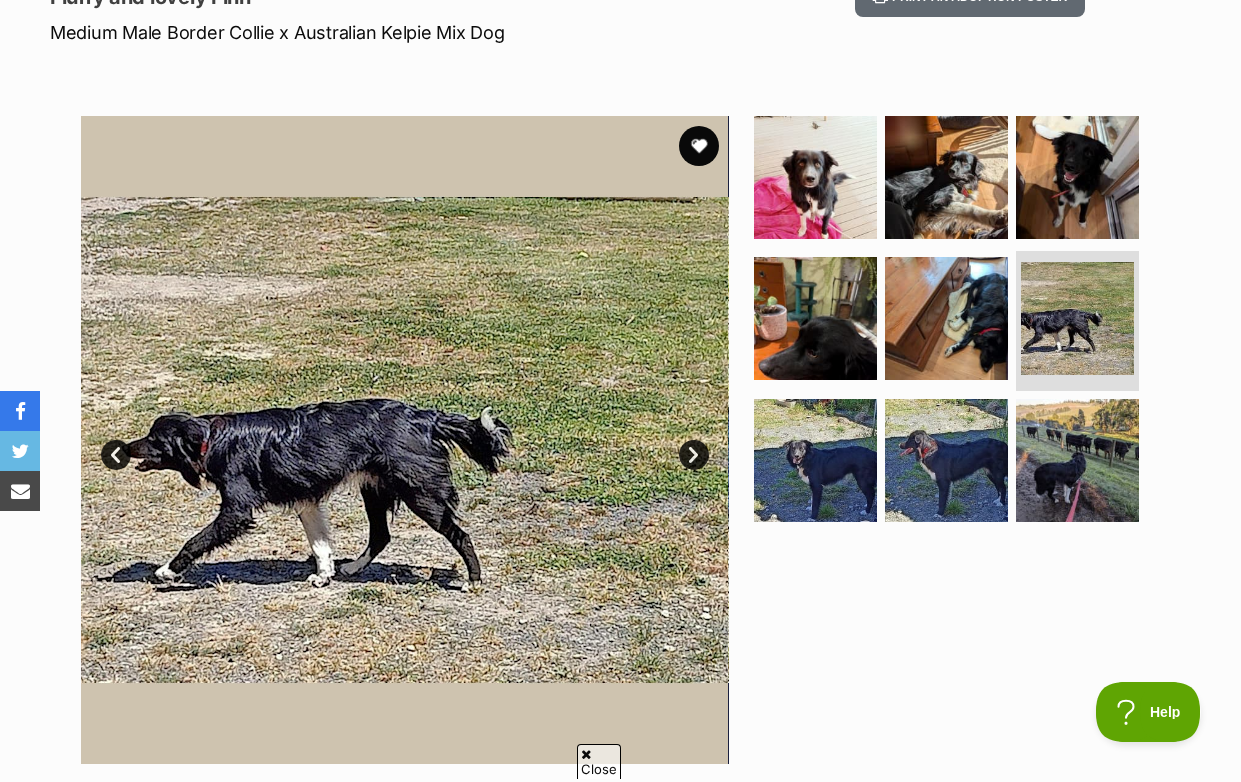 click on "Next" at bounding box center [694, 455] 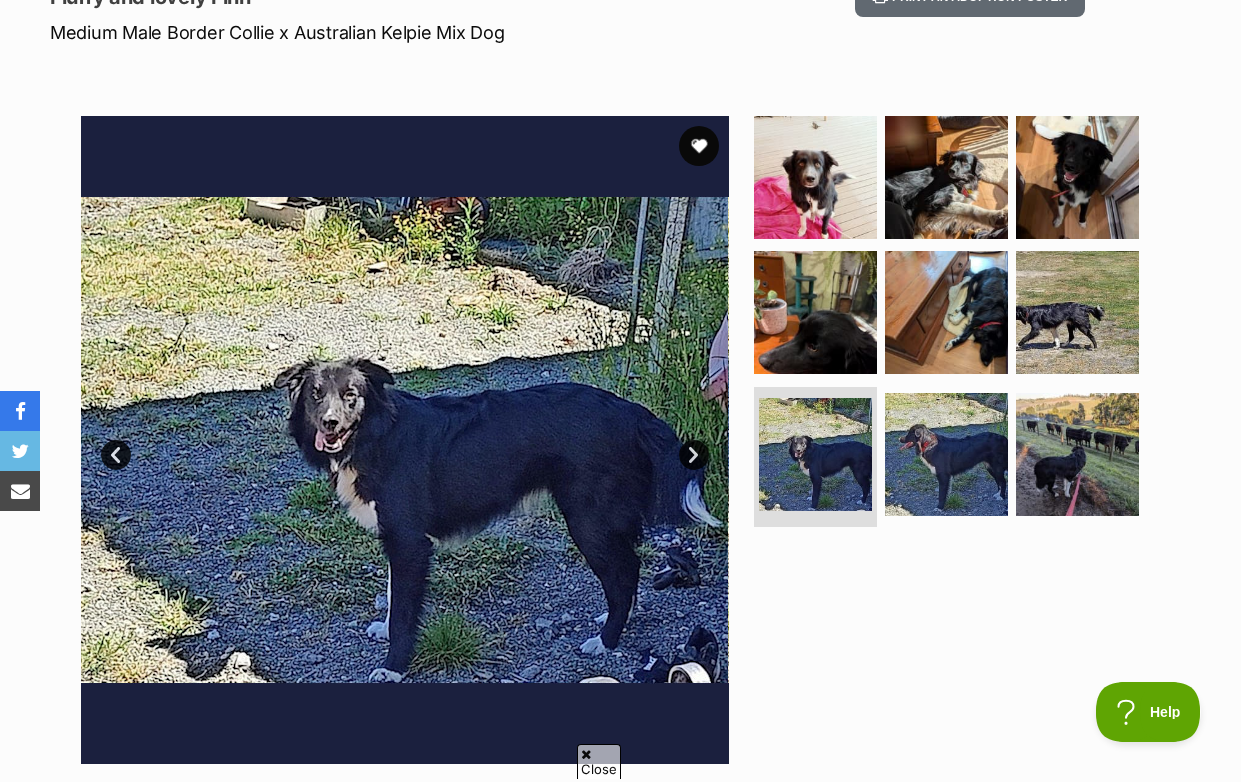 click on "Next" at bounding box center (694, 455) 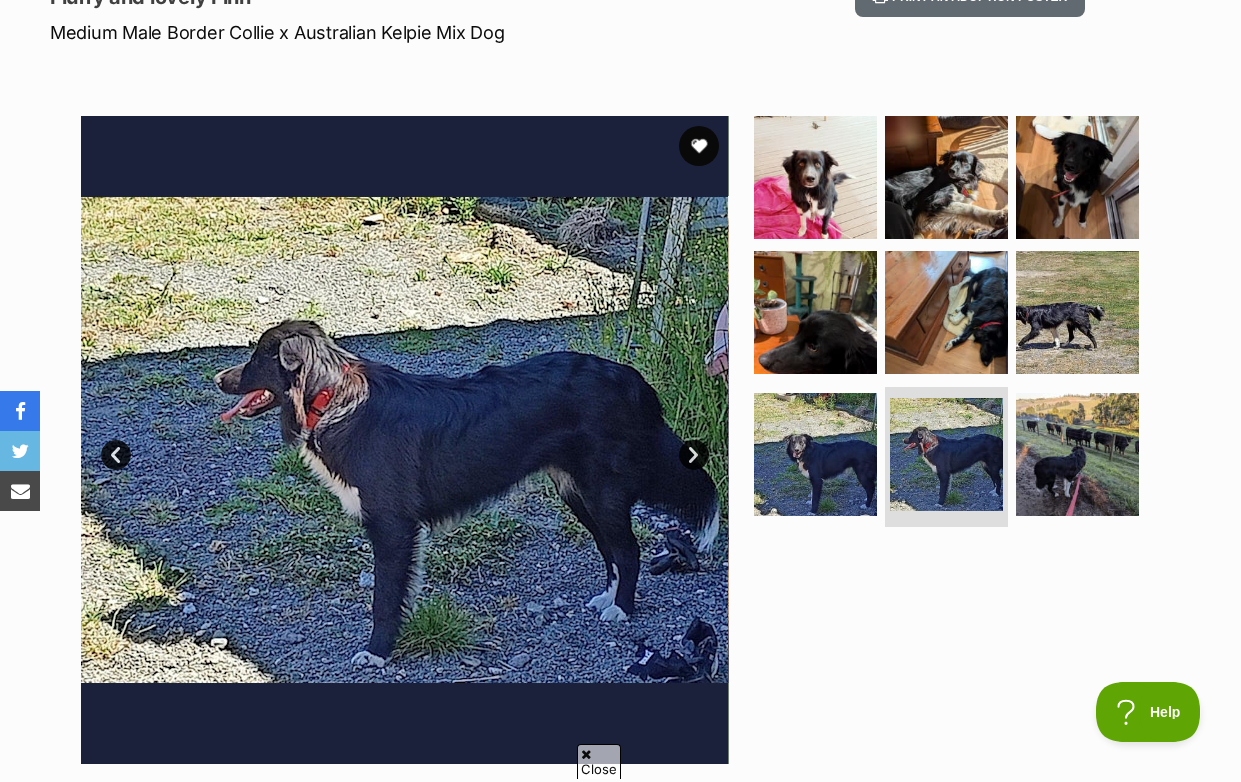 click on "Next" at bounding box center (694, 455) 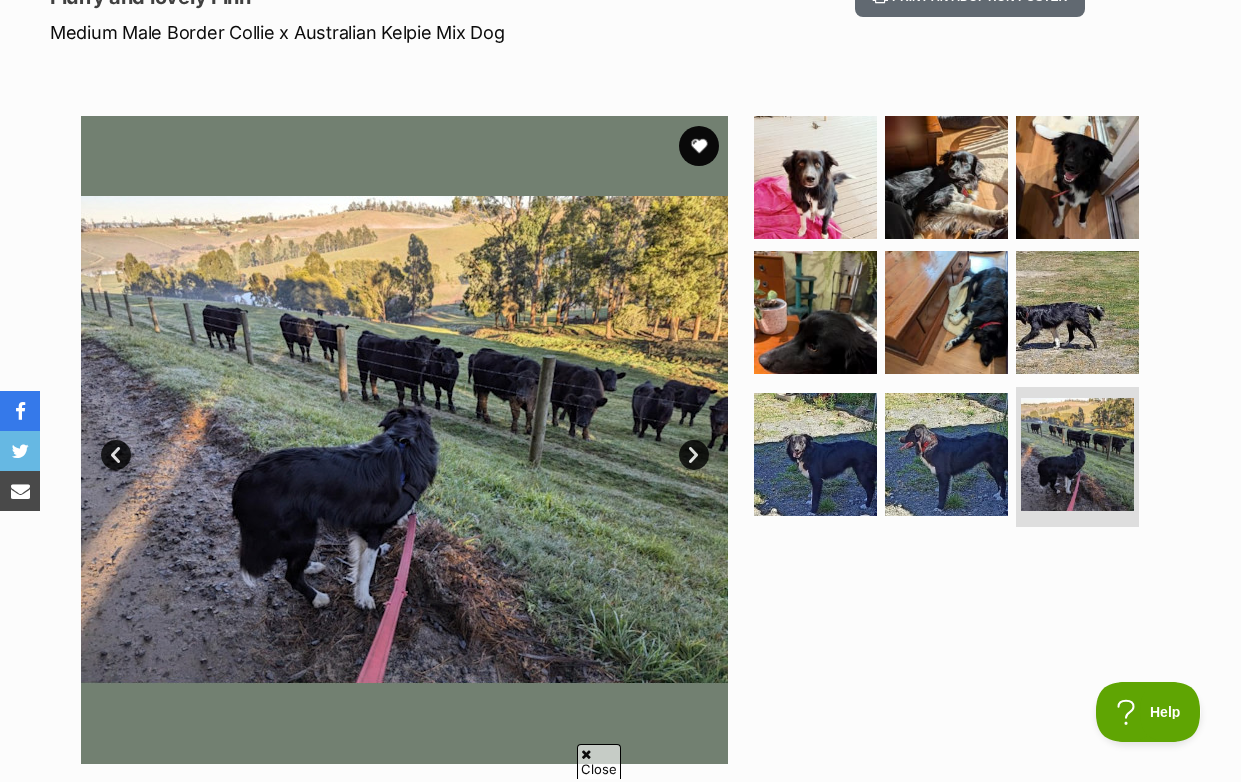 click on "Next" at bounding box center [694, 455] 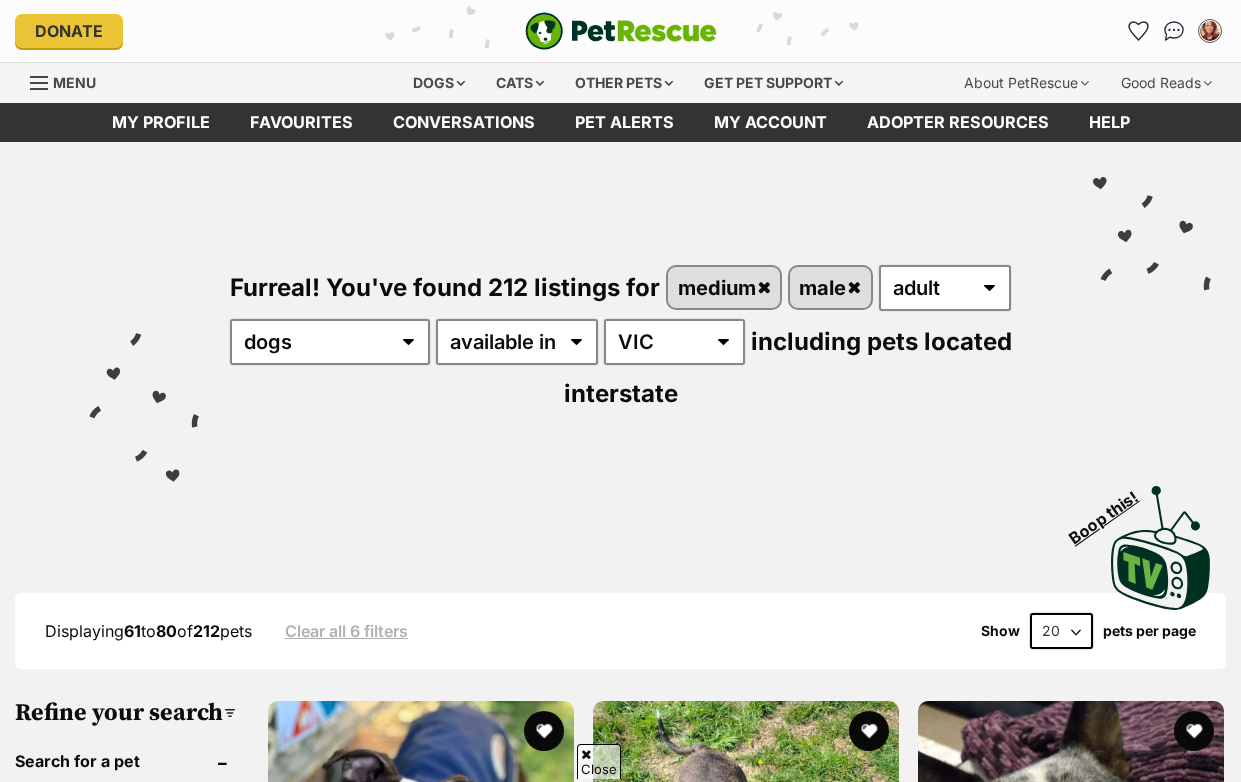 scroll, scrollTop: 3413, scrollLeft: 0, axis: vertical 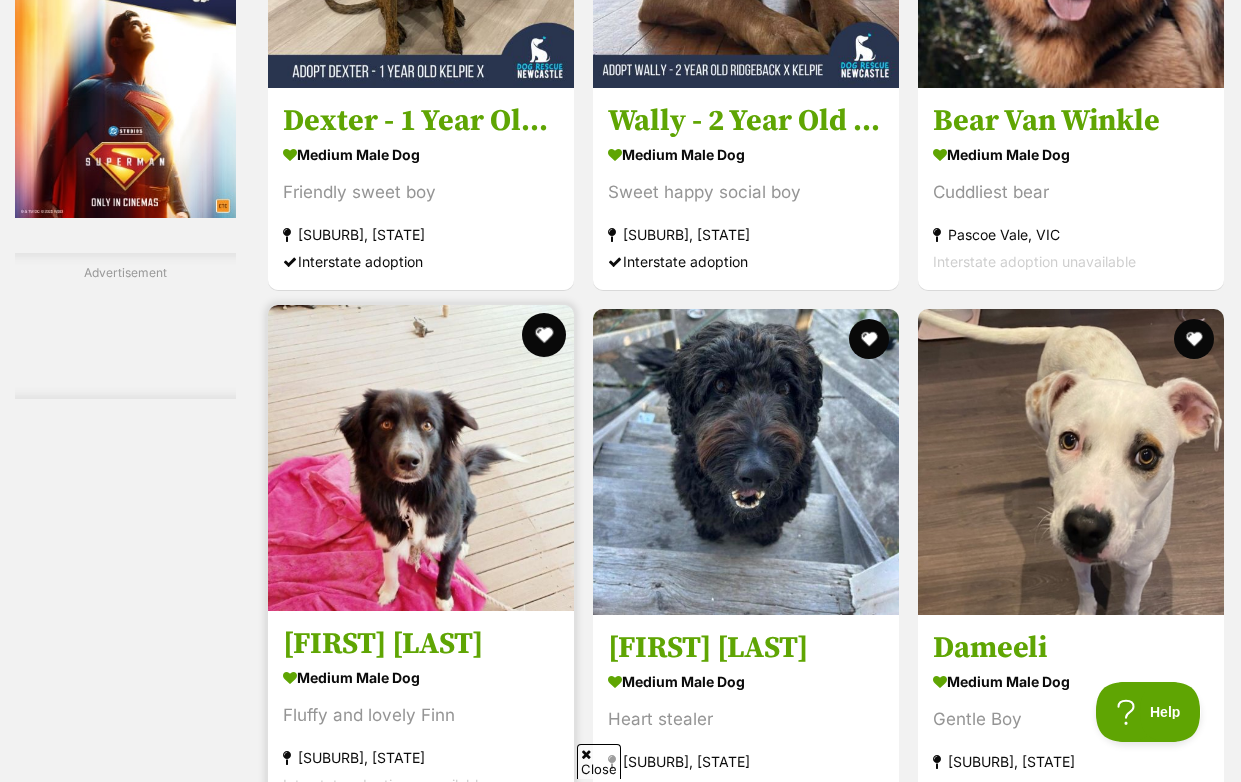 click at bounding box center [544, 335] 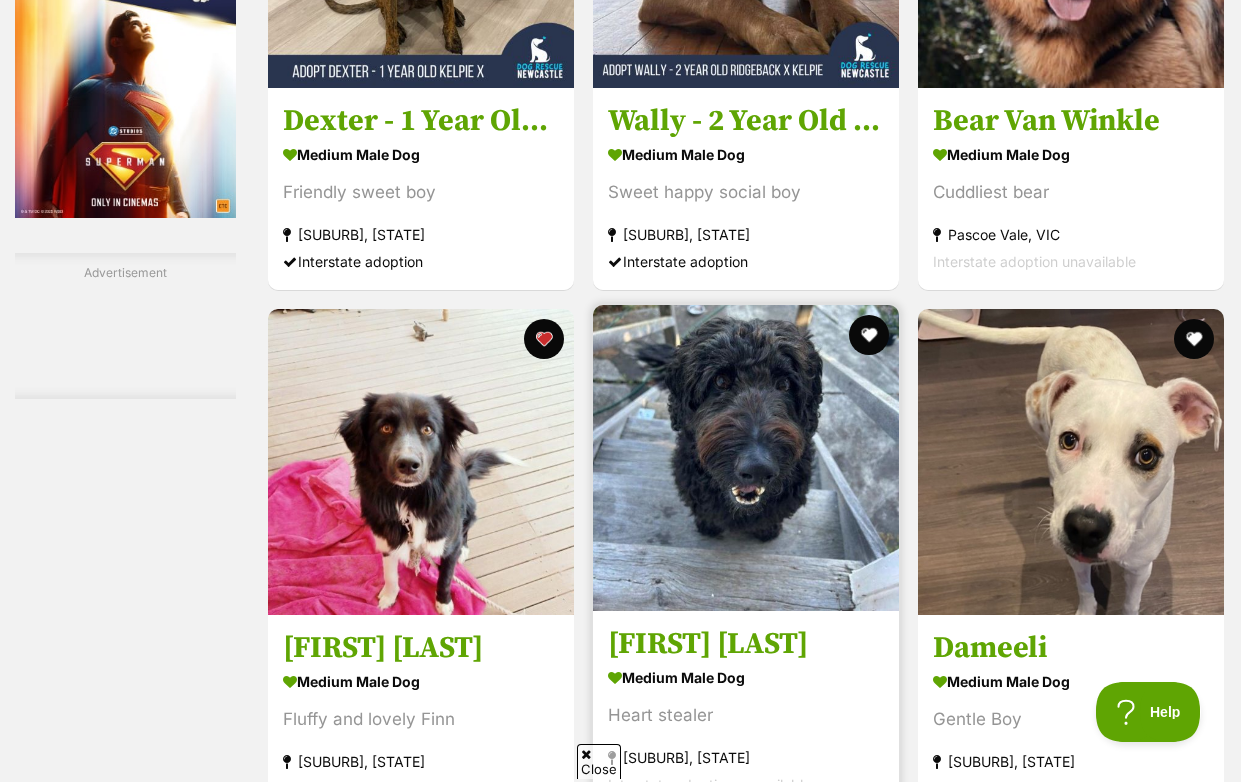 click at bounding box center (746, 458) 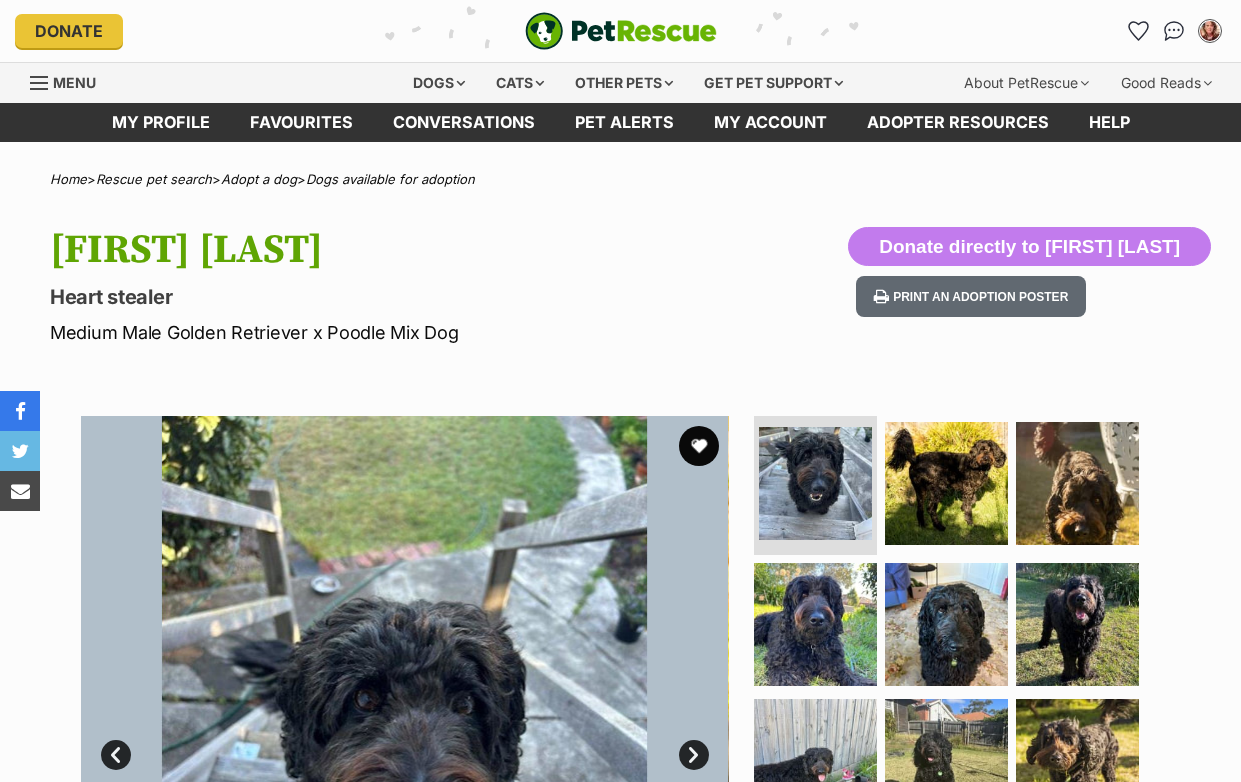 scroll, scrollTop: 0, scrollLeft: 0, axis: both 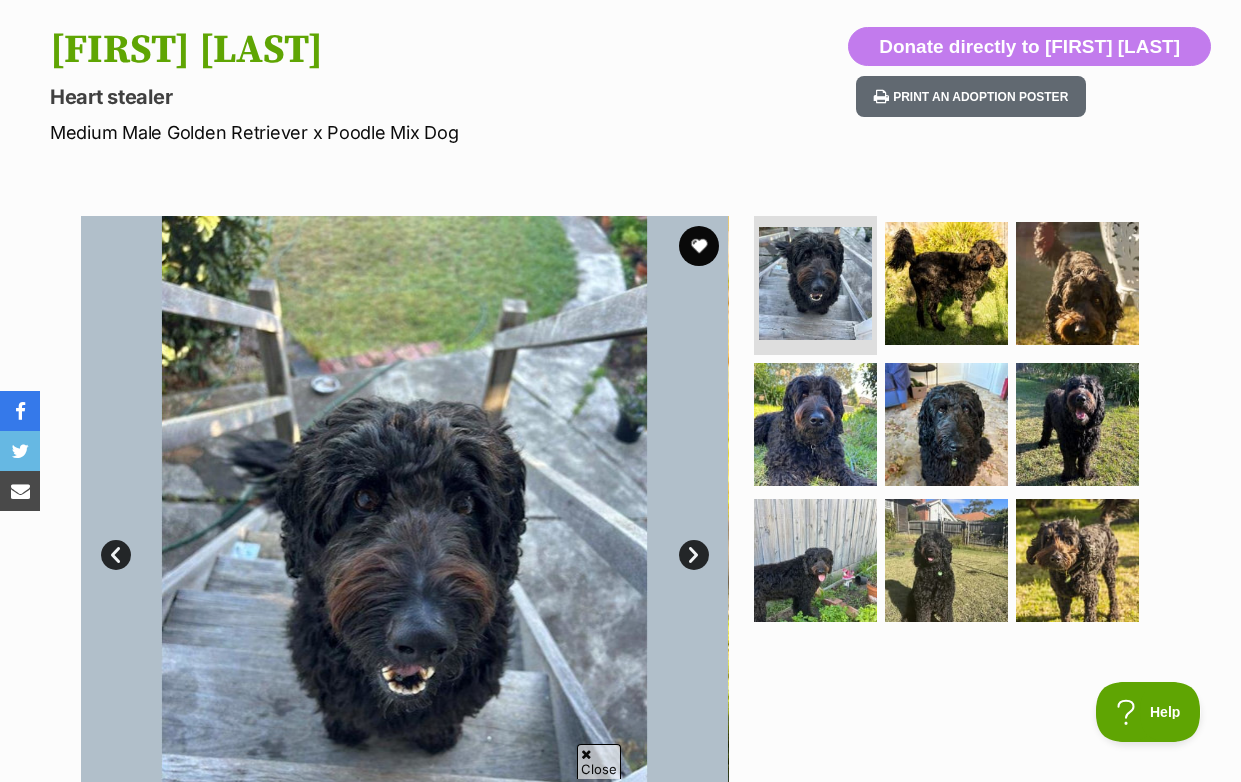 click on "Next" at bounding box center [694, 555] 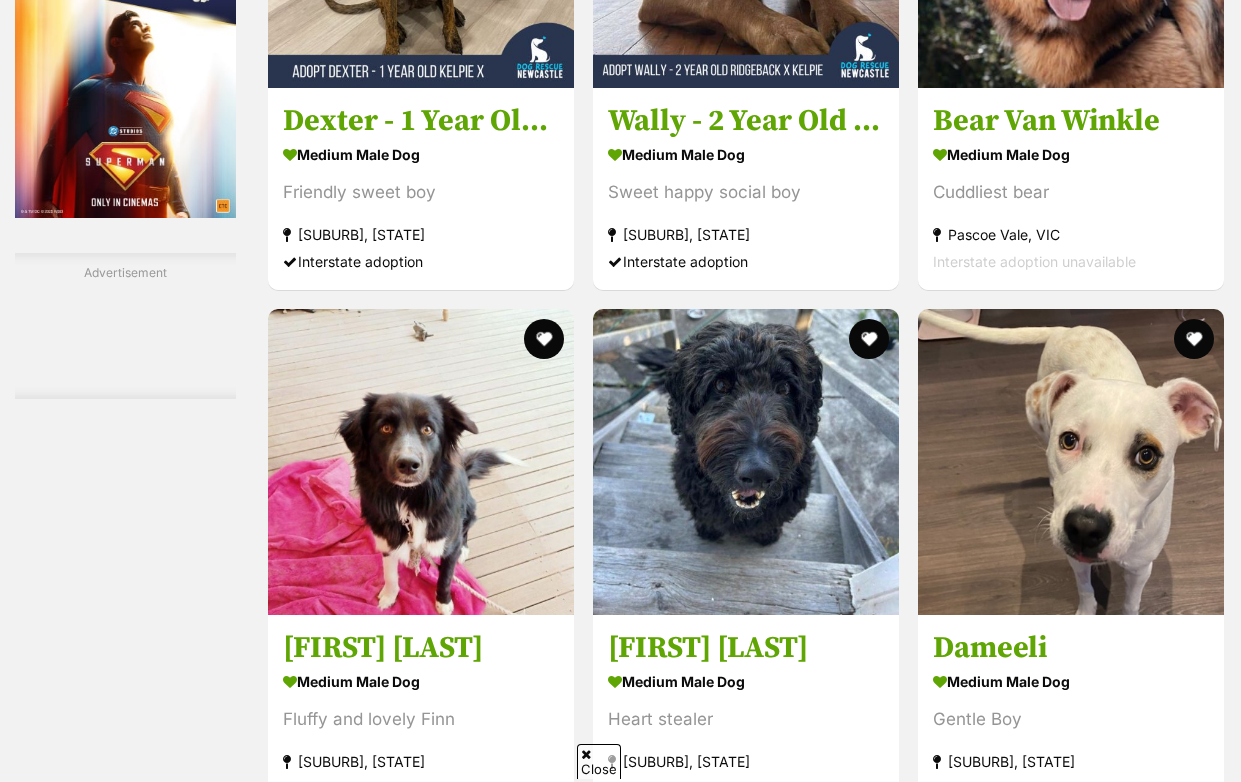 scroll, scrollTop: 3413, scrollLeft: 0, axis: vertical 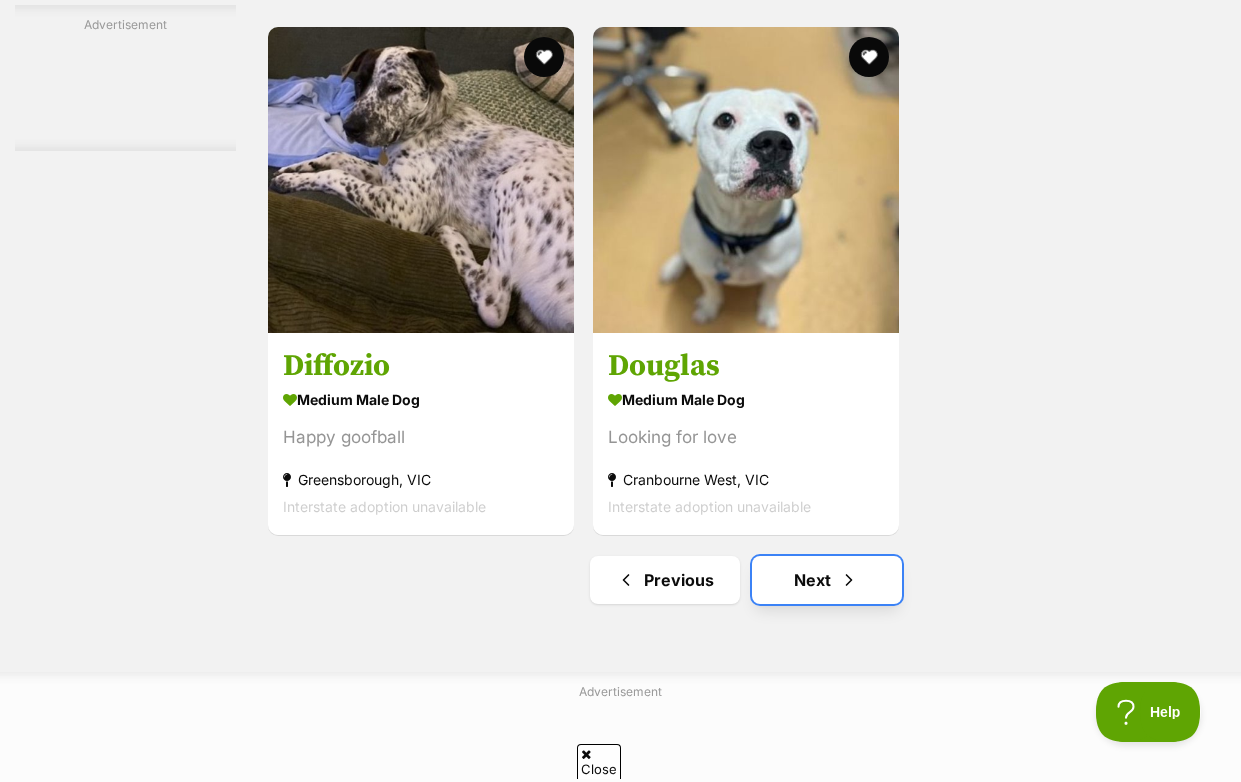 click on "Next" at bounding box center [827, 580] 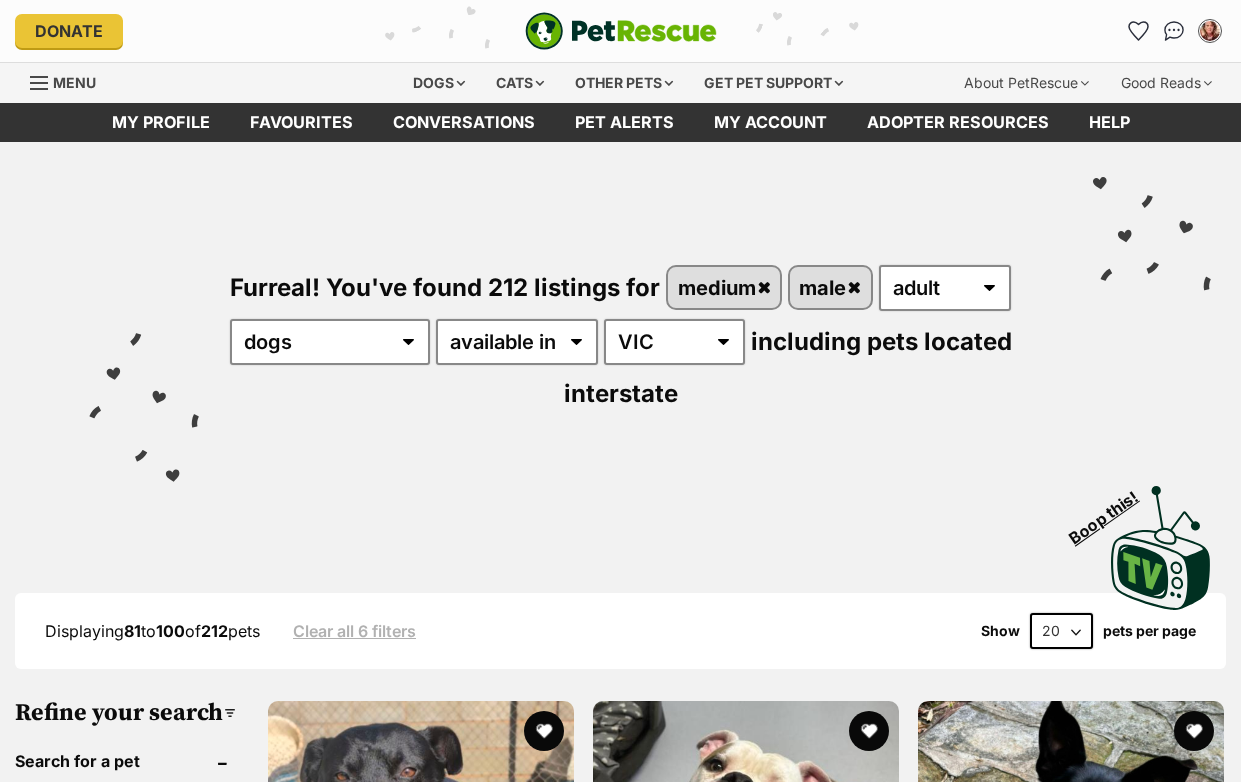 scroll, scrollTop: 0, scrollLeft: 0, axis: both 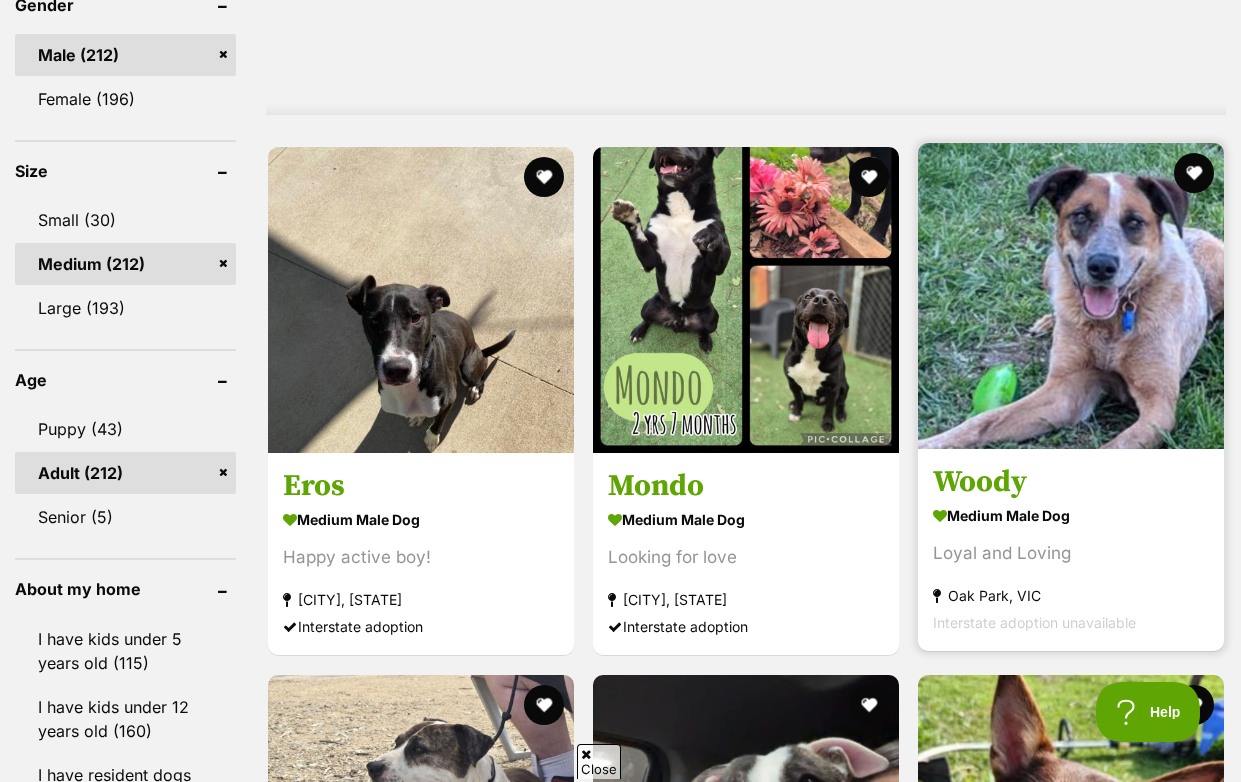 click at bounding box center [1071, 296] 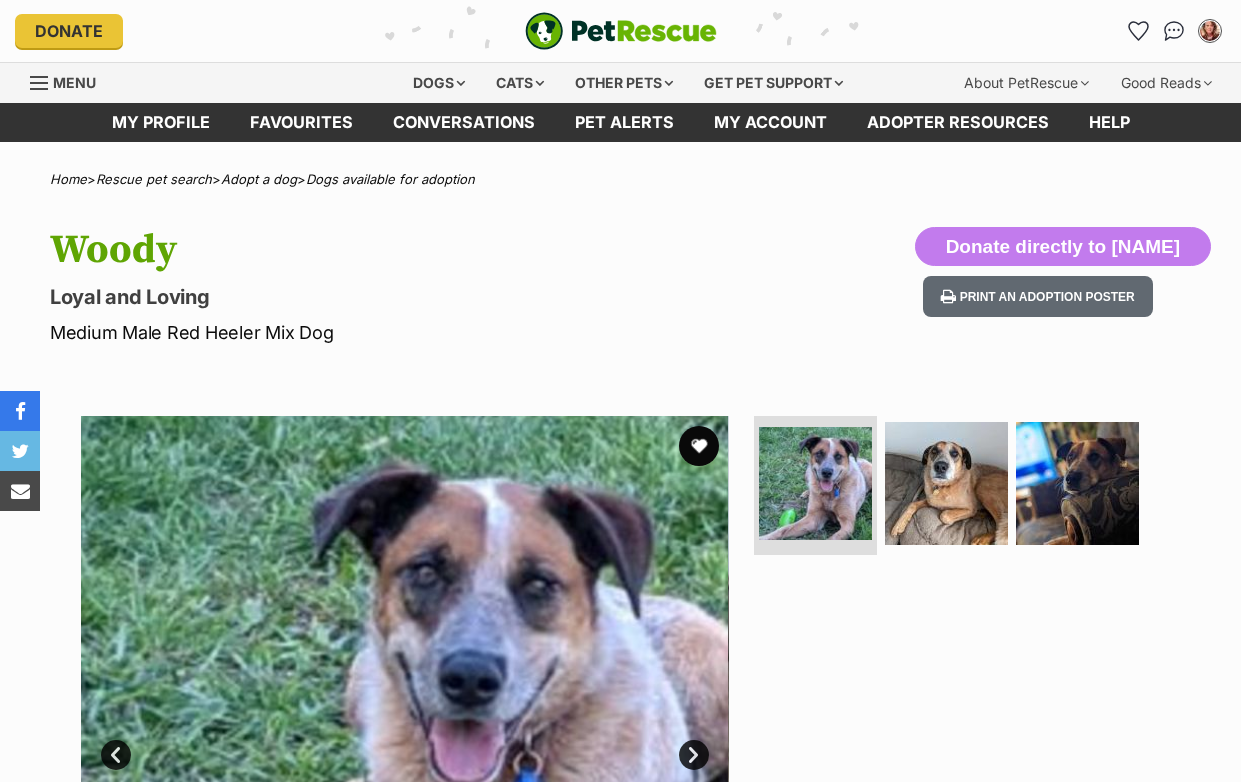 scroll, scrollTop: 0, scrollLeft: 0, axis: both 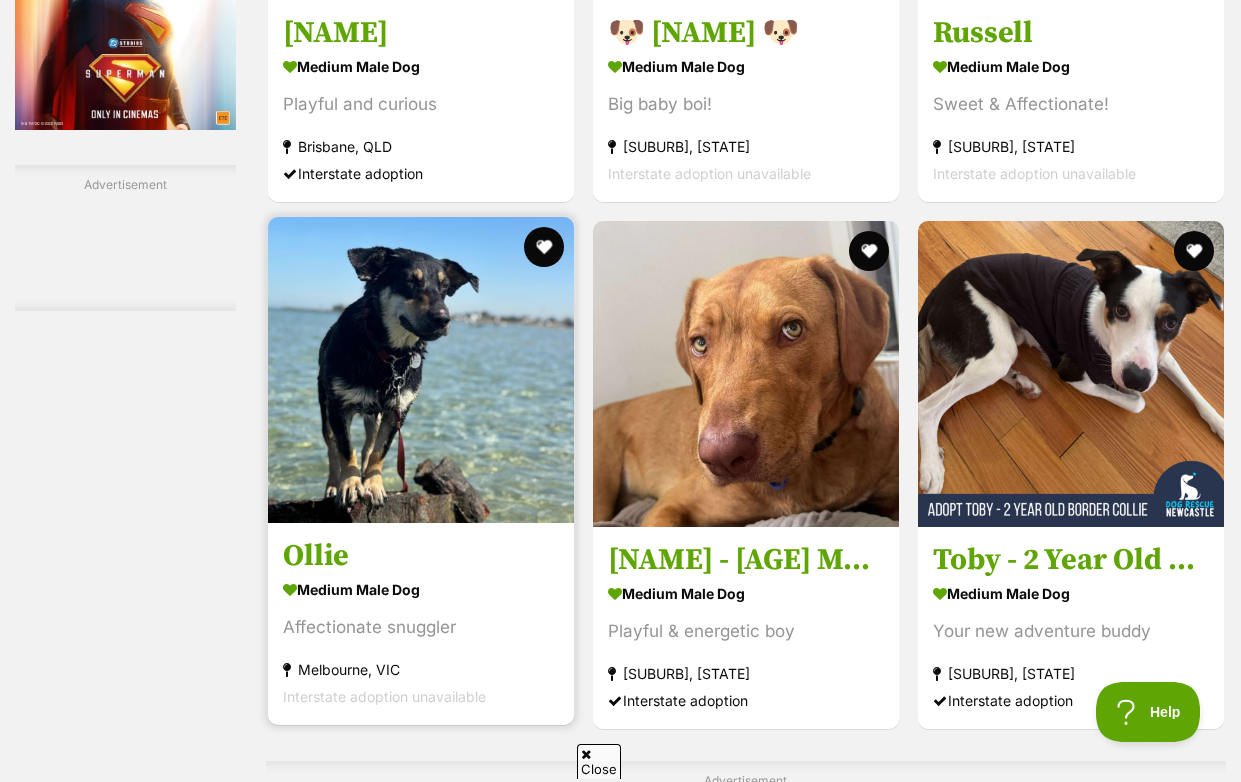 click at bounding box center [421, 370] 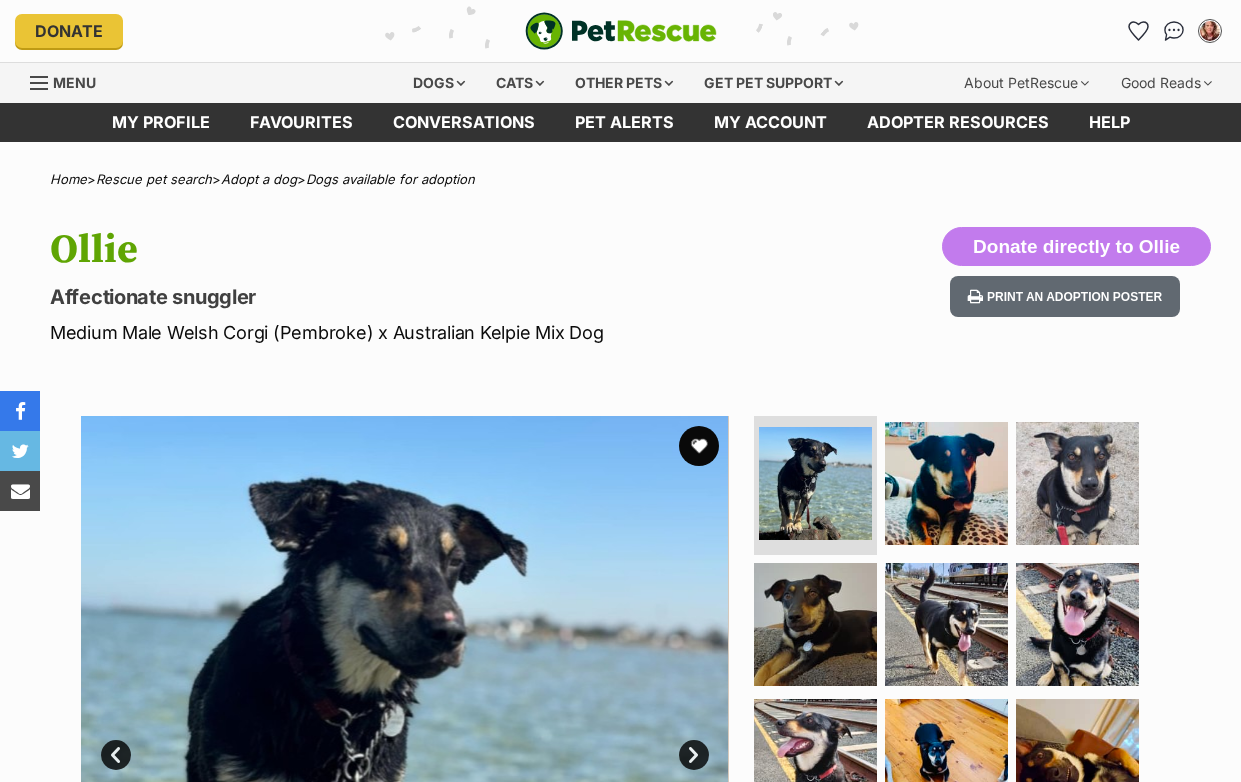 scroll, scrollTop: 0, scrollLeft: 0, axis: both 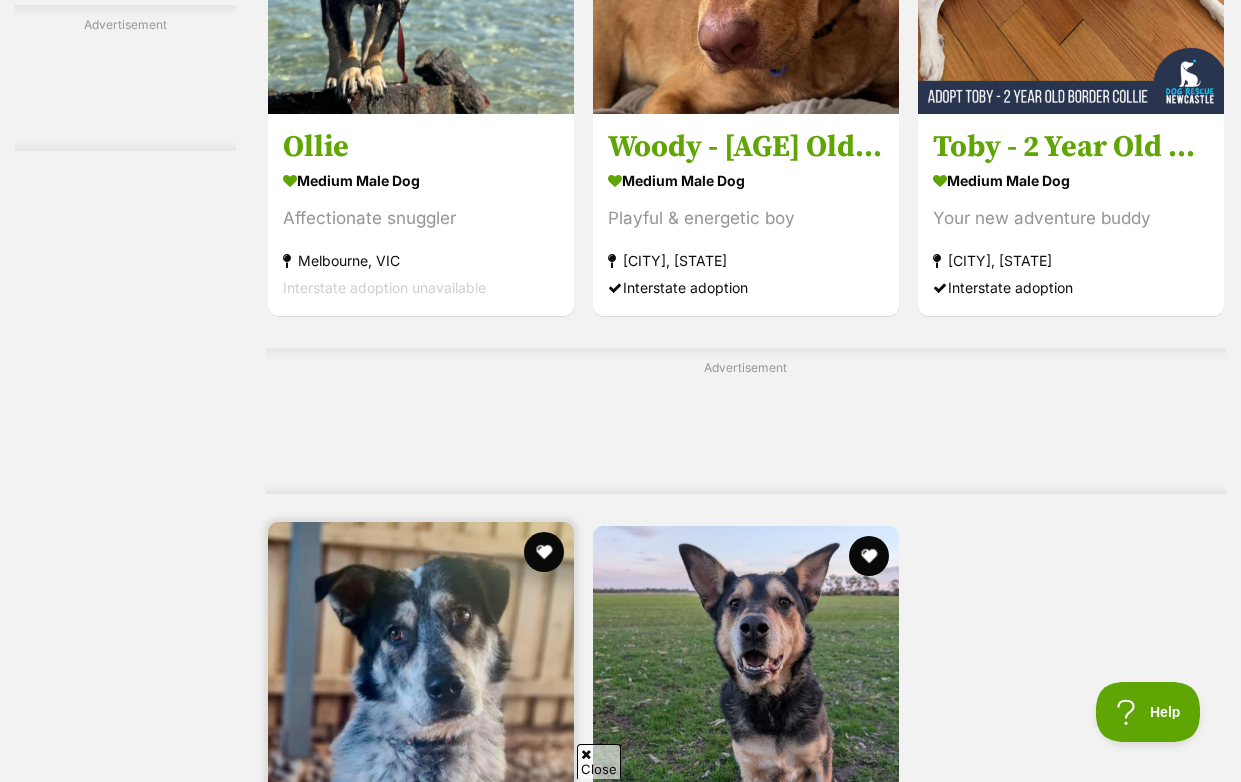 click at bounding box center [421, 675] 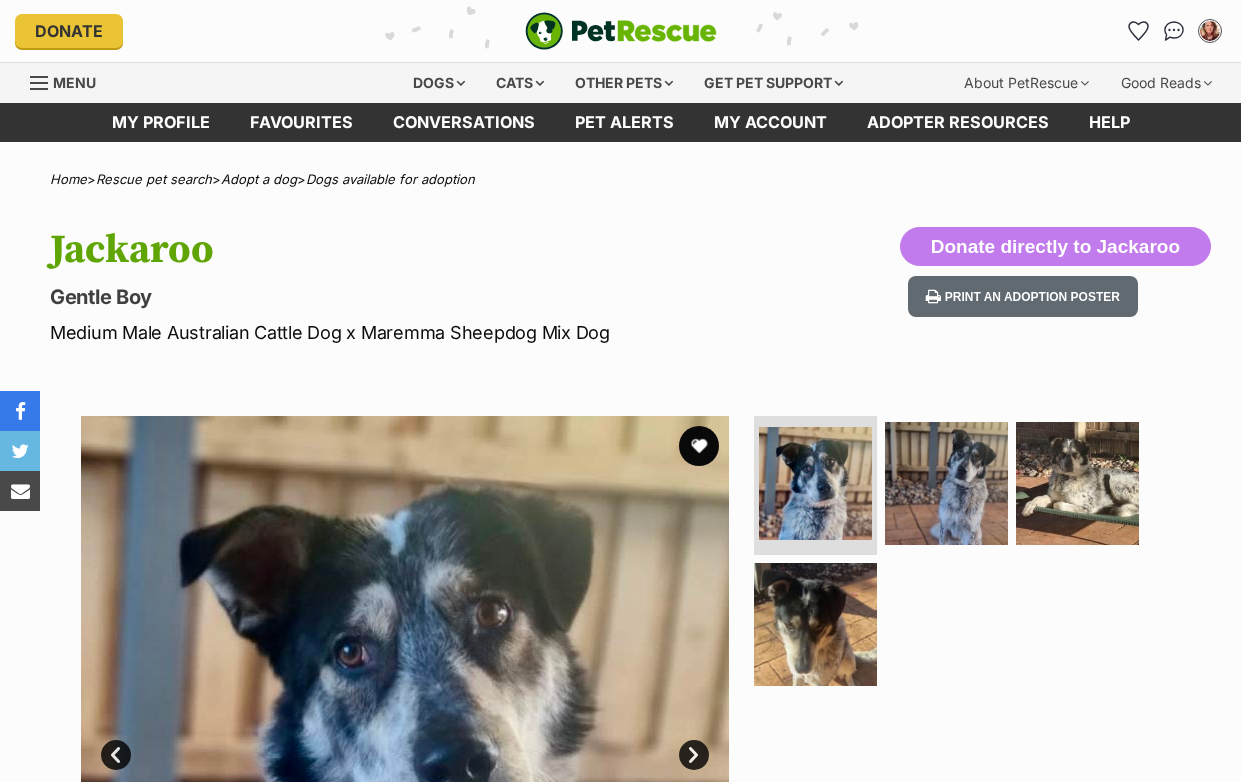 scroll, scrollTop: 0, scrollLeft: 0, axis: both 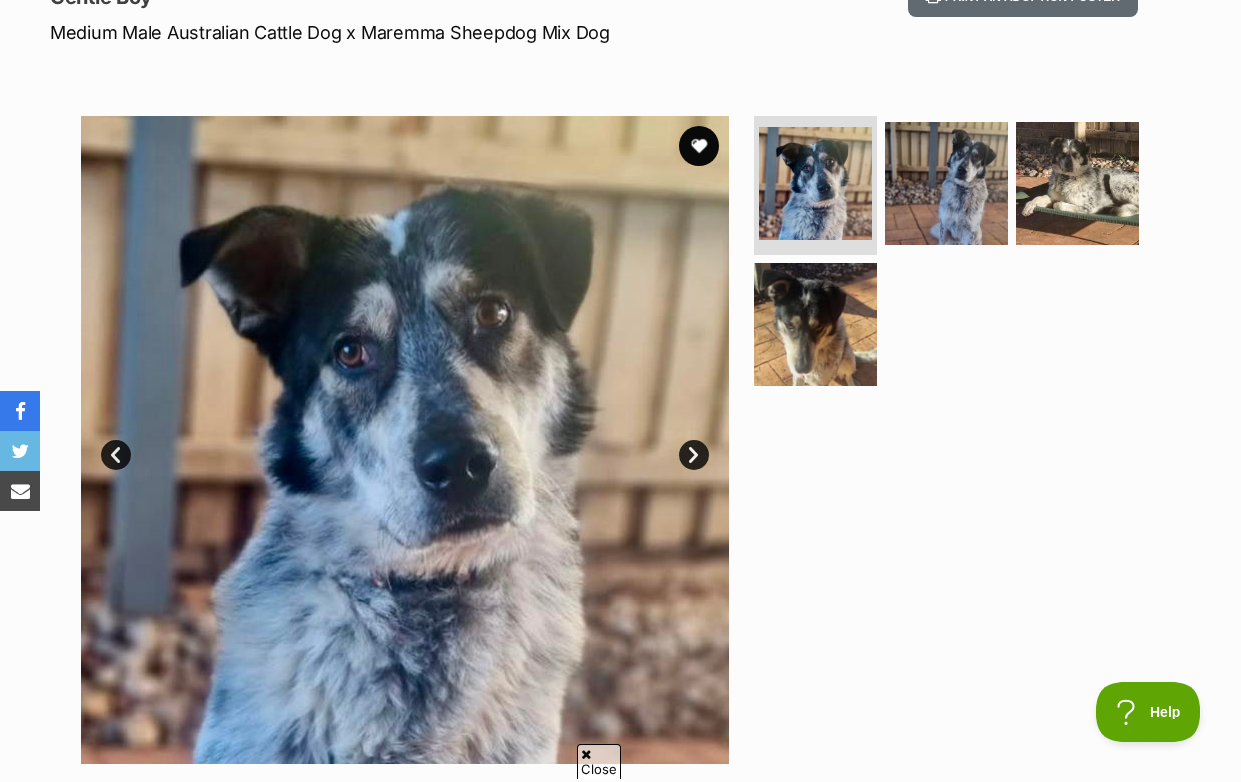 click on "Next" at bounding box center [694, 455] 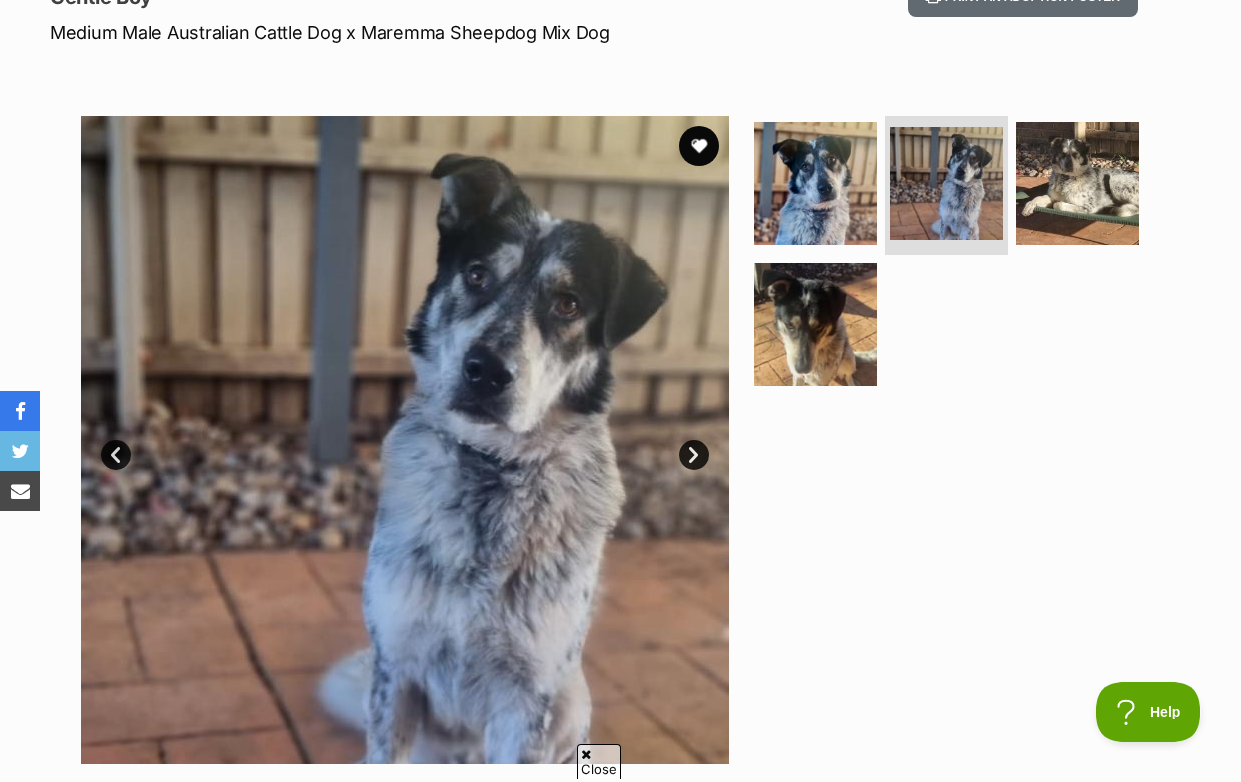 click on "Next" at bounding box center [694, 455] 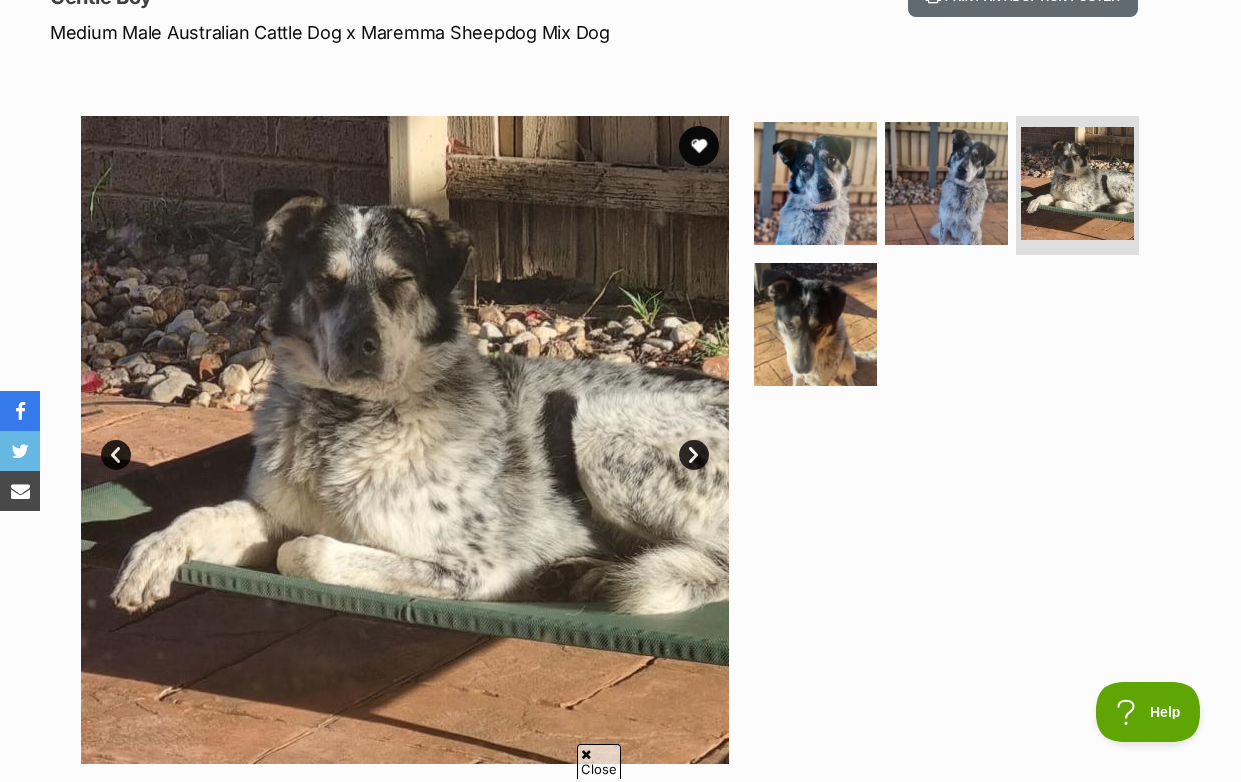 click on "Next" at bounding box center [694, 455] 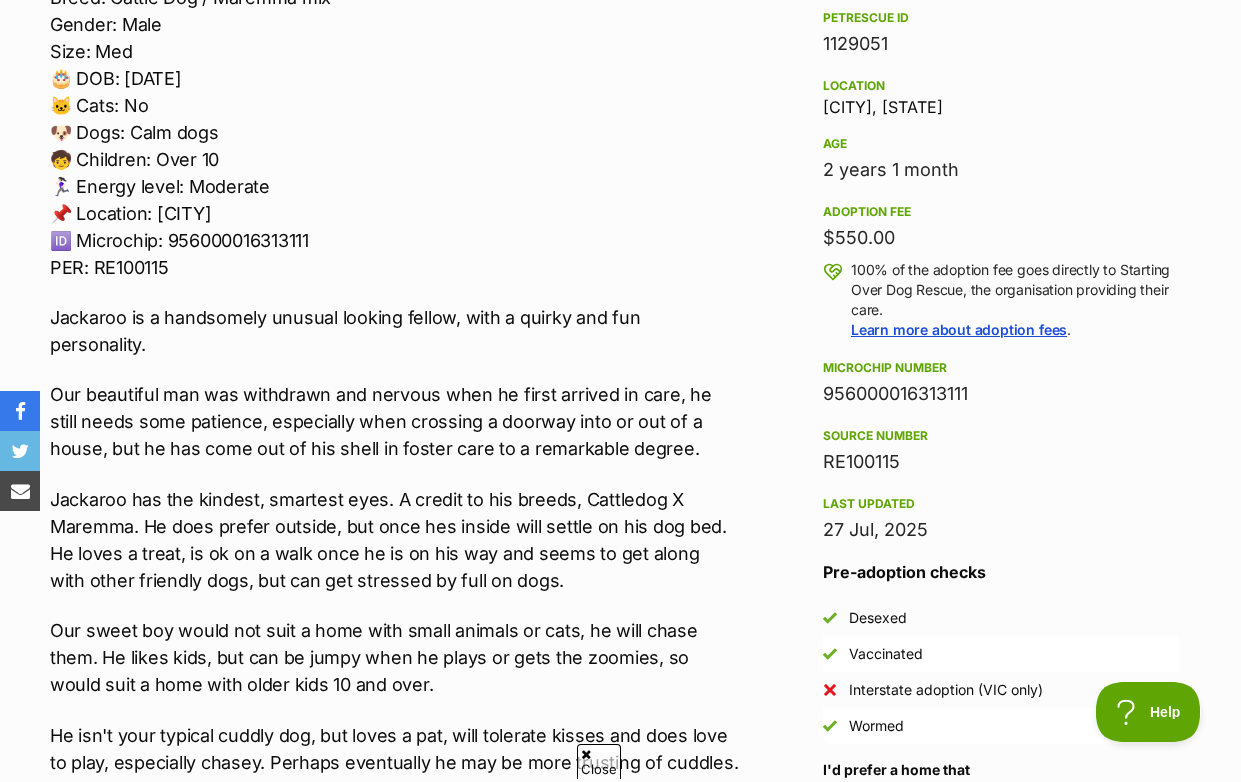 scroll, scrollTop: 1300, scrollLeft: 0, axis: vertical 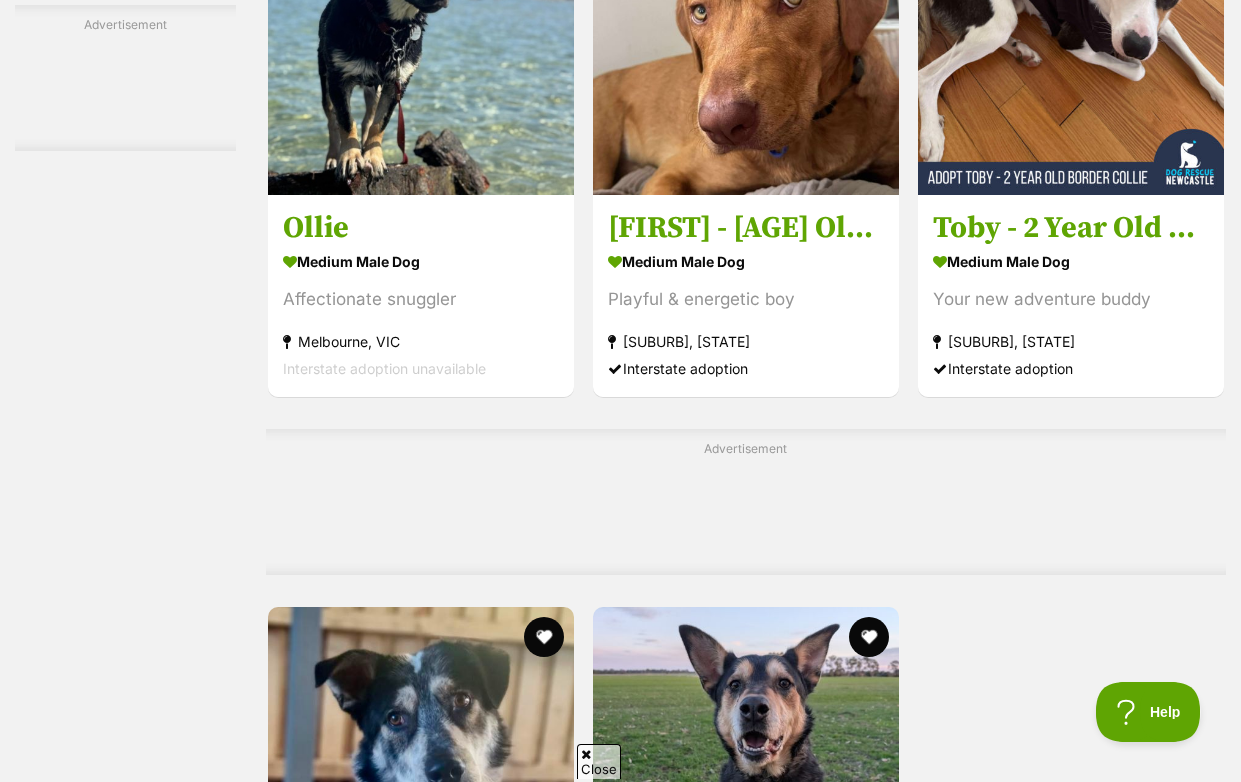 click on "Next" at bounding box center [827, 1160] 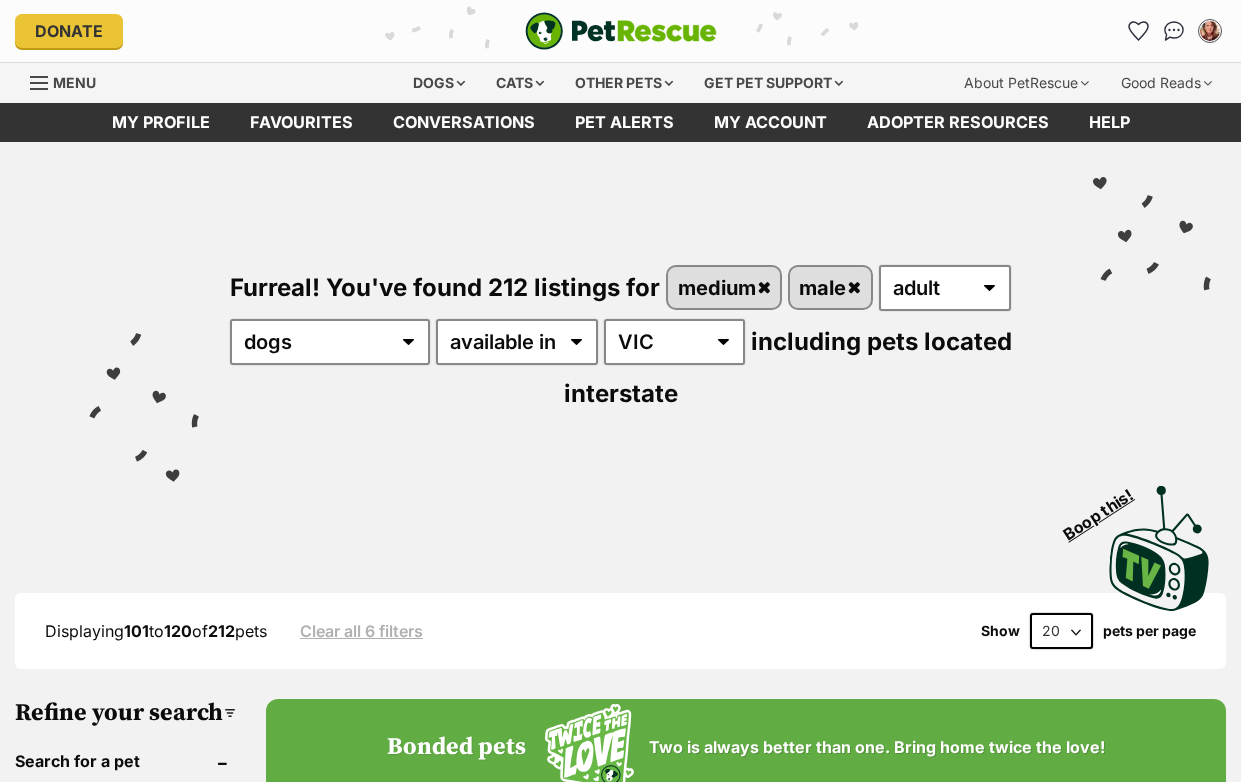scroll, scrollTop: 0, scrollLeft: 0, axis: both 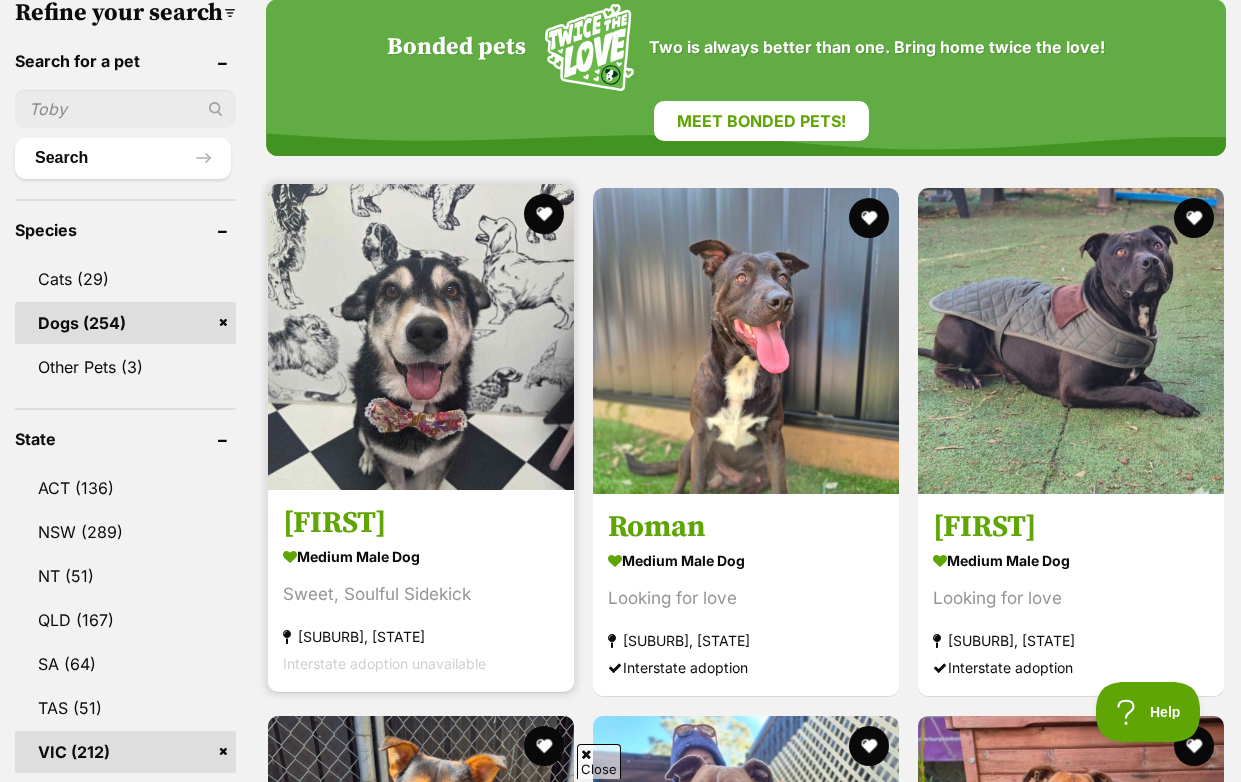 click at bounding box center [421, 337] 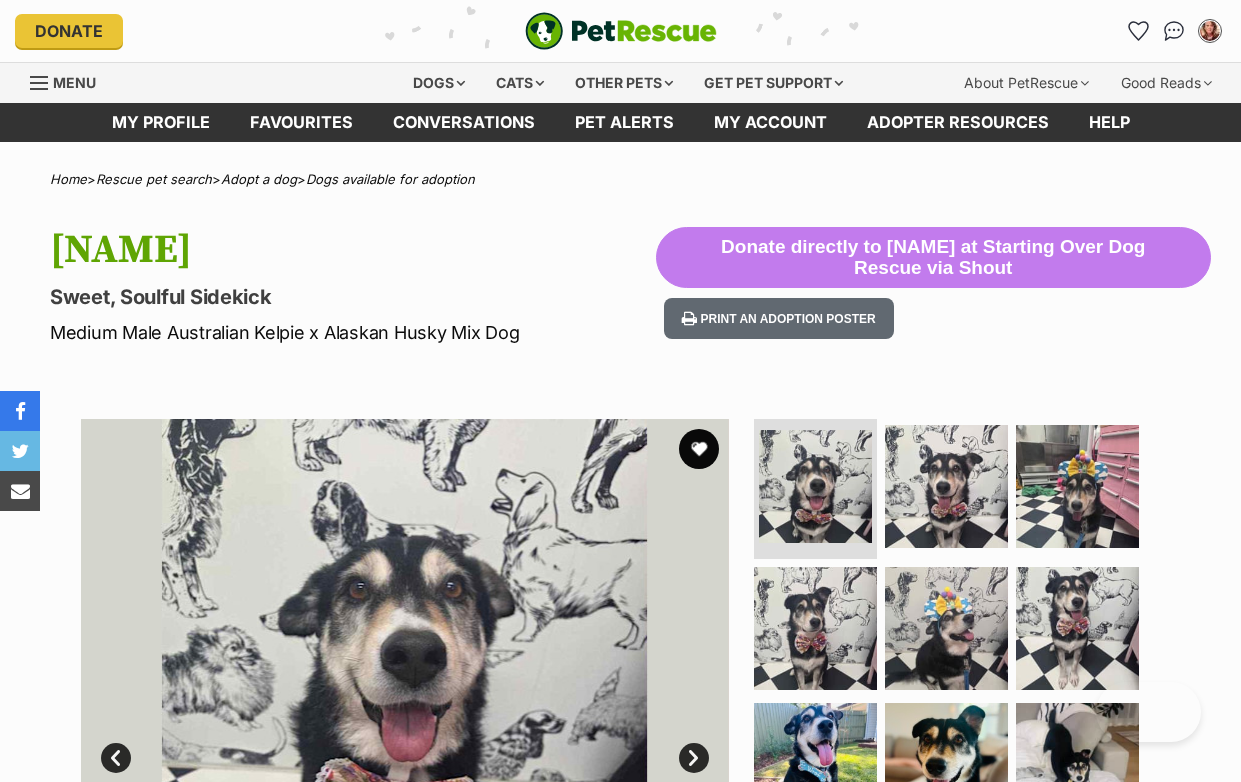 scroll, scrollTop: 0, scrollLeft: 0, axis: both 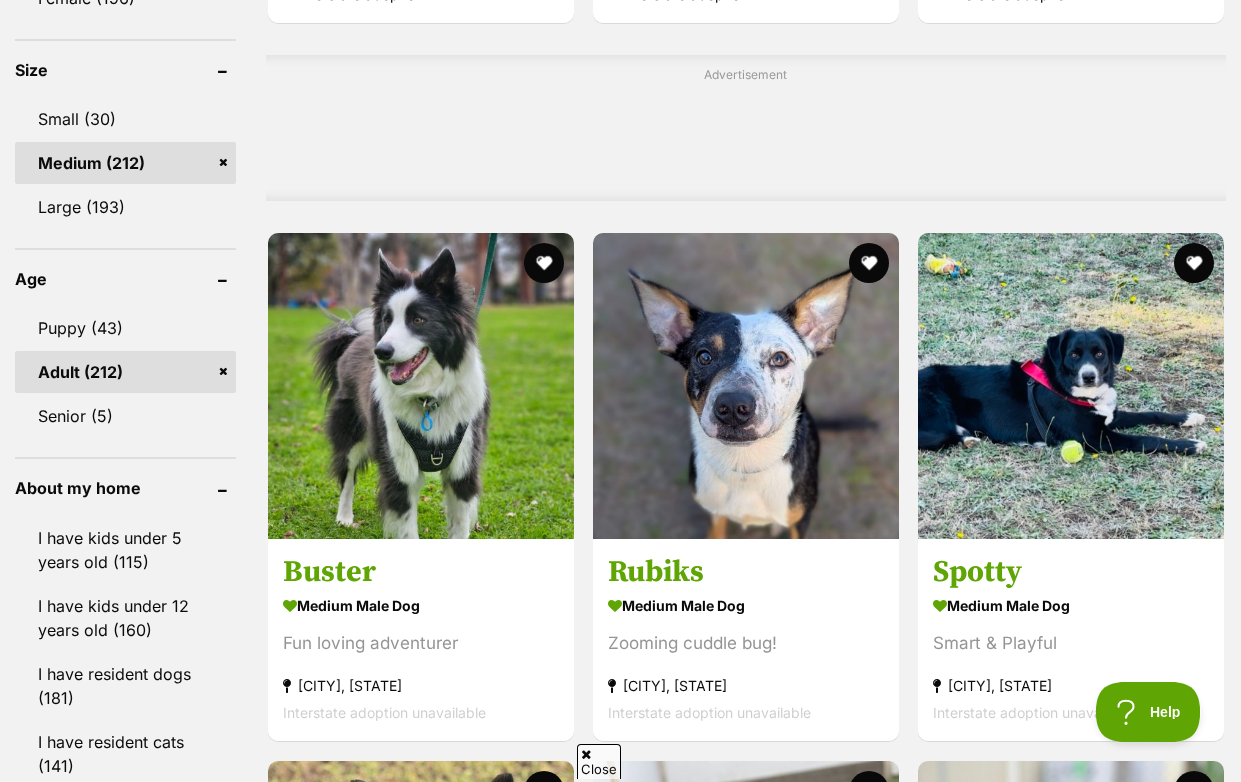 click at bounding box center [421, 386] 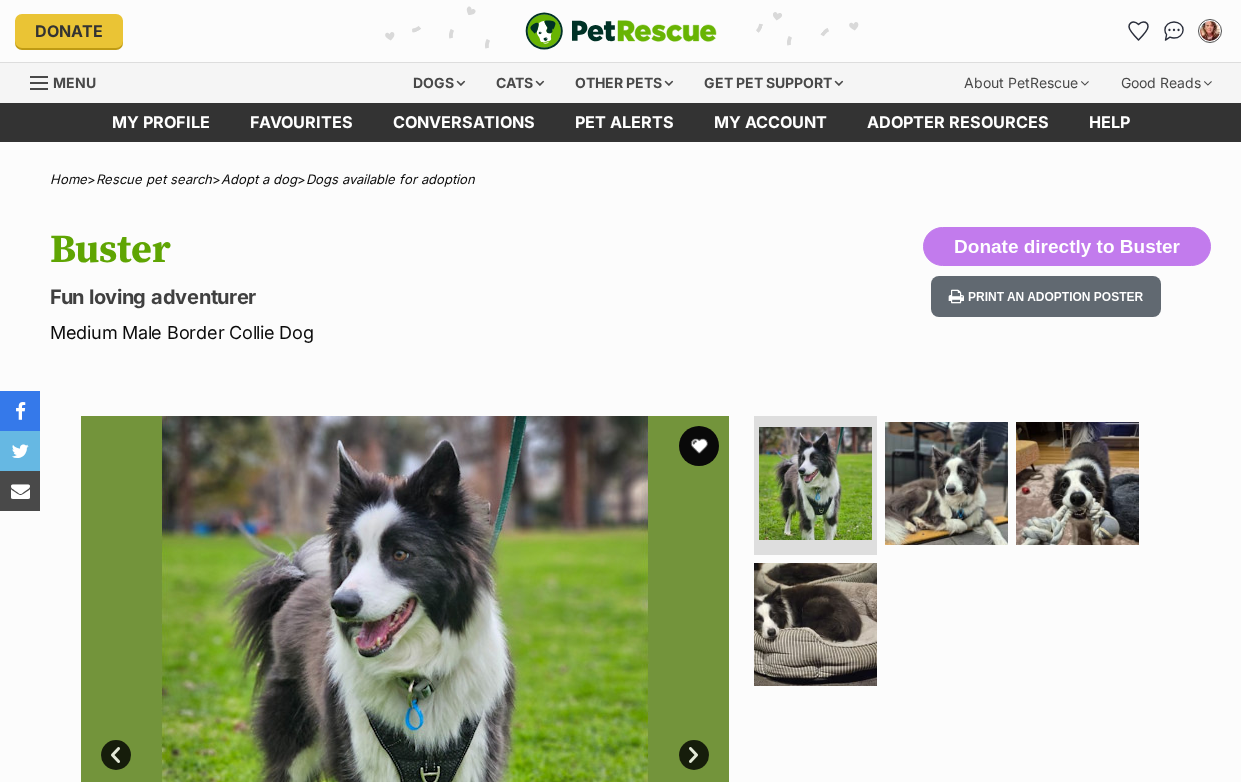 scroll, scrollTop: 0, scrollLeft: 0, axis: both 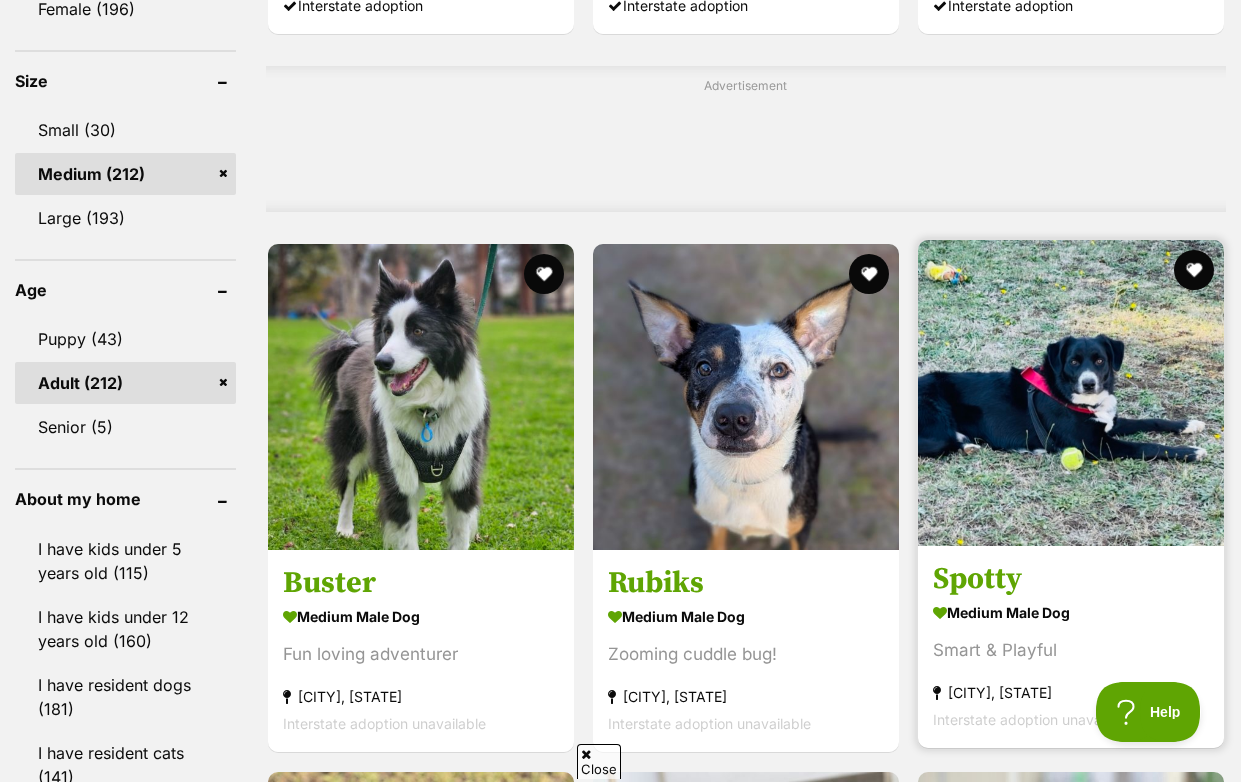 click at bounding box center (1071, 393) 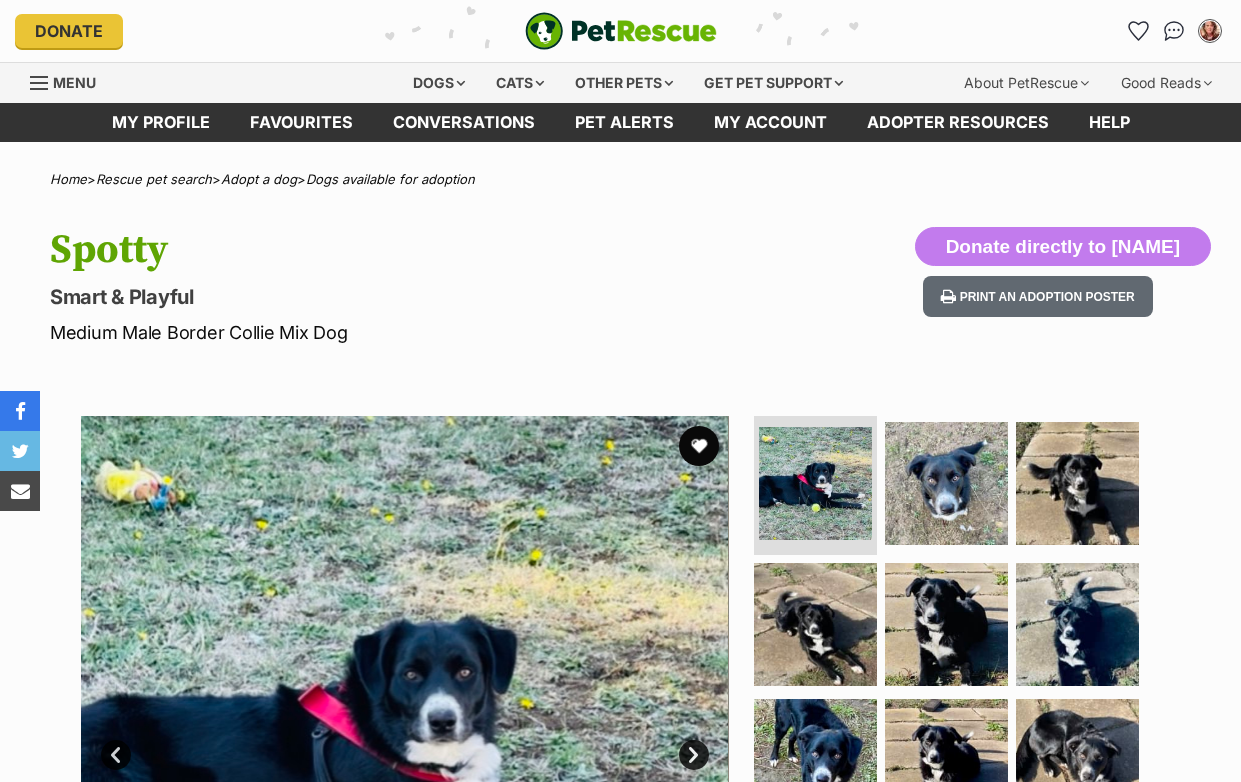 scroll, scrollTop: 0, scrollLeft: 0, axis: both 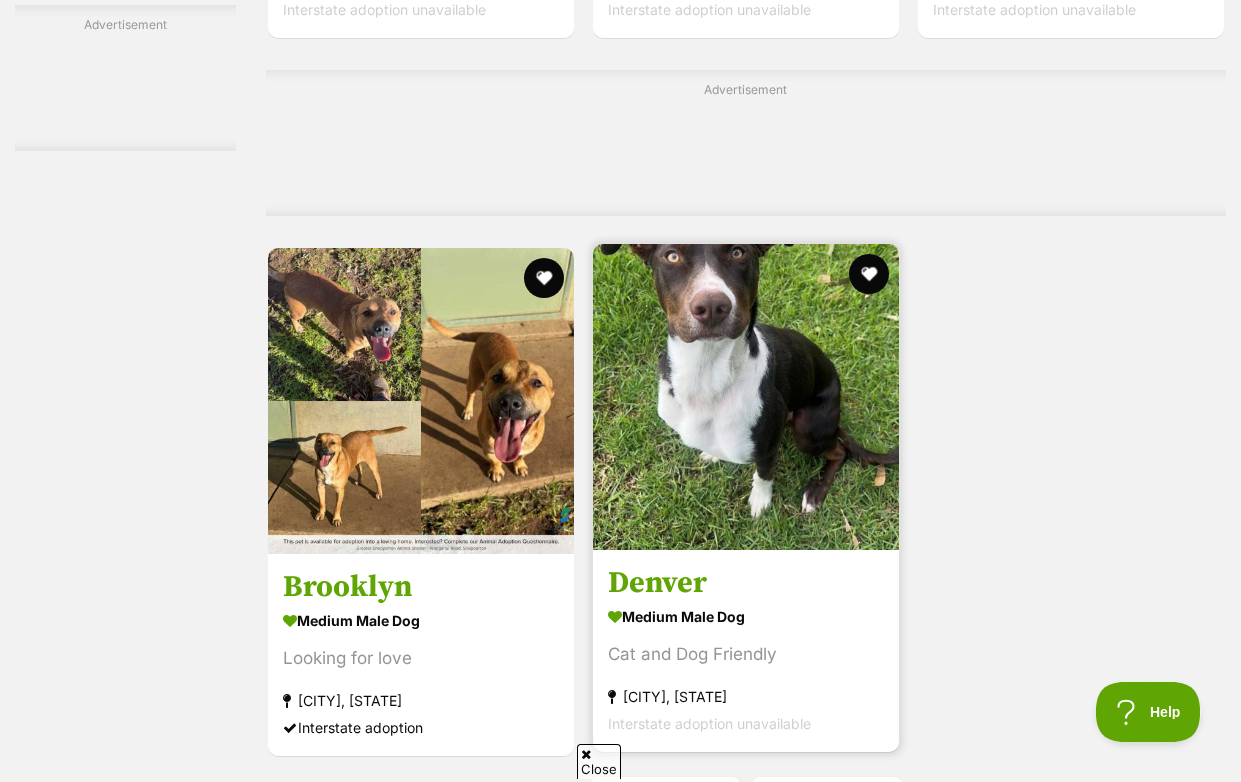 click at bounding box center (746, 397) 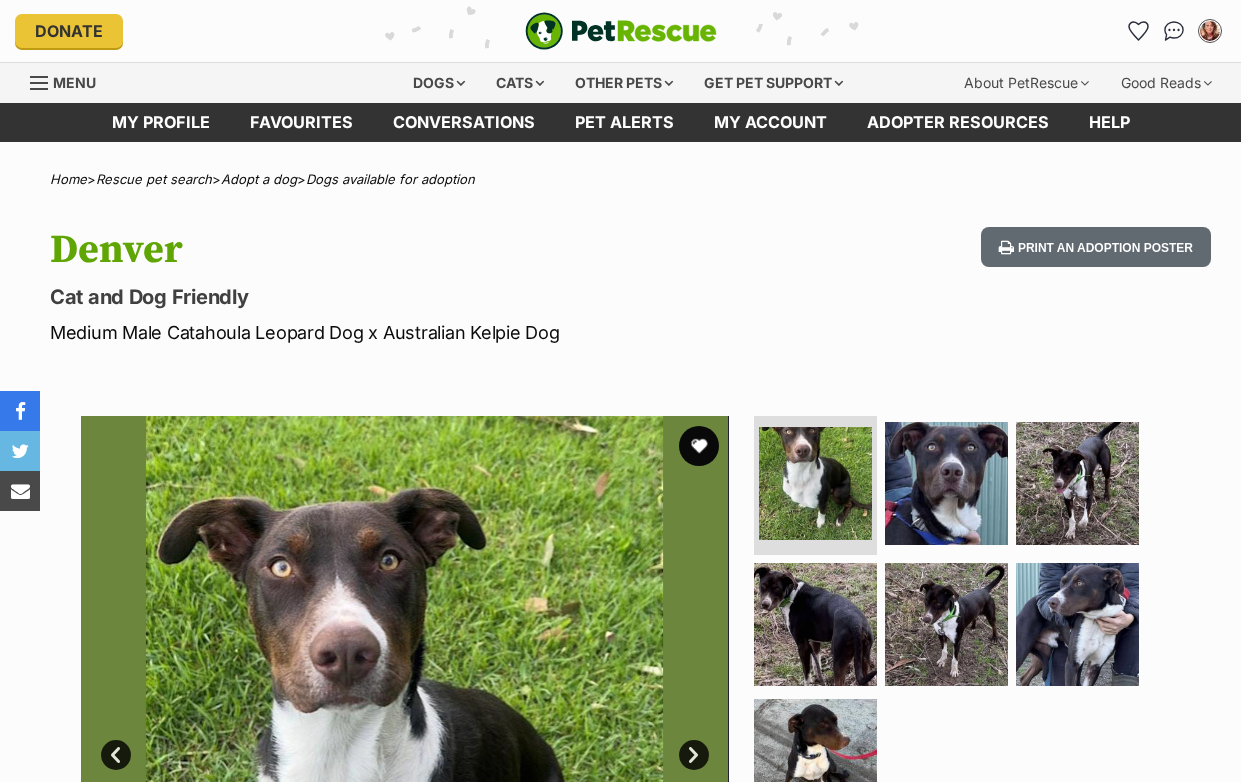 scroll, scrollTop: 0, scrollLeft: 0, axis: both 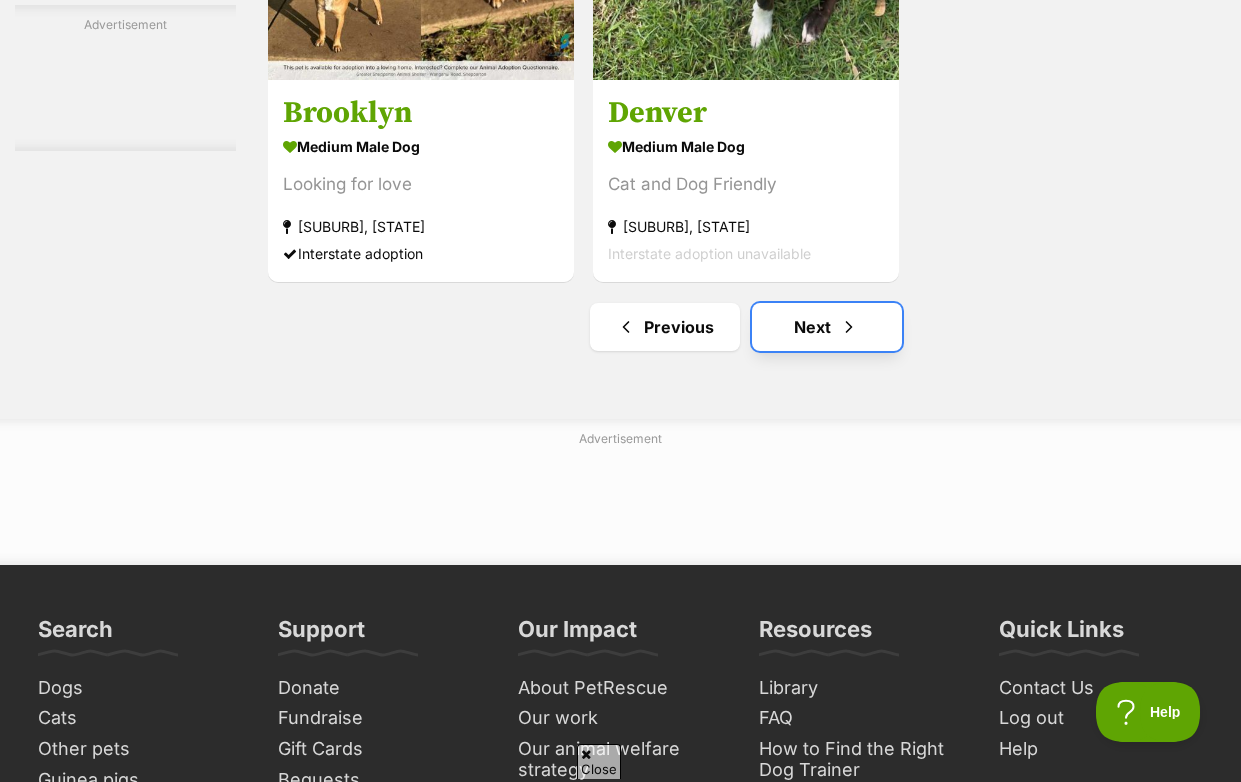 click on "Next" at bounding box center (827, 327) 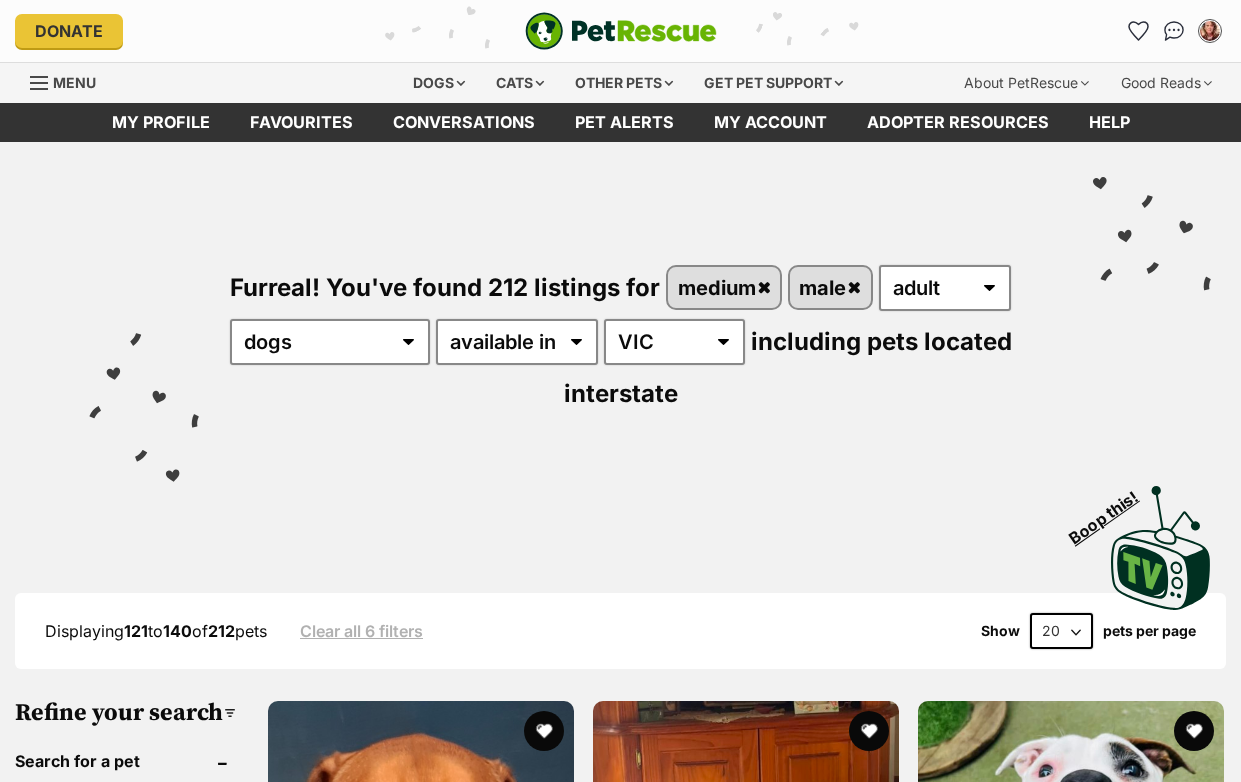 scroll, scrollTop: 0, scrollLeft: 0, axis: both 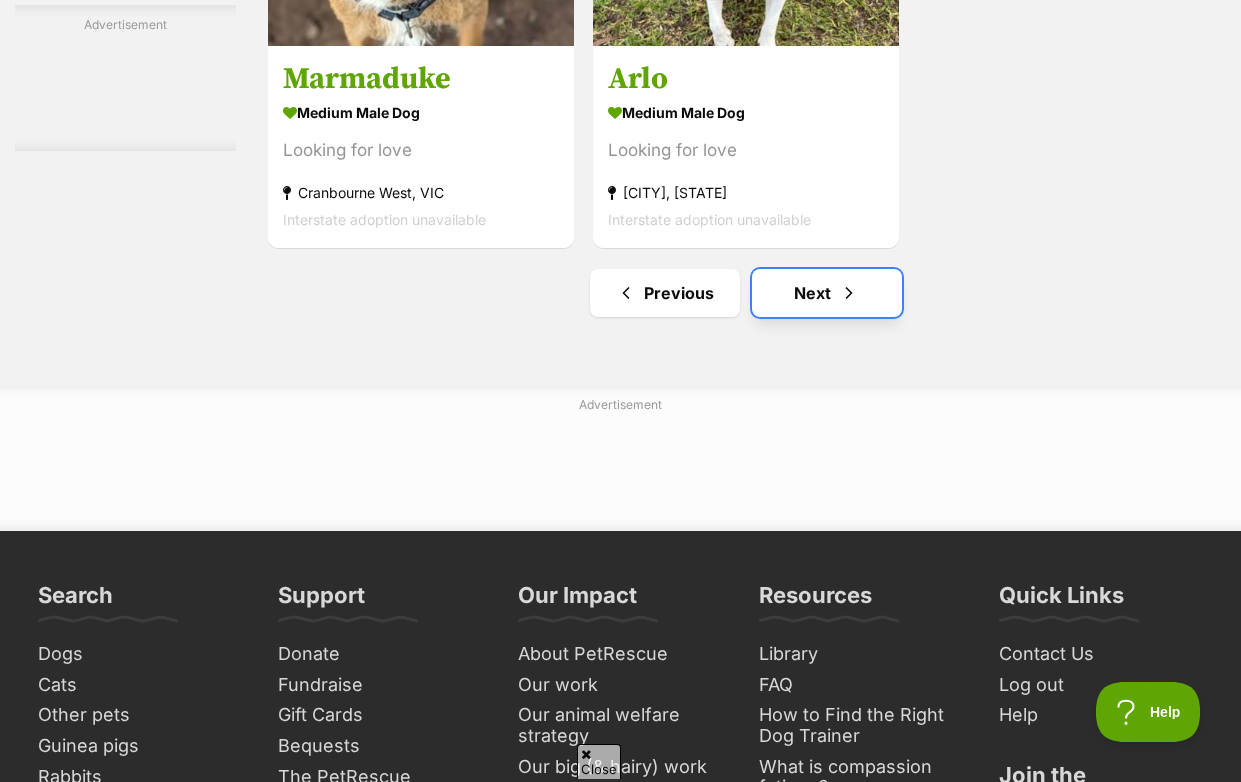 click on "Next" at bounding box center (827, 293) 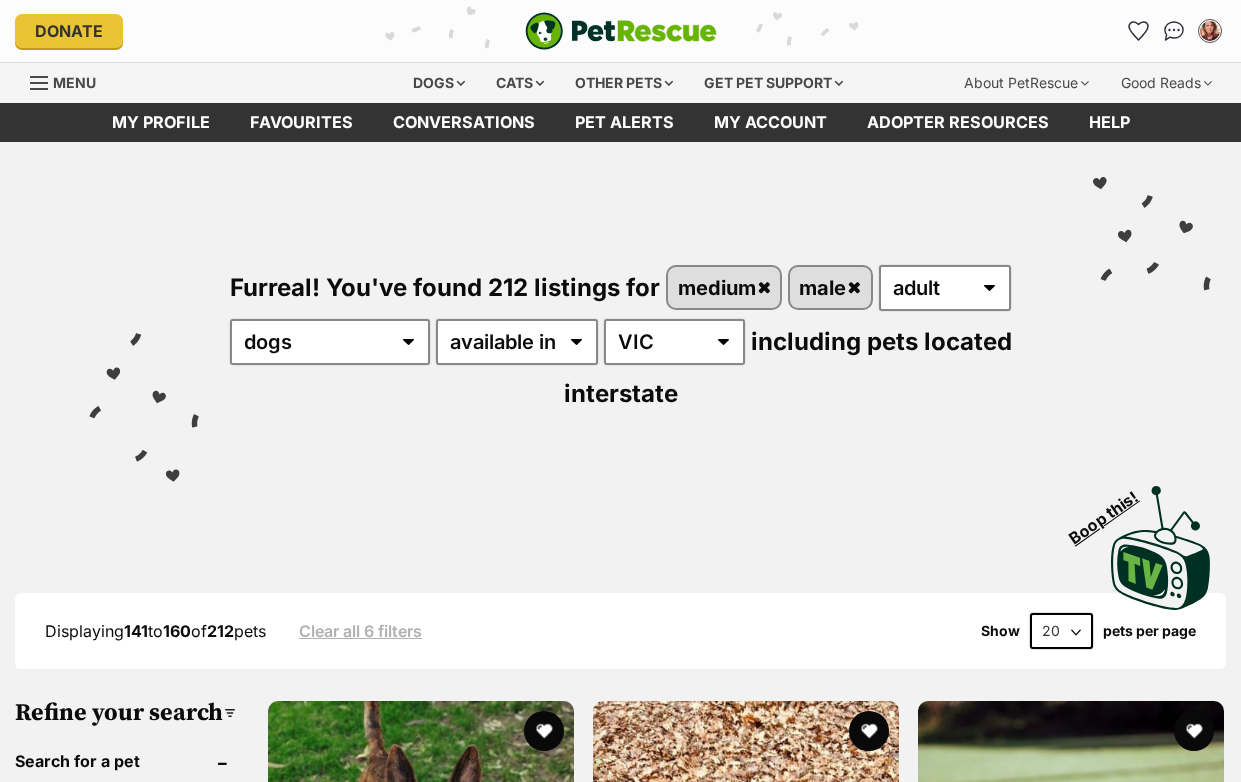 scroll, scrollTop: 0, scrollLeft: 0, axis: both 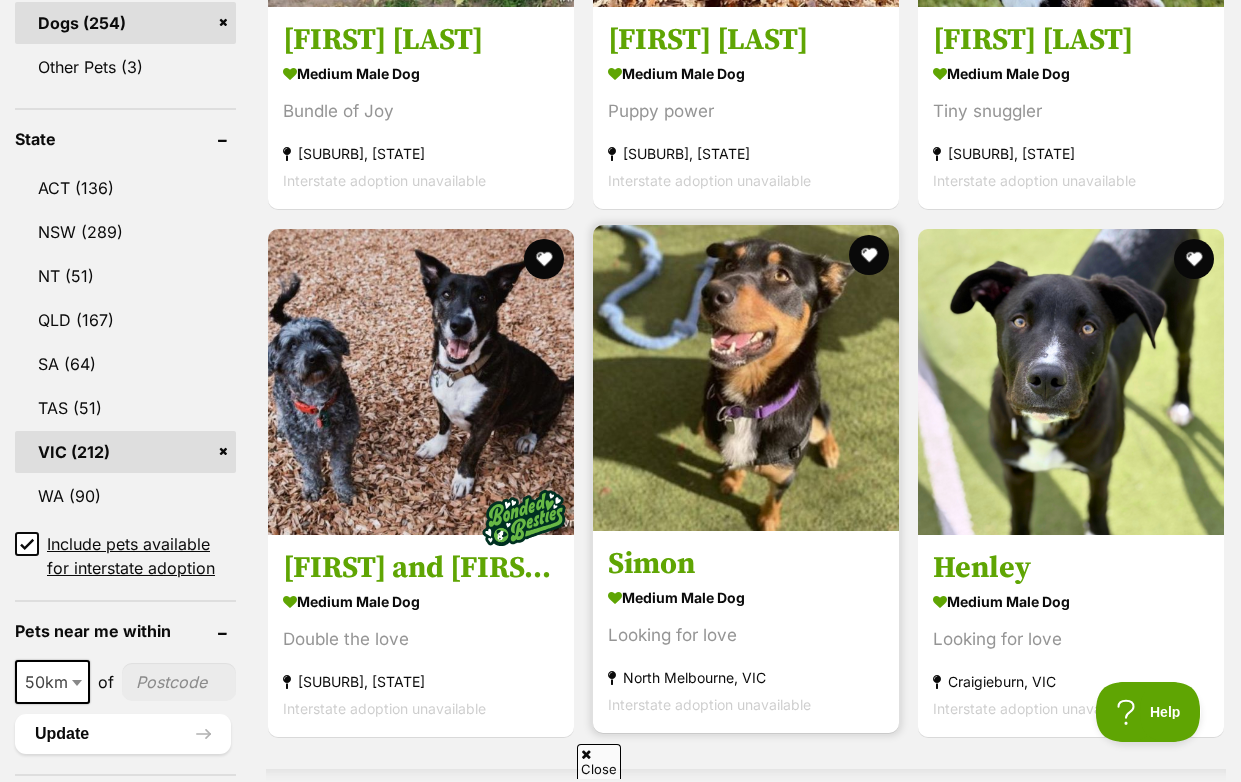 click at bounding box center (746, 378) 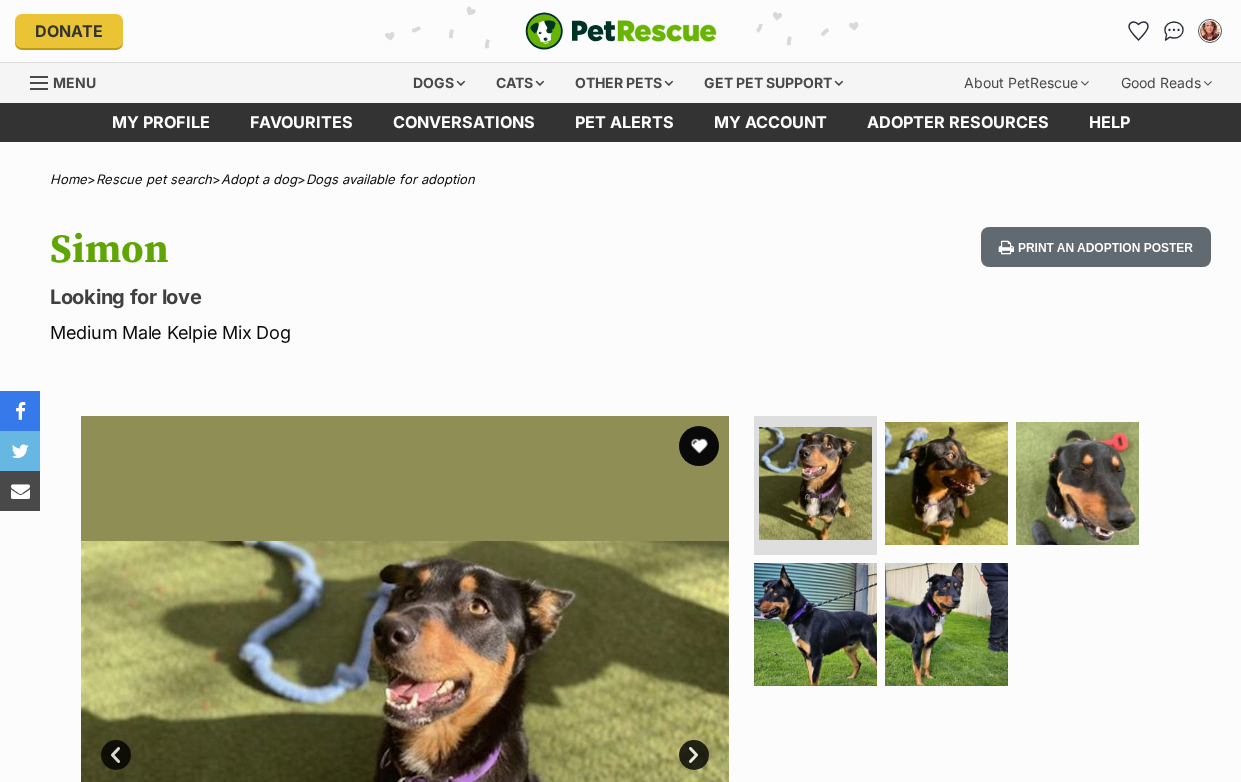 scroll, scrollTop: 0, scrollLeft: 0, axis: both 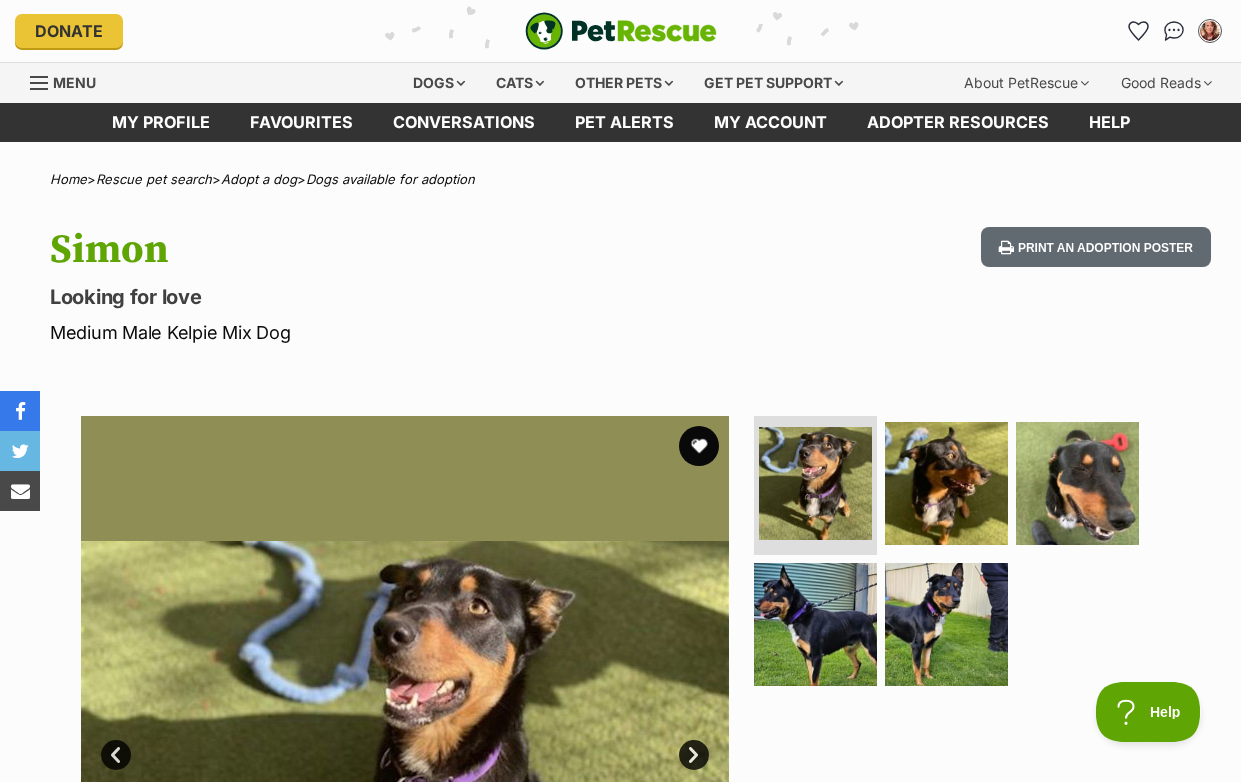 click at bounding box center [405, 740] 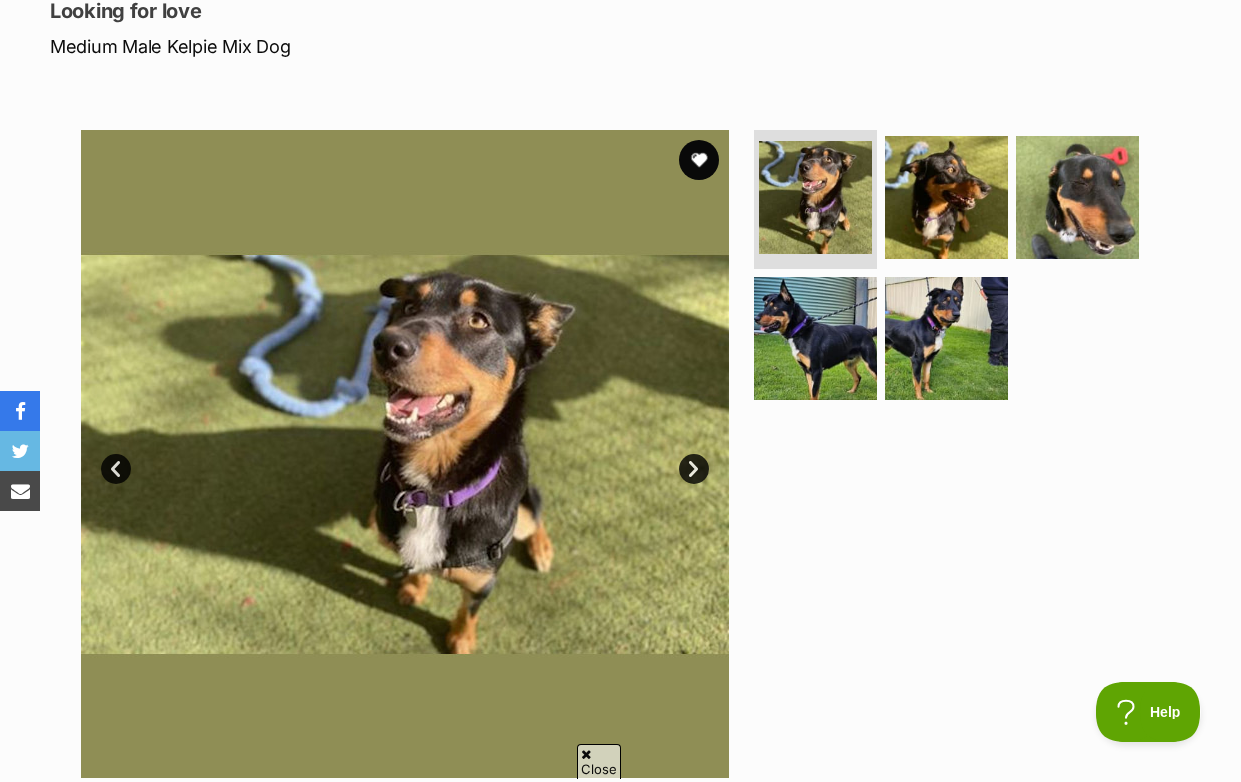 scroll, scrollTop: 300, scrollLeft: 0, axis: vertical 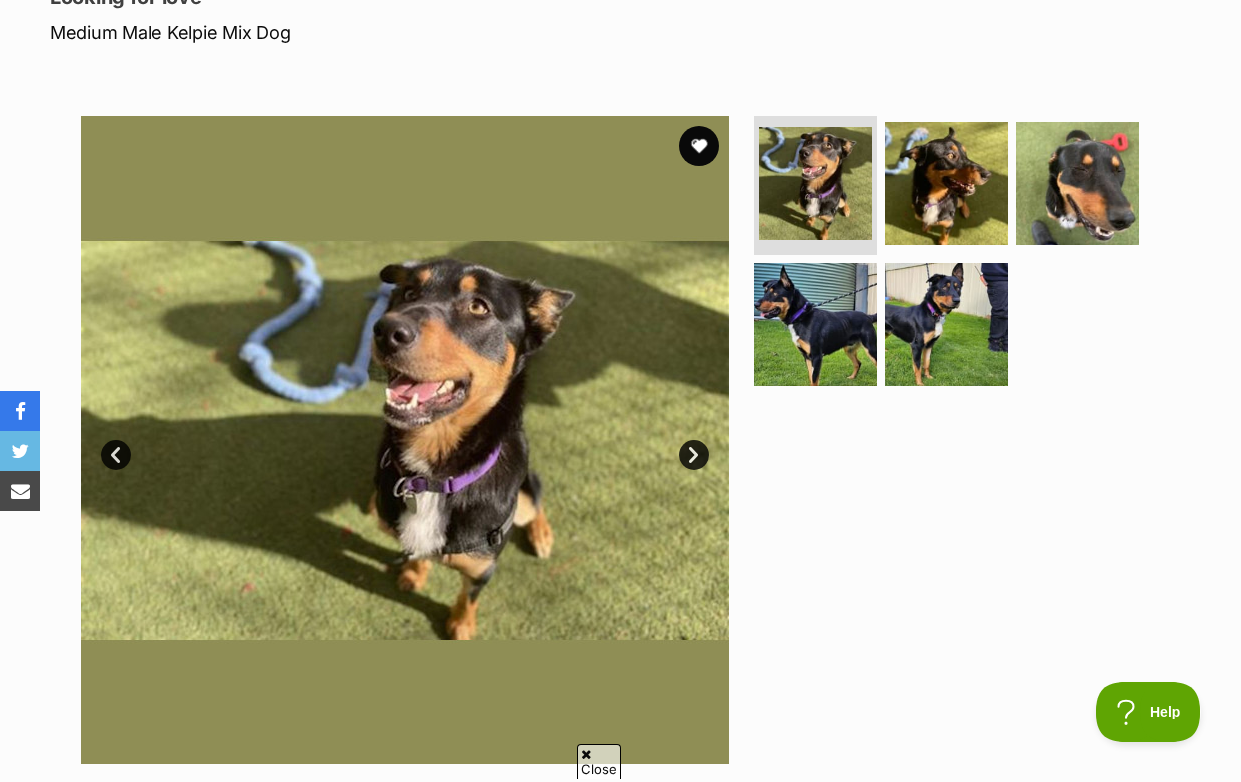 click on "Next" at bounding box center (694, 455) 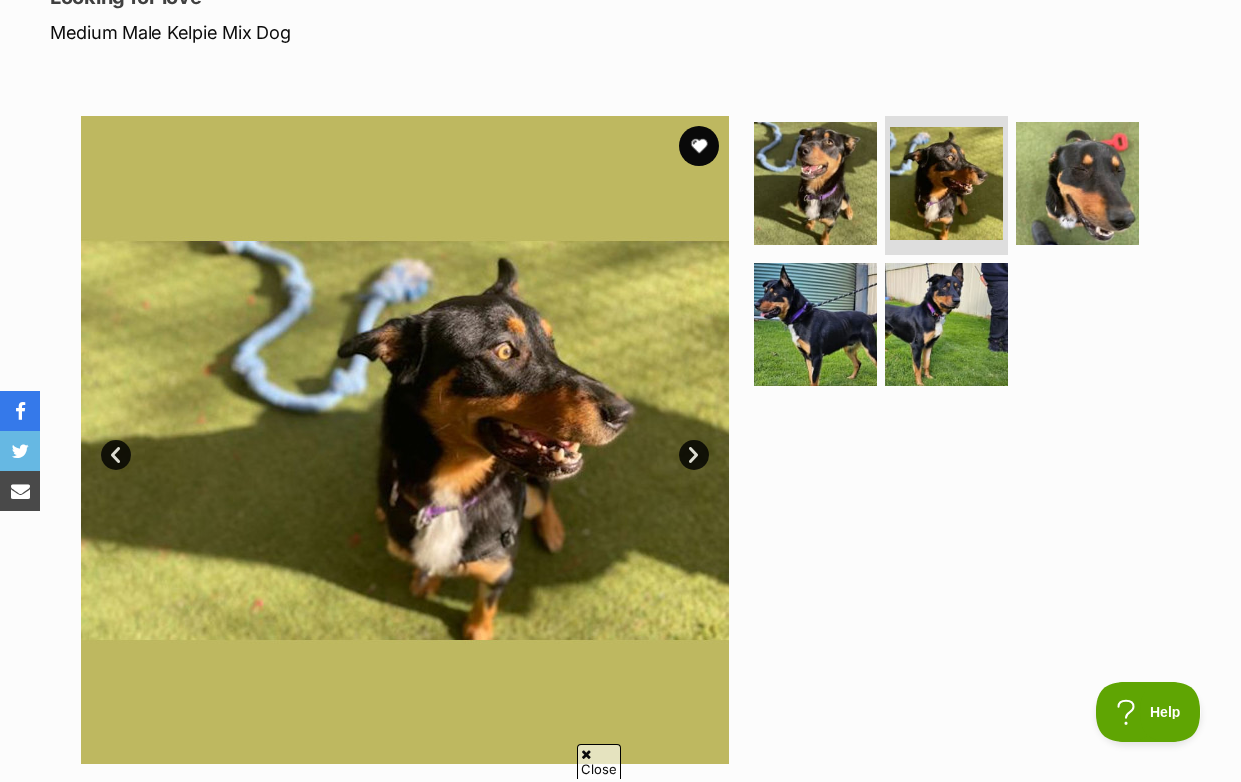 click on "Next" at bounding box center [694, 455] 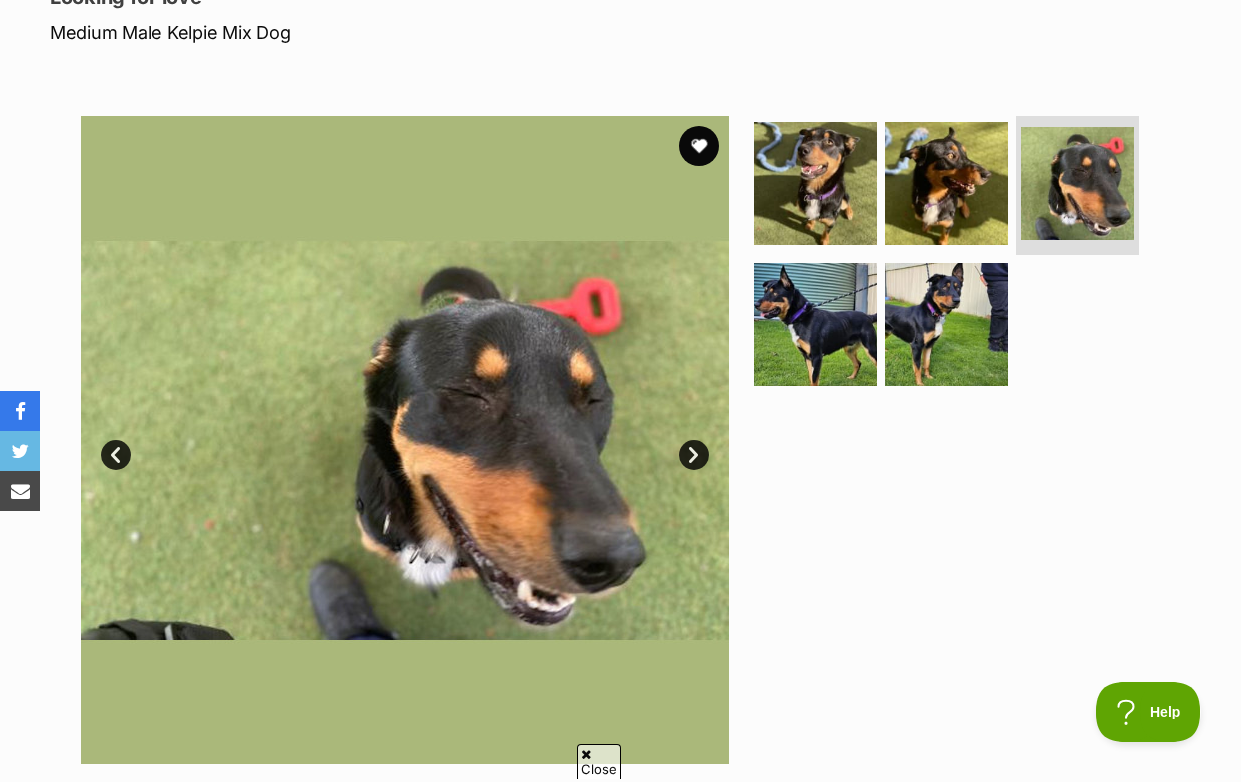 click on "Next" at bounding box center [694, 455] 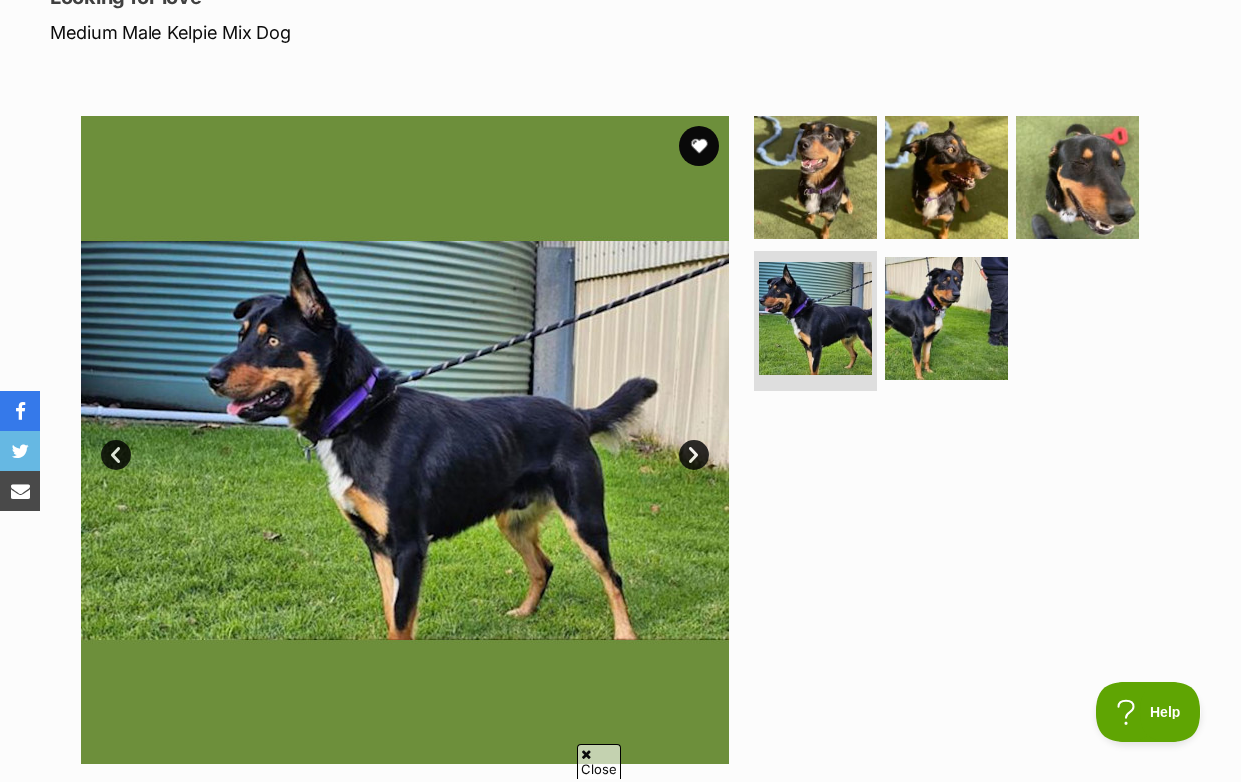 click on "Next" at bounding box center (694, 455) 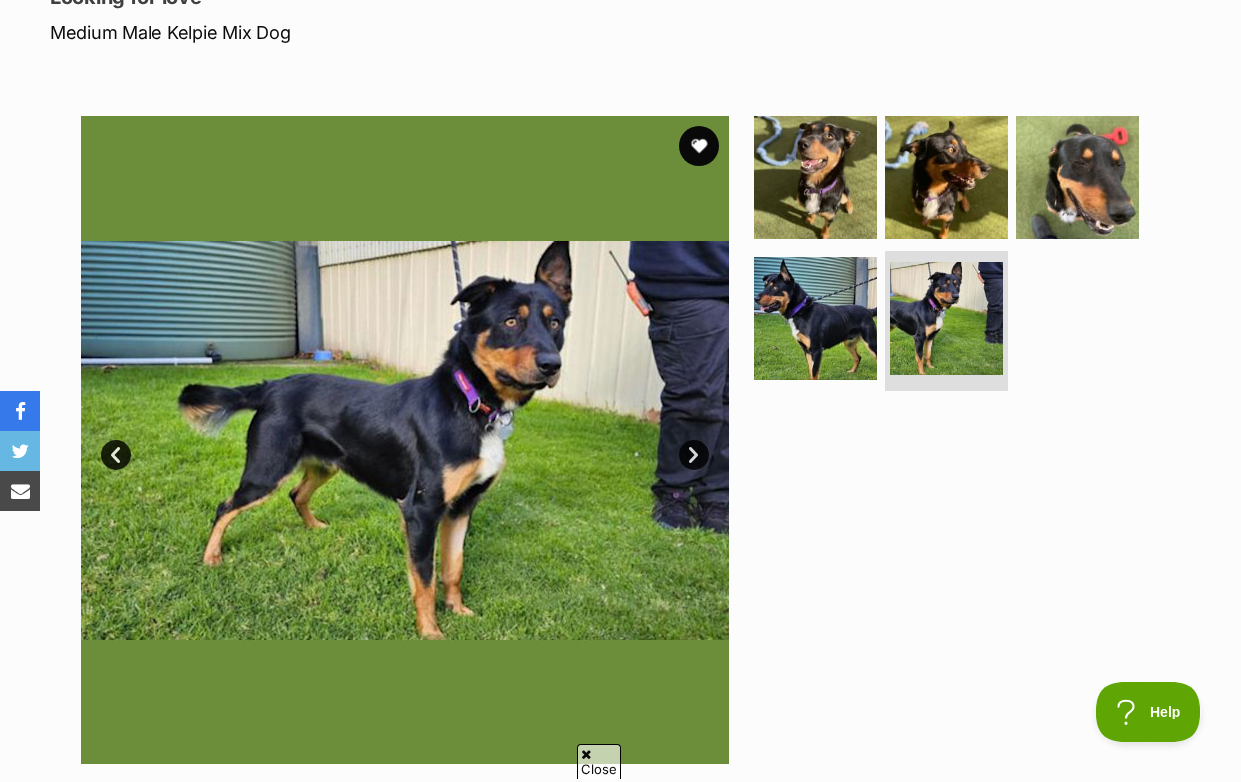 click on "Next" at bounding box center (694, 455) 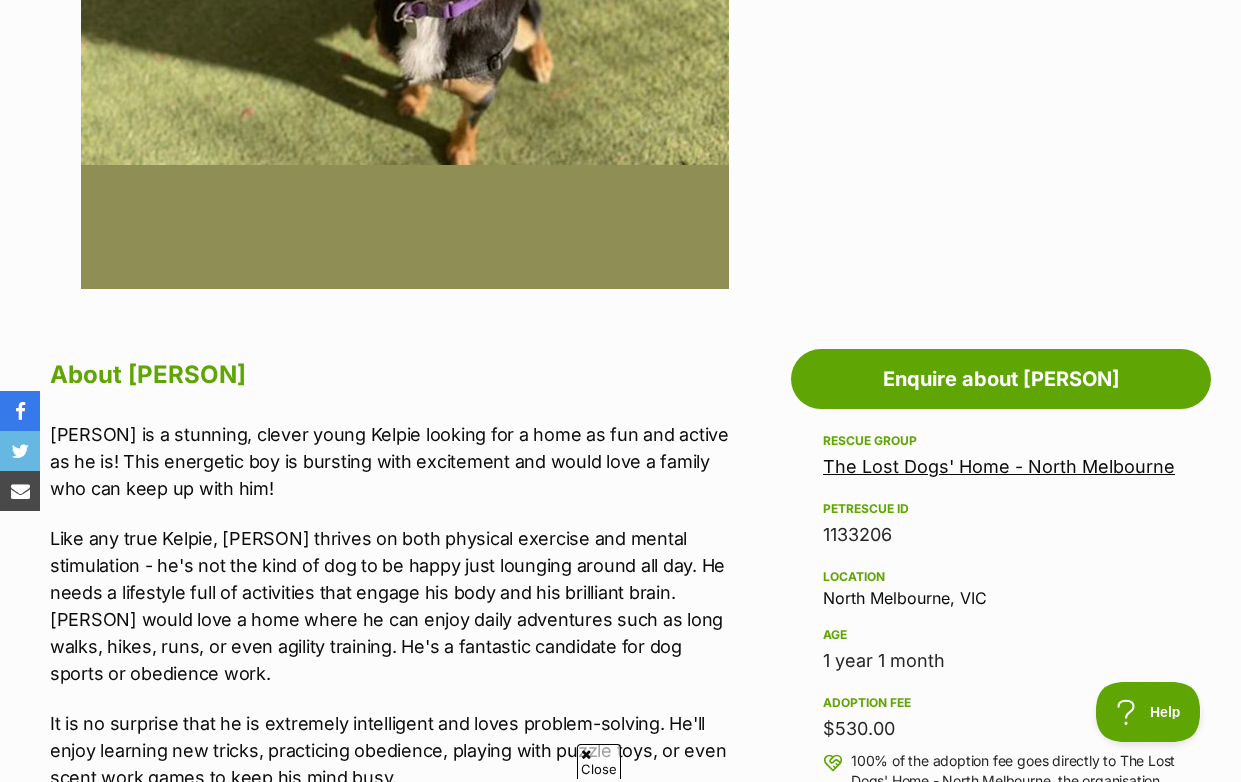 scroll, scrollTop: 800, scrollLeft: 0, axis: vertical 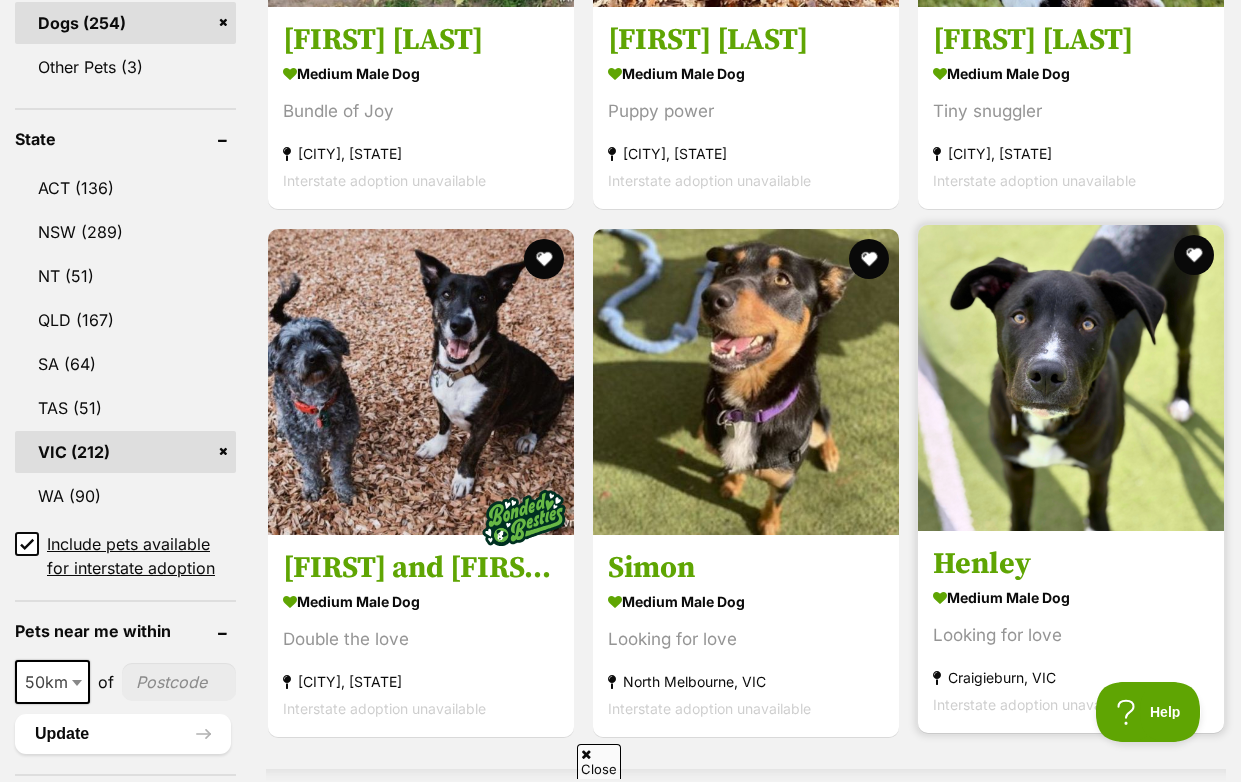 click at bounding box center [1071, 378] 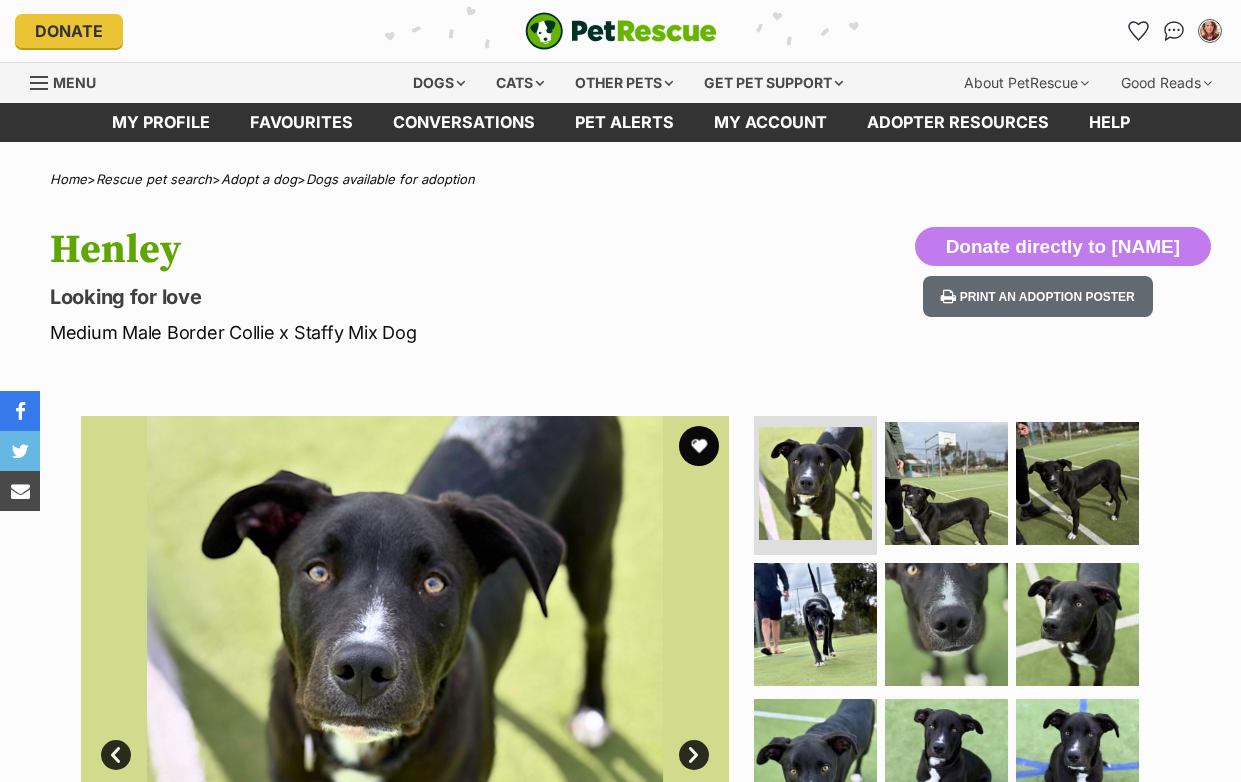 scroll, scrollTop: 0, scrollLeft: 0, axis: both 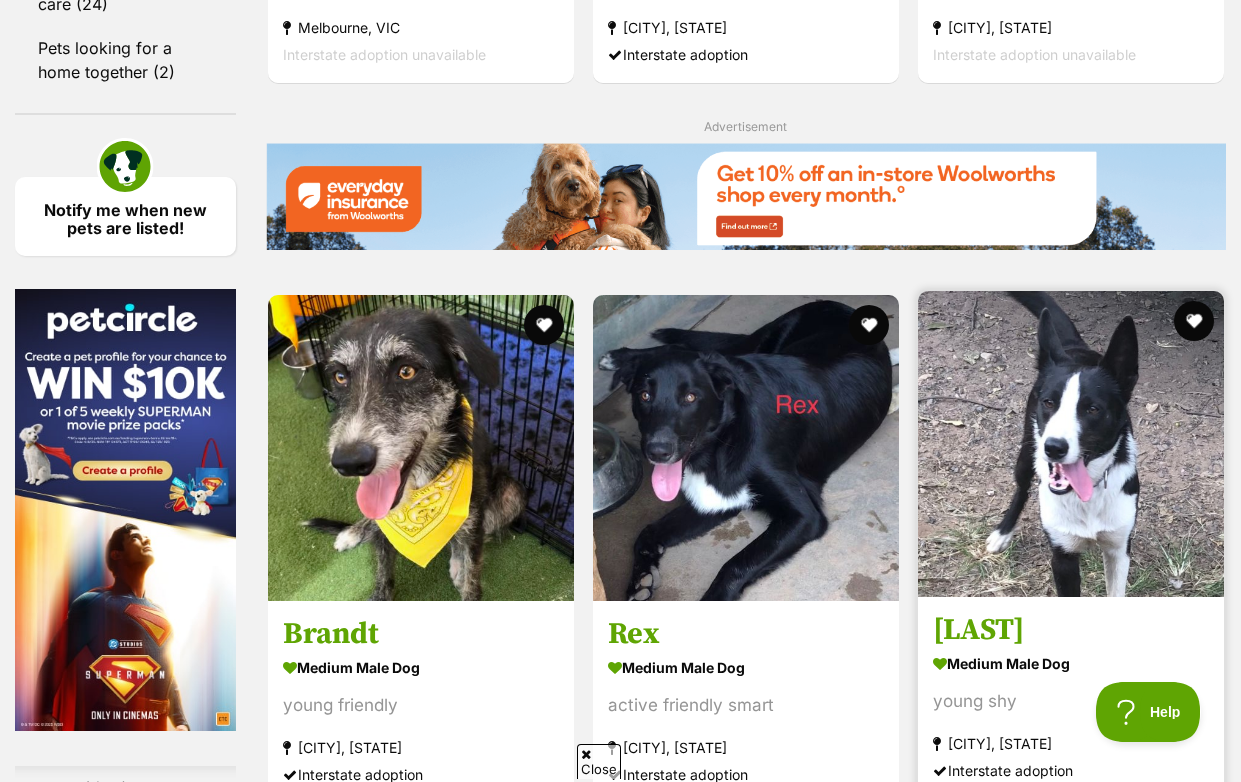 click at bounding box center (1071, 444) 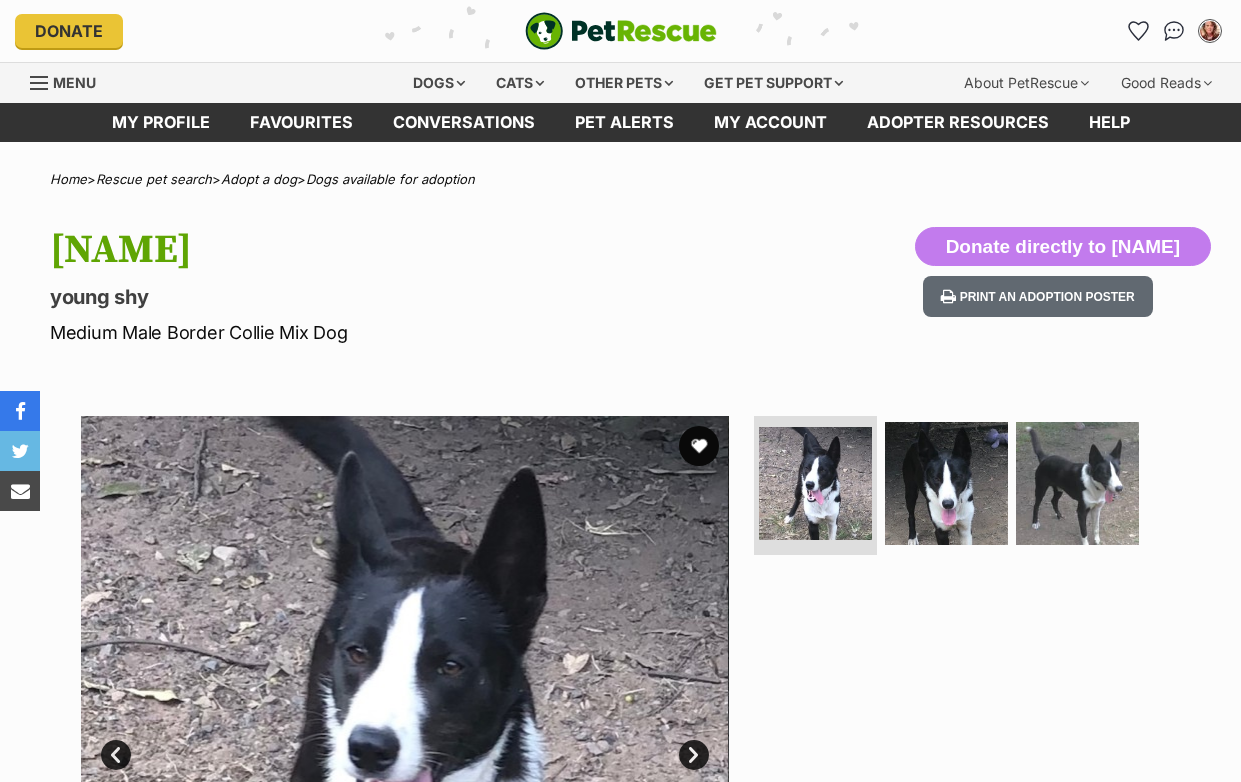 scroll, scrollTop: 0, scrollLeft: 0, axis: both 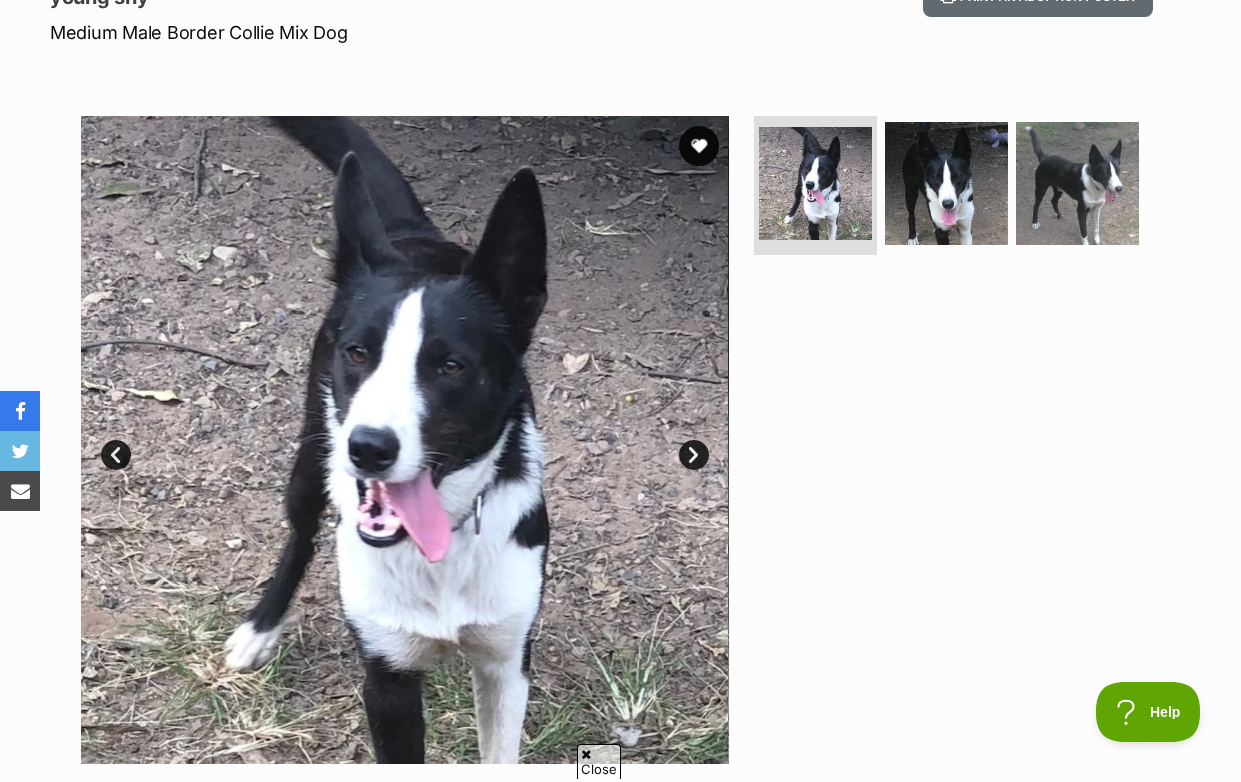 click on "Next" at bounding box center [694, 455] 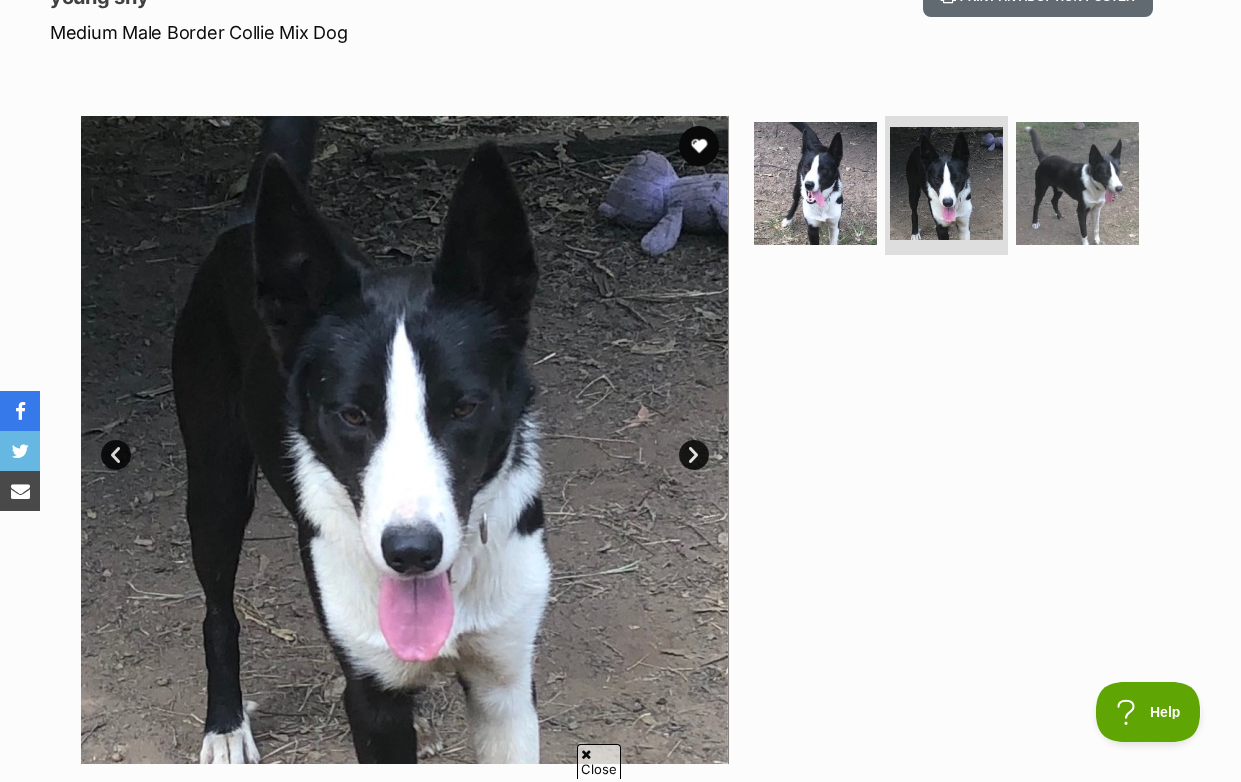 click on "Next" at bounding box center (694, 455) 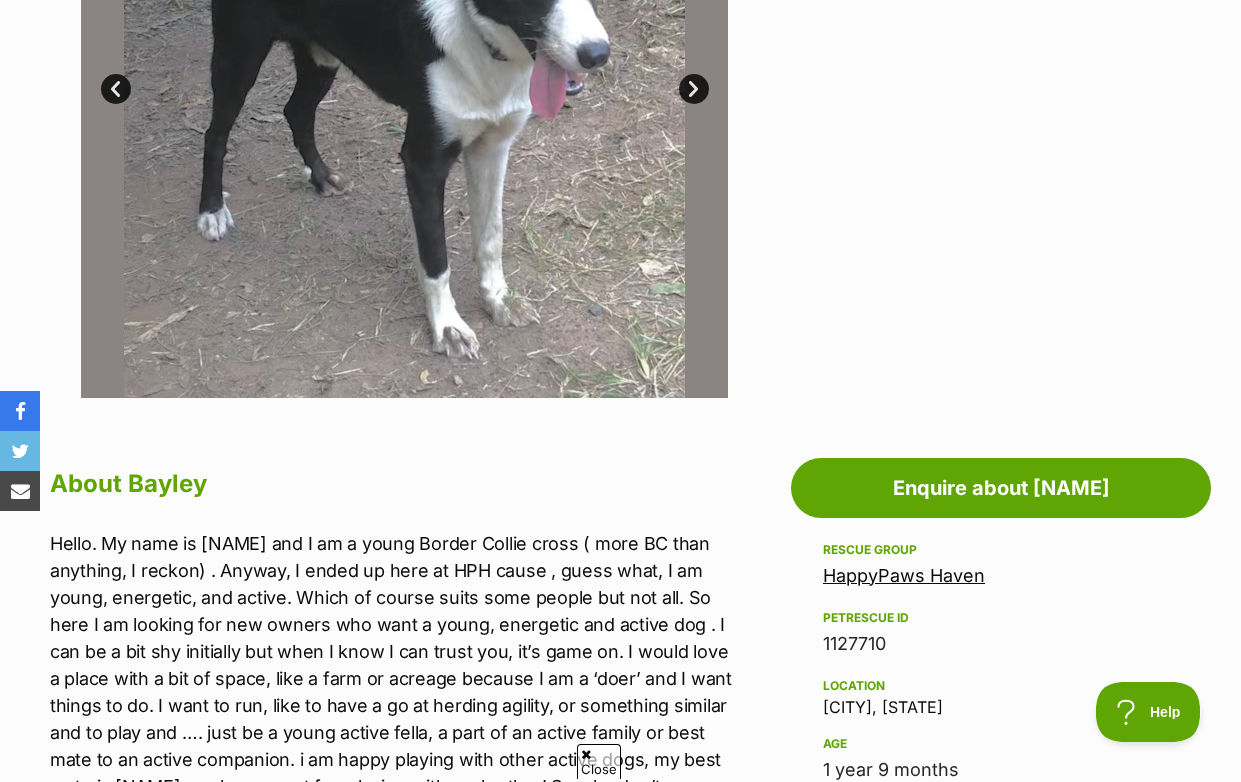 scroll, scrollTop: 800, scrollLeft: 0, axis: vertical 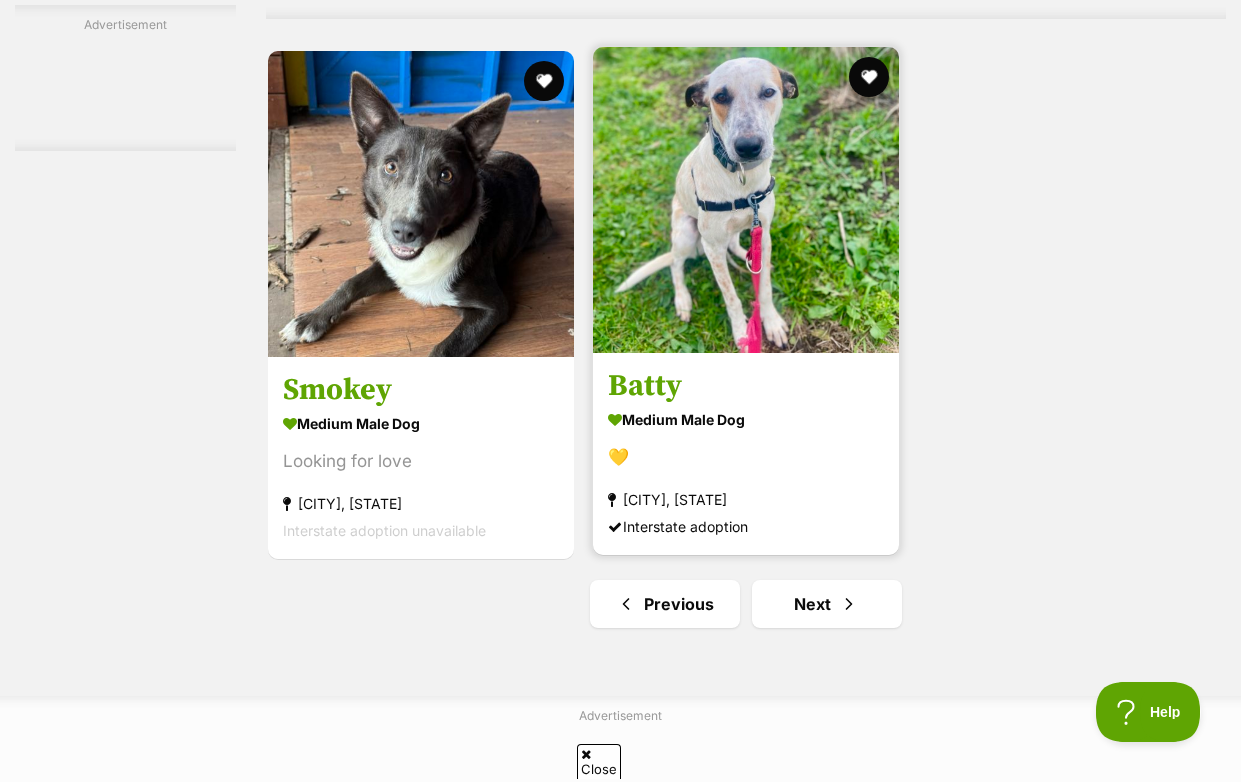 click on "medium male Dog" at bounding box center (746, 420) 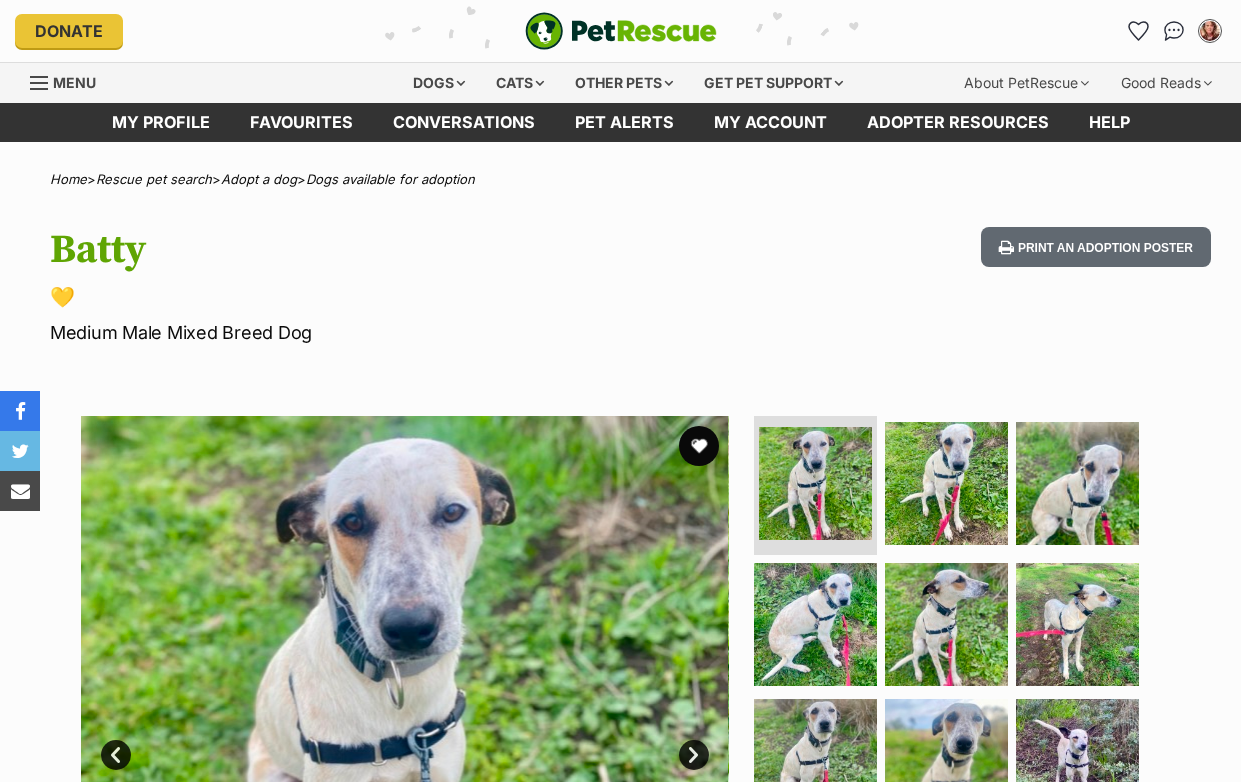 scroll, scrollTop: 0, scrollLeft: 0, axis: both 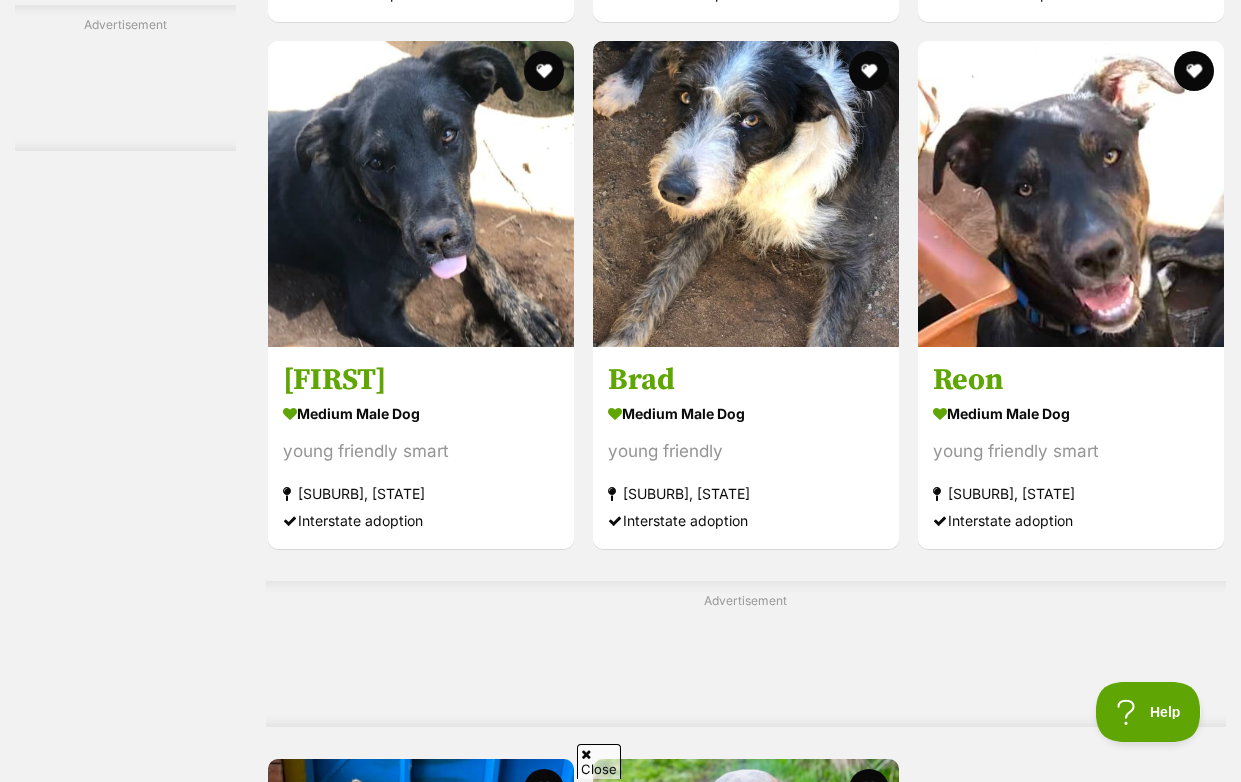 click at bounding box center (849, 1312) 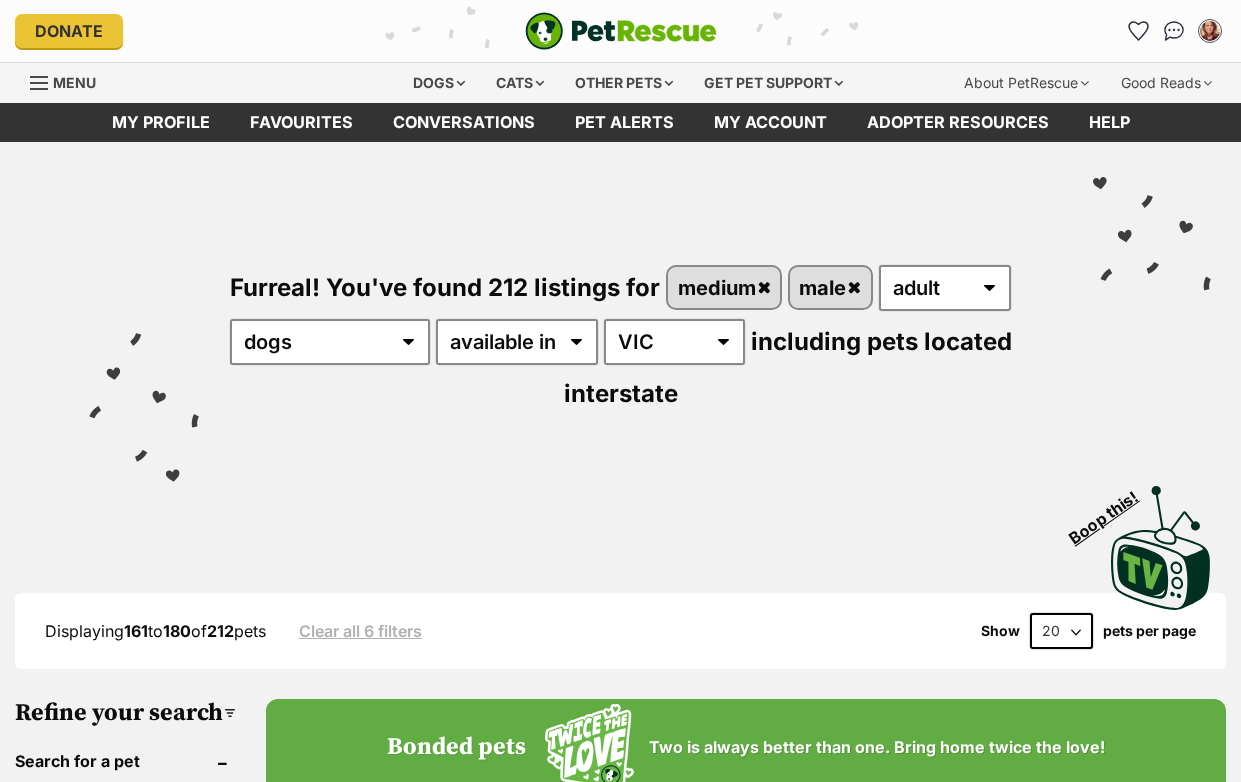scroll, scrollTop: 0, scrollLeft: 0, axis: both 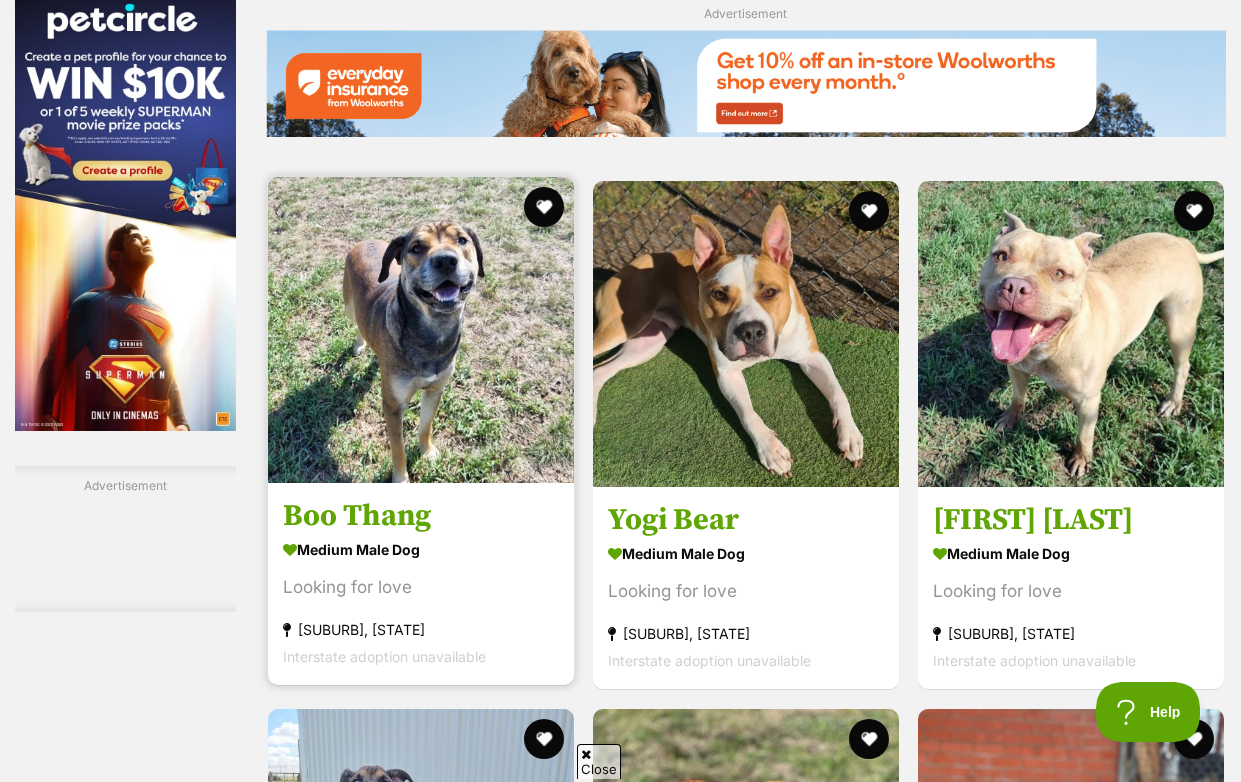 click at bounding box center (421, 330) 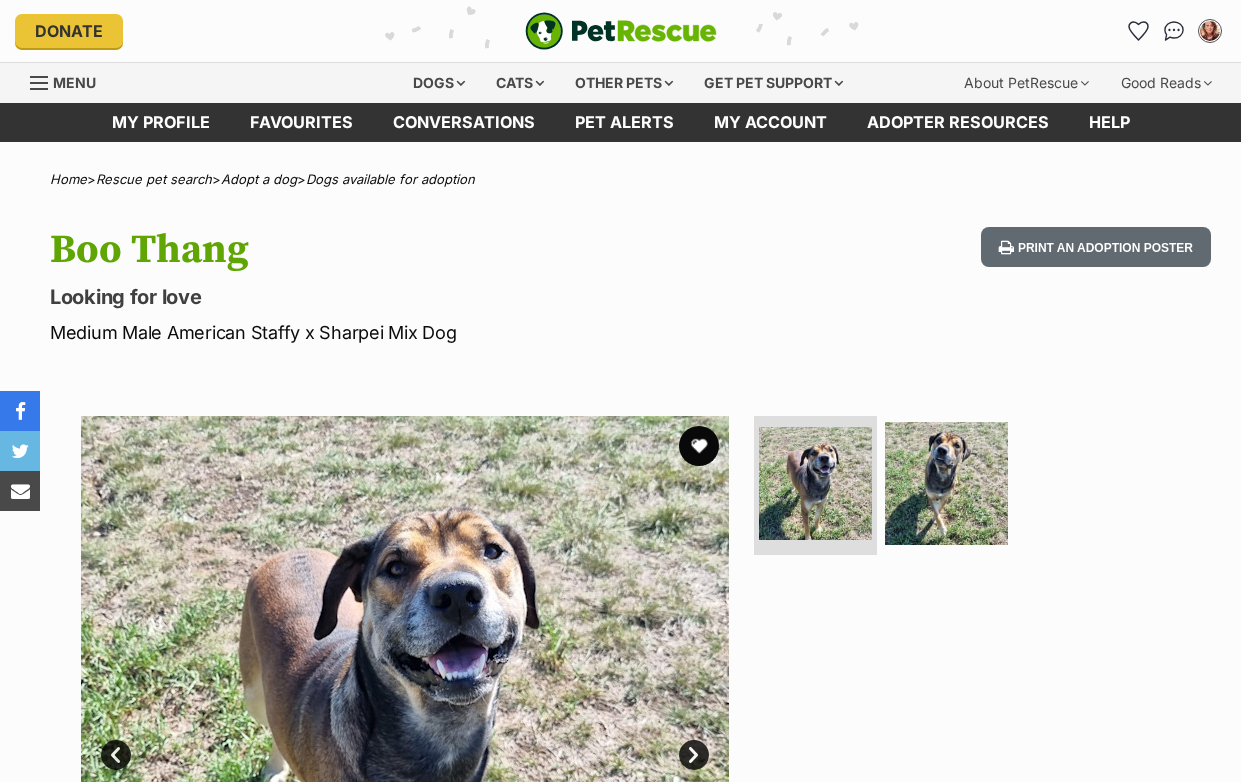 scroll, scrollTop: 0, scrollLeft: 0, axis: both 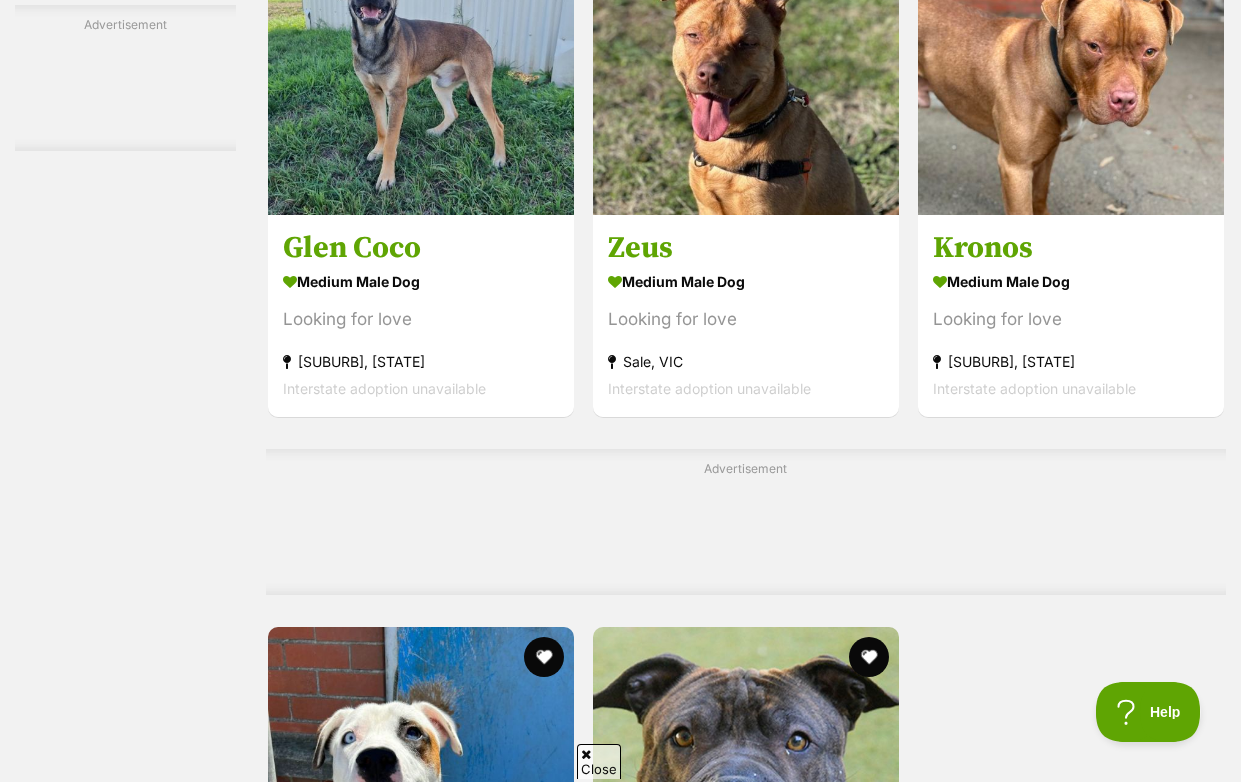 click on "Next" at bounding box center [827, 1180] 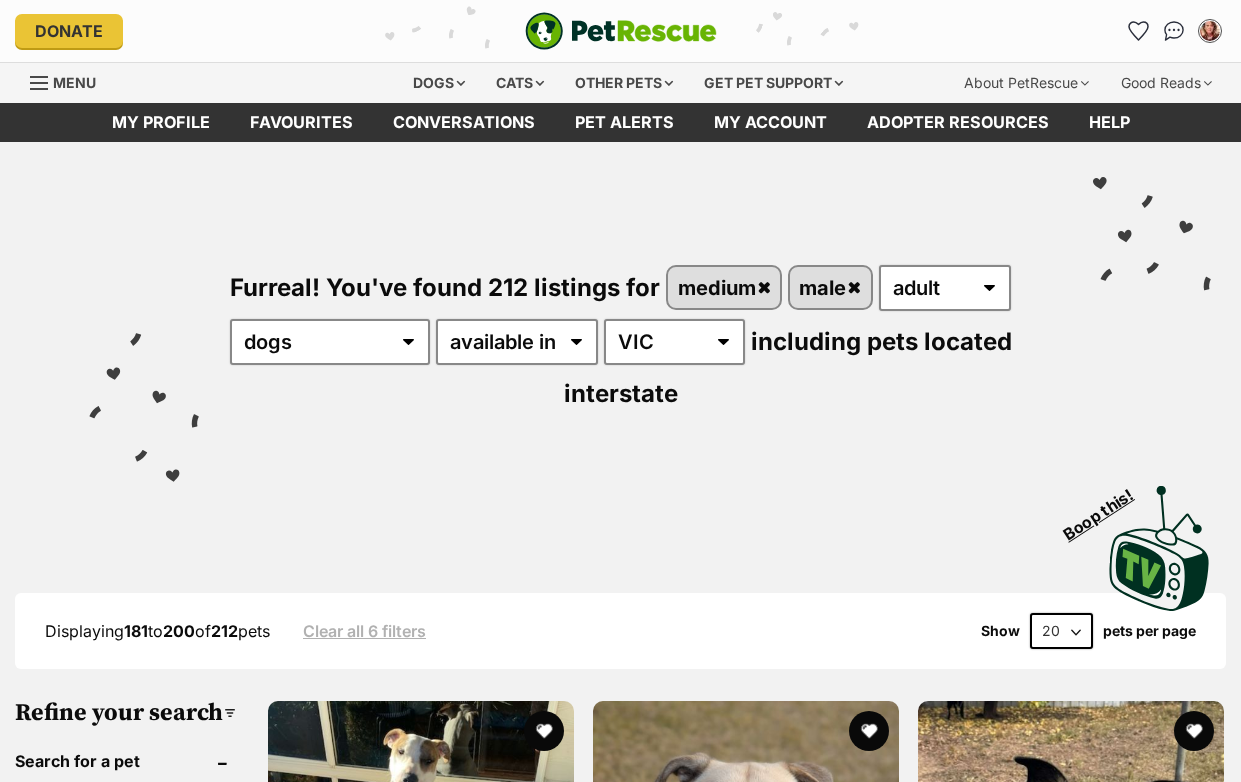 scroll, scrollTop: 0, scrollLeft: 0, axis: both 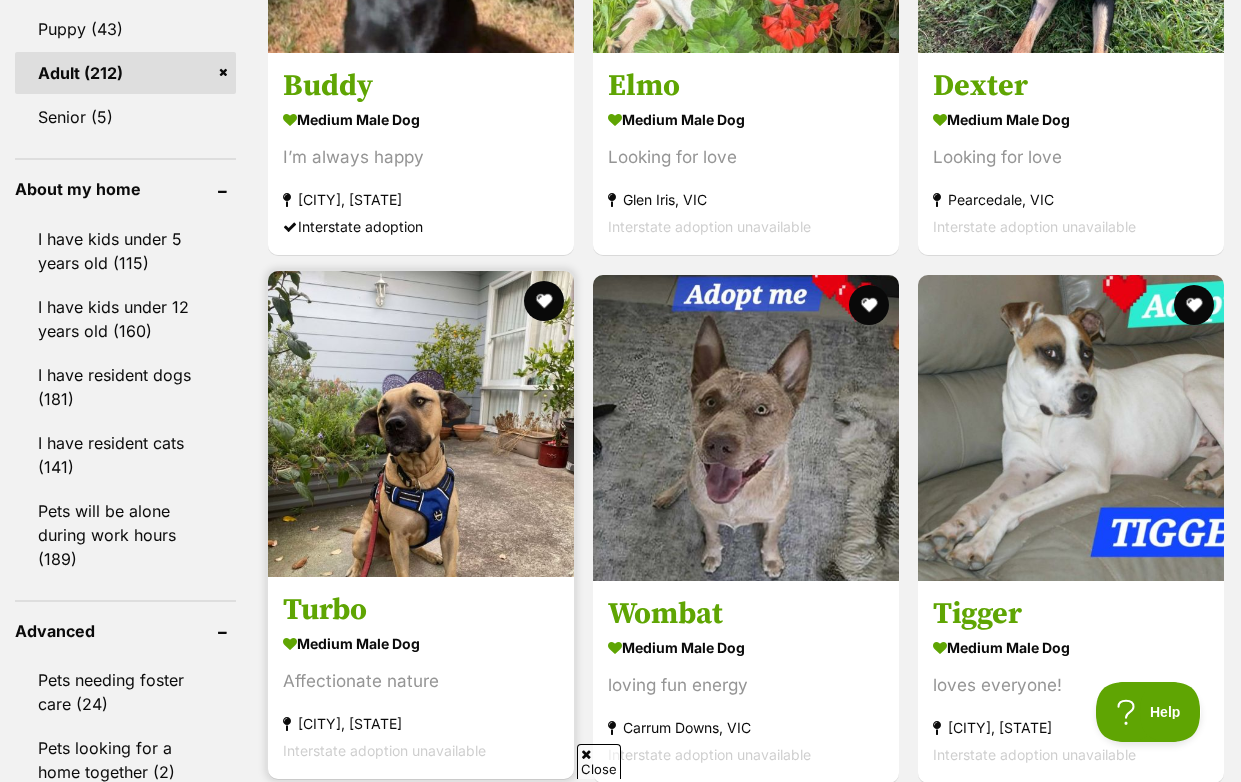 click at bounding box center [421, 424] 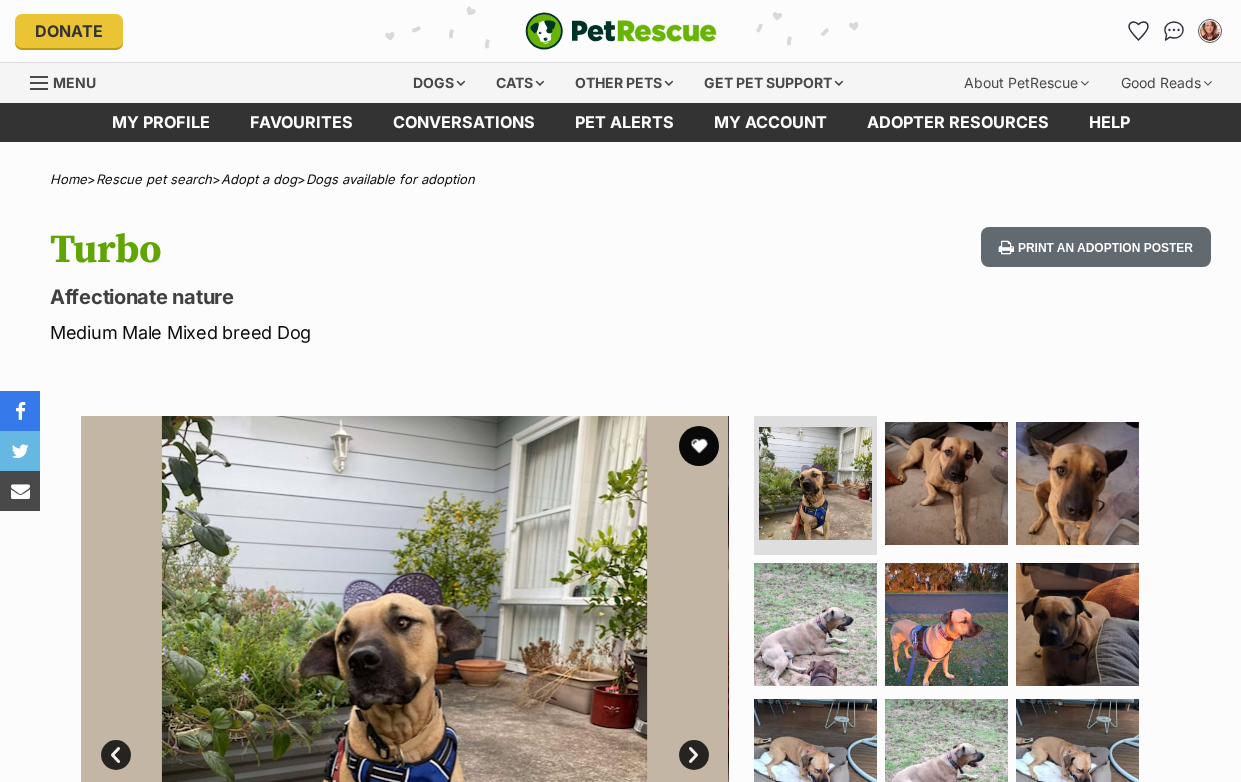 scroll, scrollTop: 0, scrollLeft: 0, axis: both 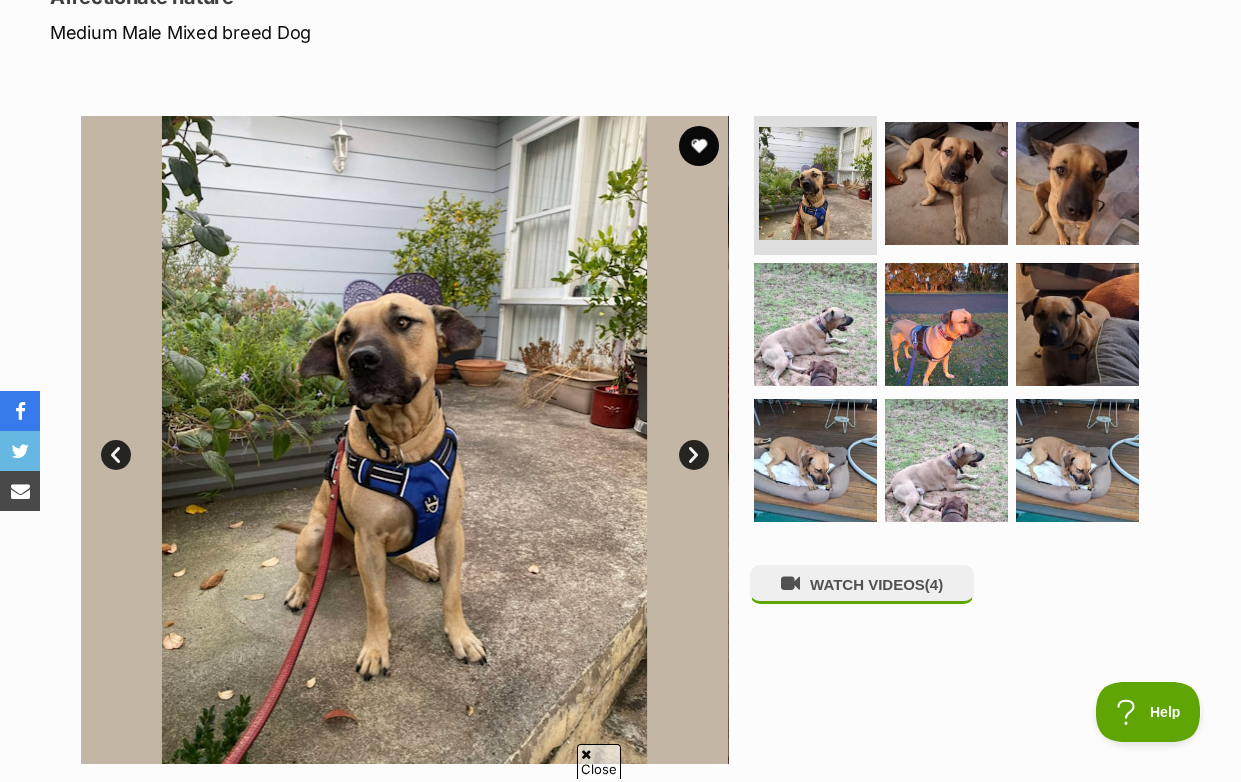 click on "Next" at bounding box center (694, 455) 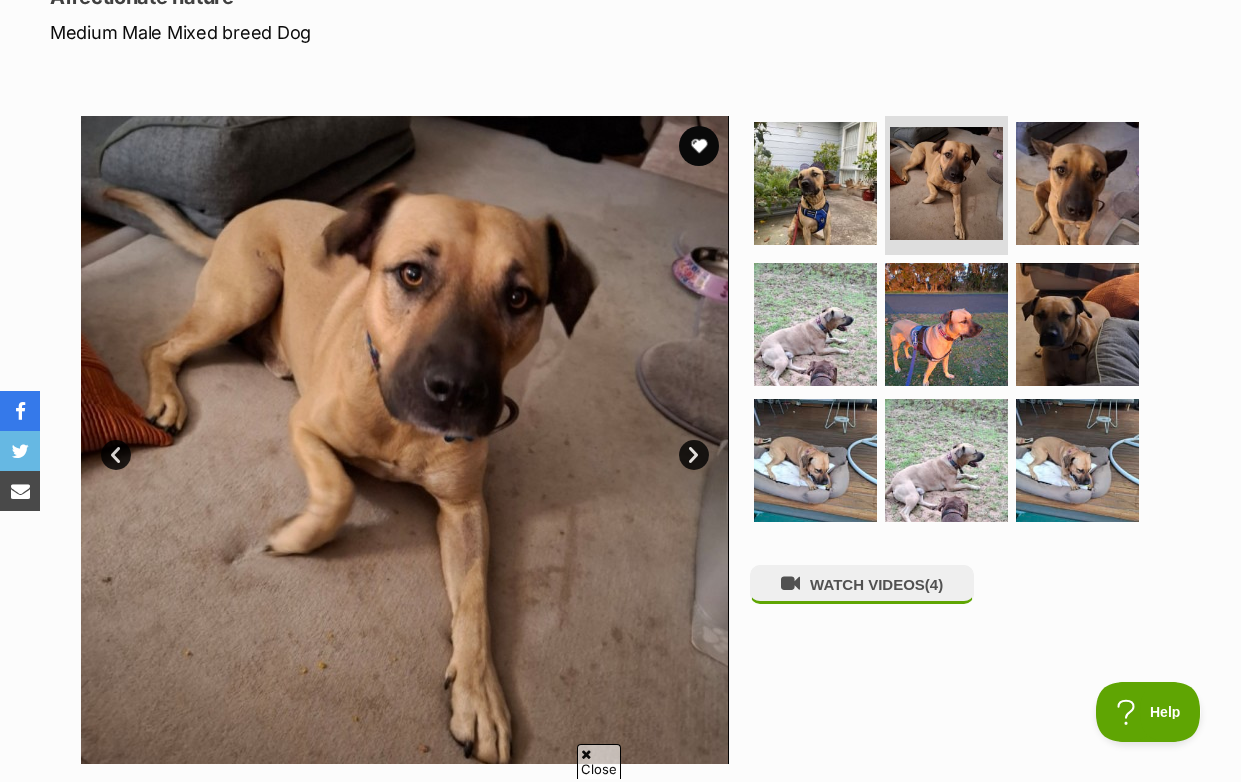 click on "Next" at bounding box center (694, 455) 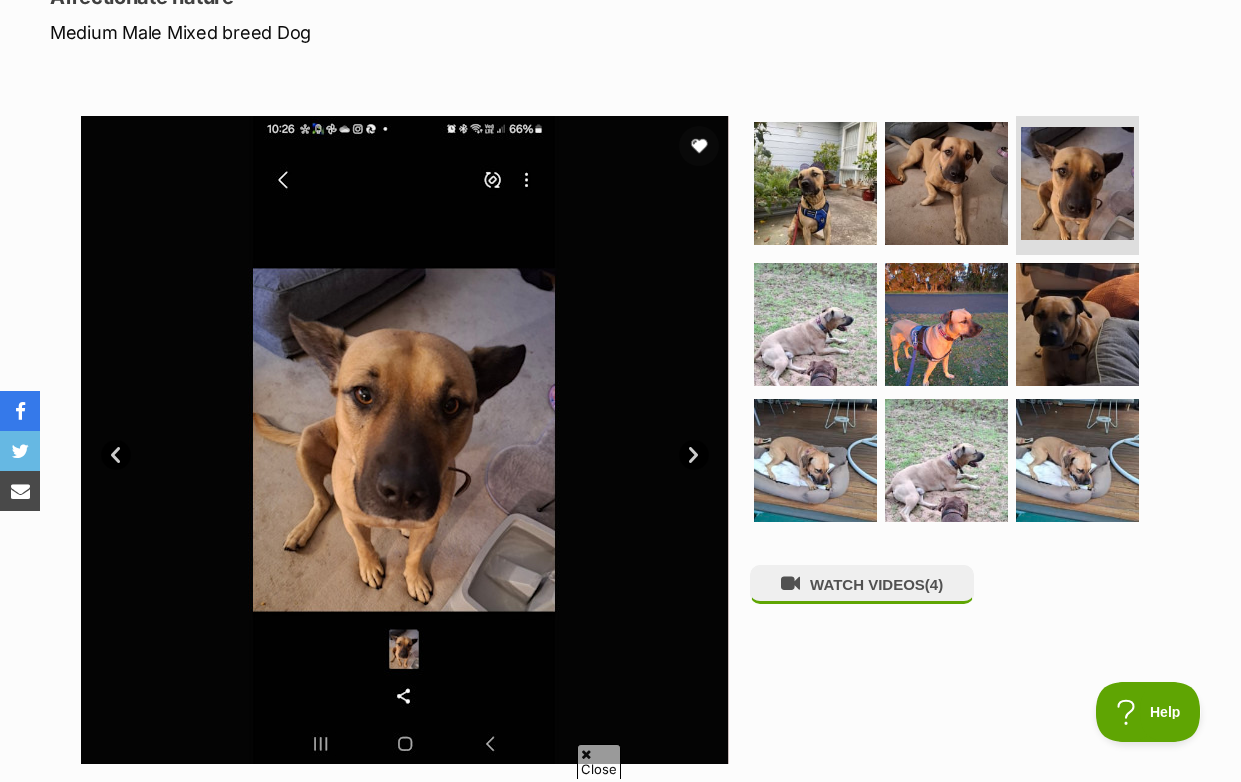 click on "Next" at bounding box center (694, 455) 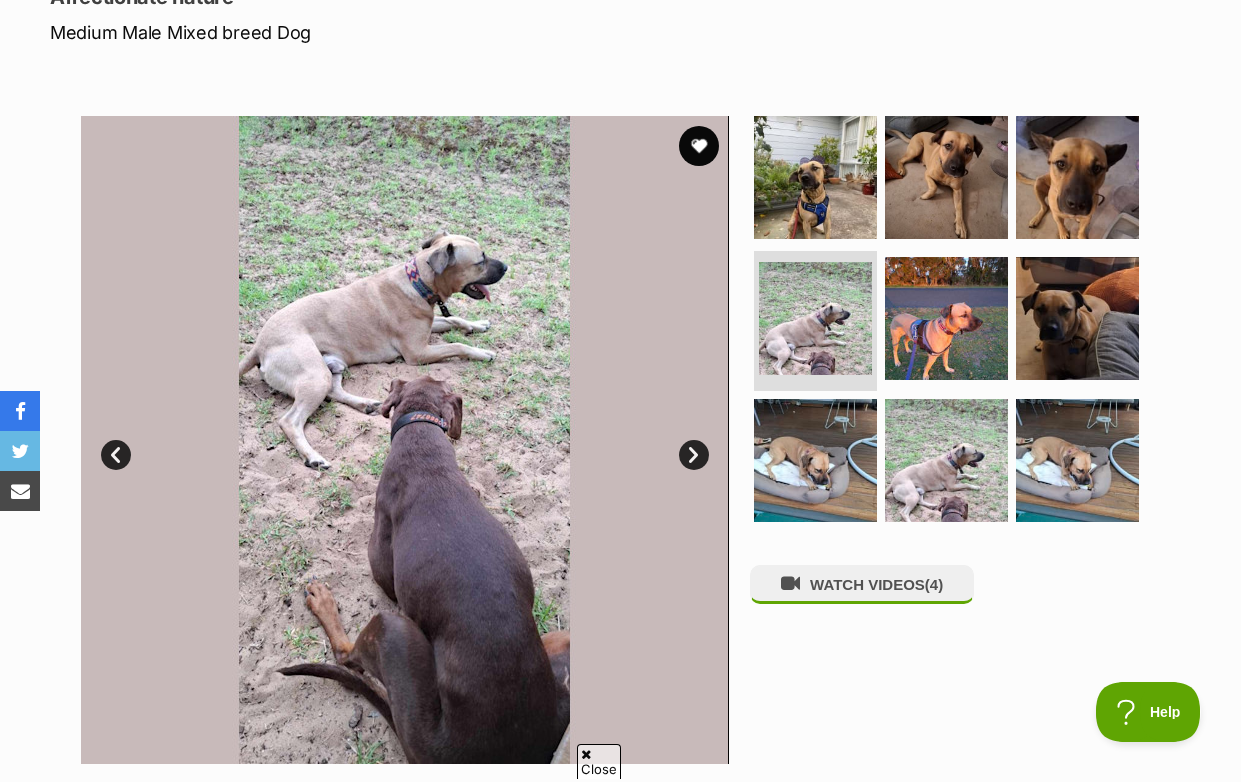 click on "Next" at bounding box center [694, 455] 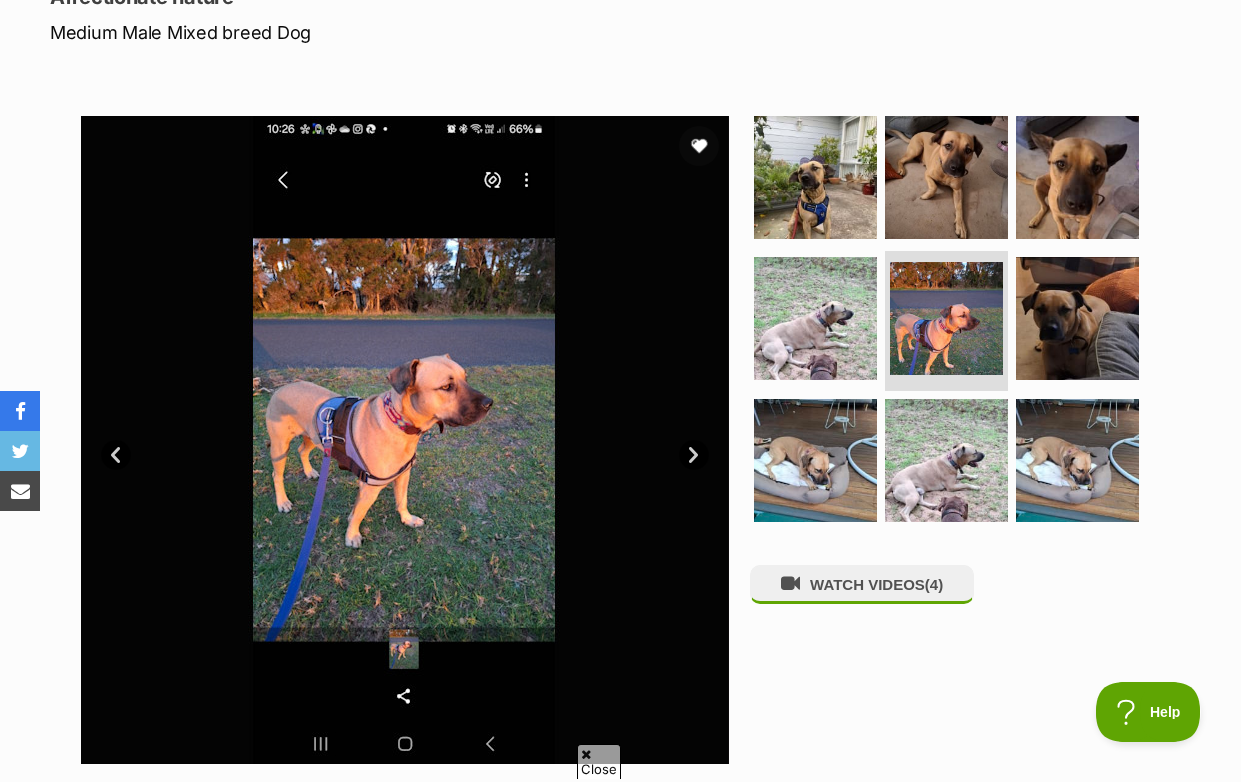 click on "Next" at bounding box center (694, 455) 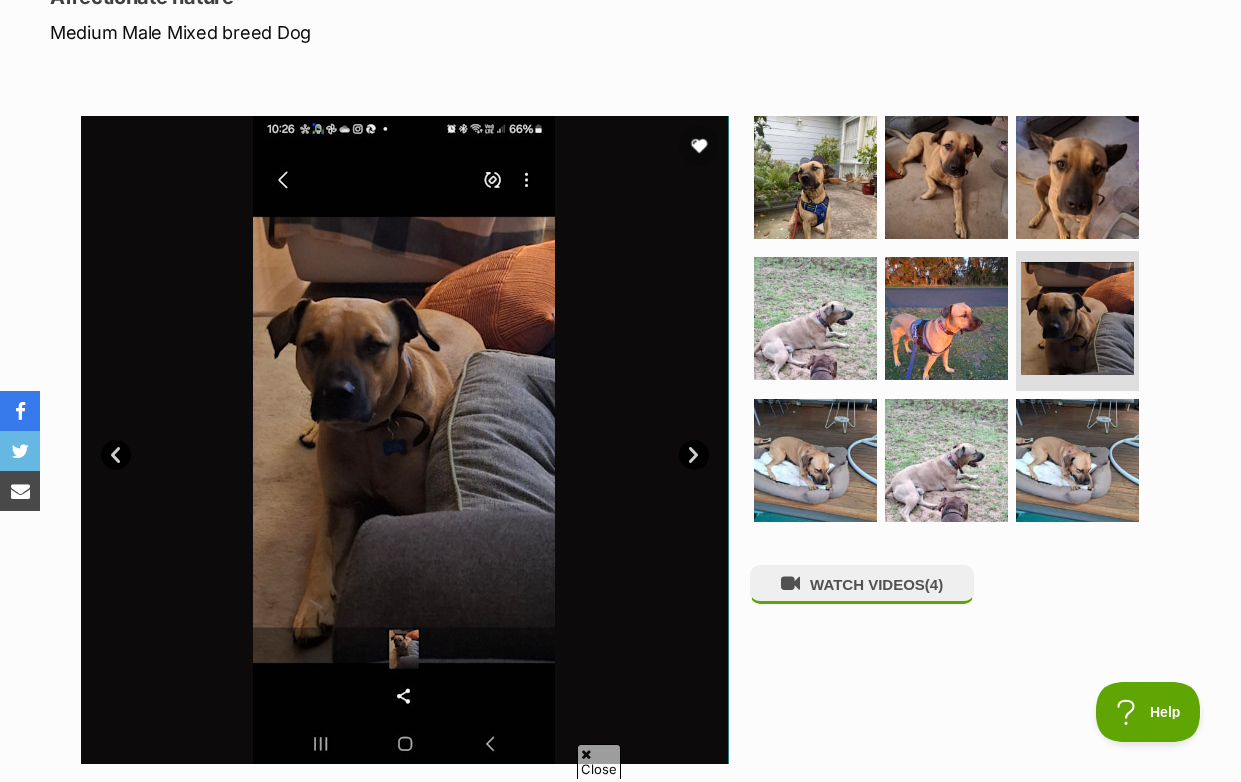 click on "Next" at bounding box center [694, 455] 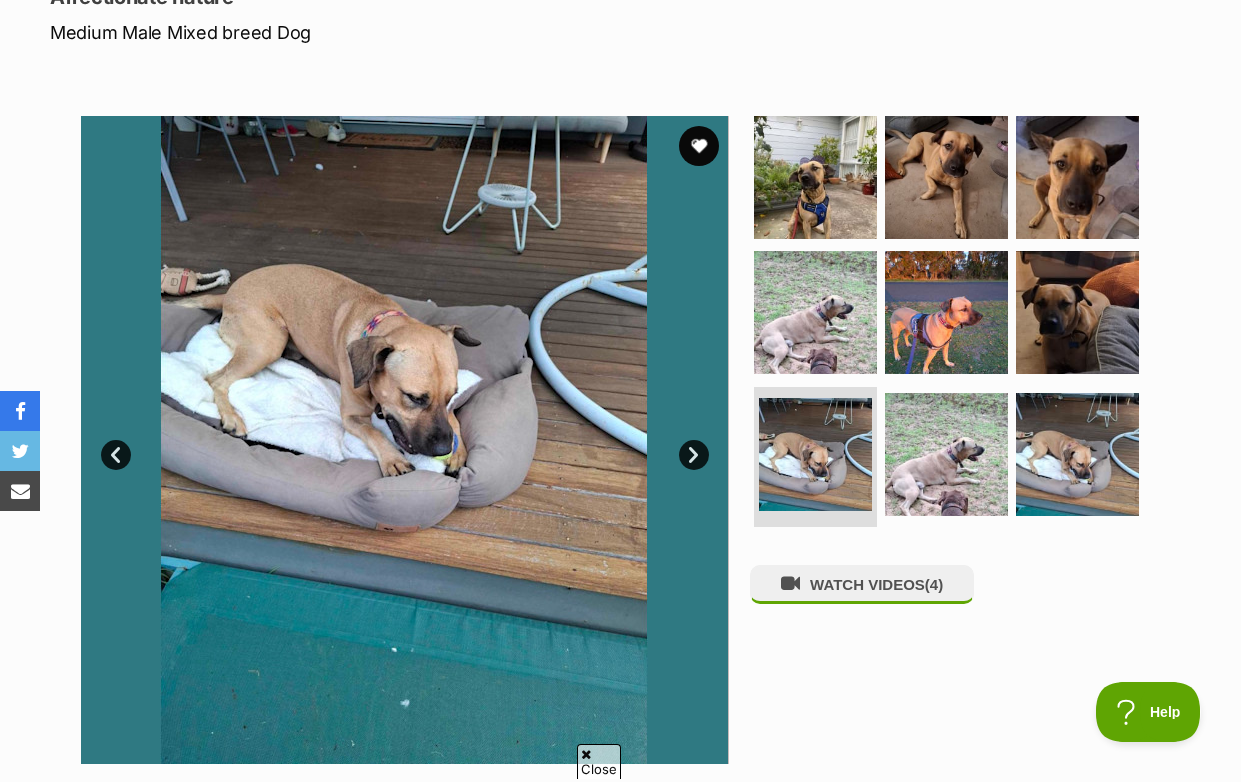 click on "Next" at bounding box center [694, 455] 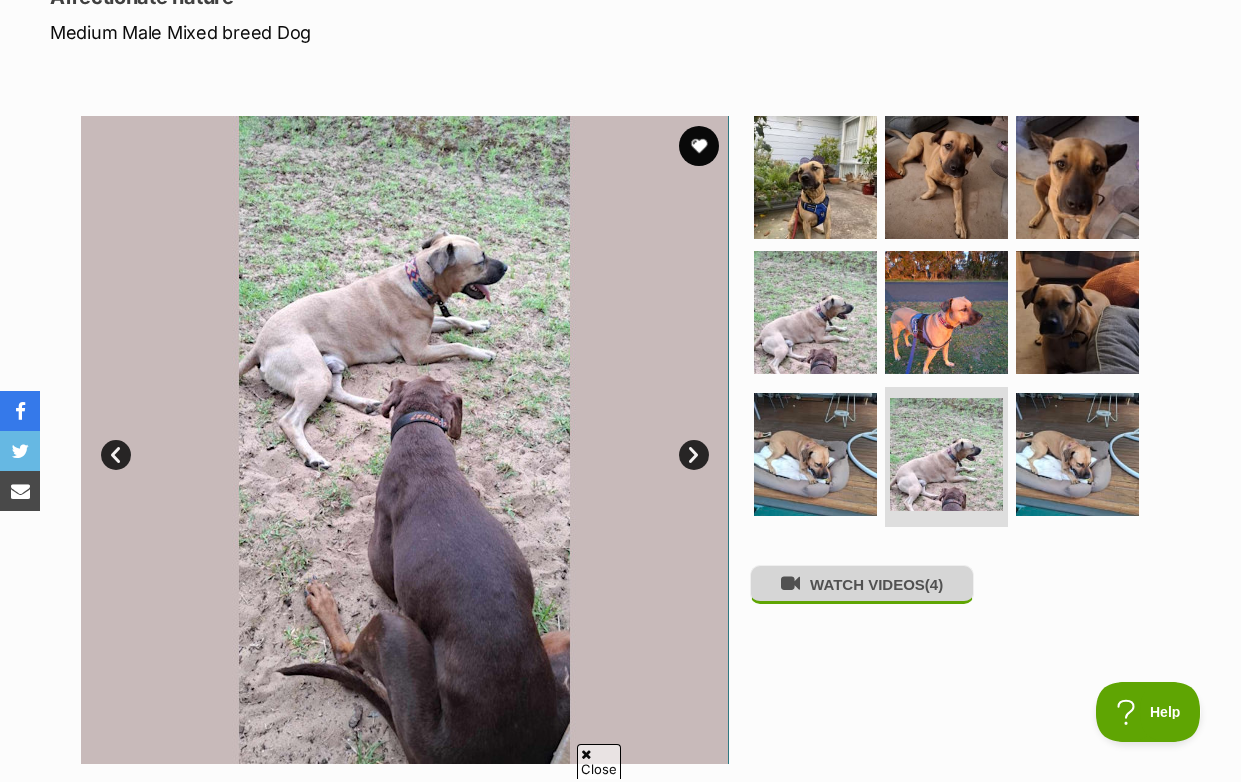 click on "WATCH VIDEOS
(4)" at bounding box center (862, 584) 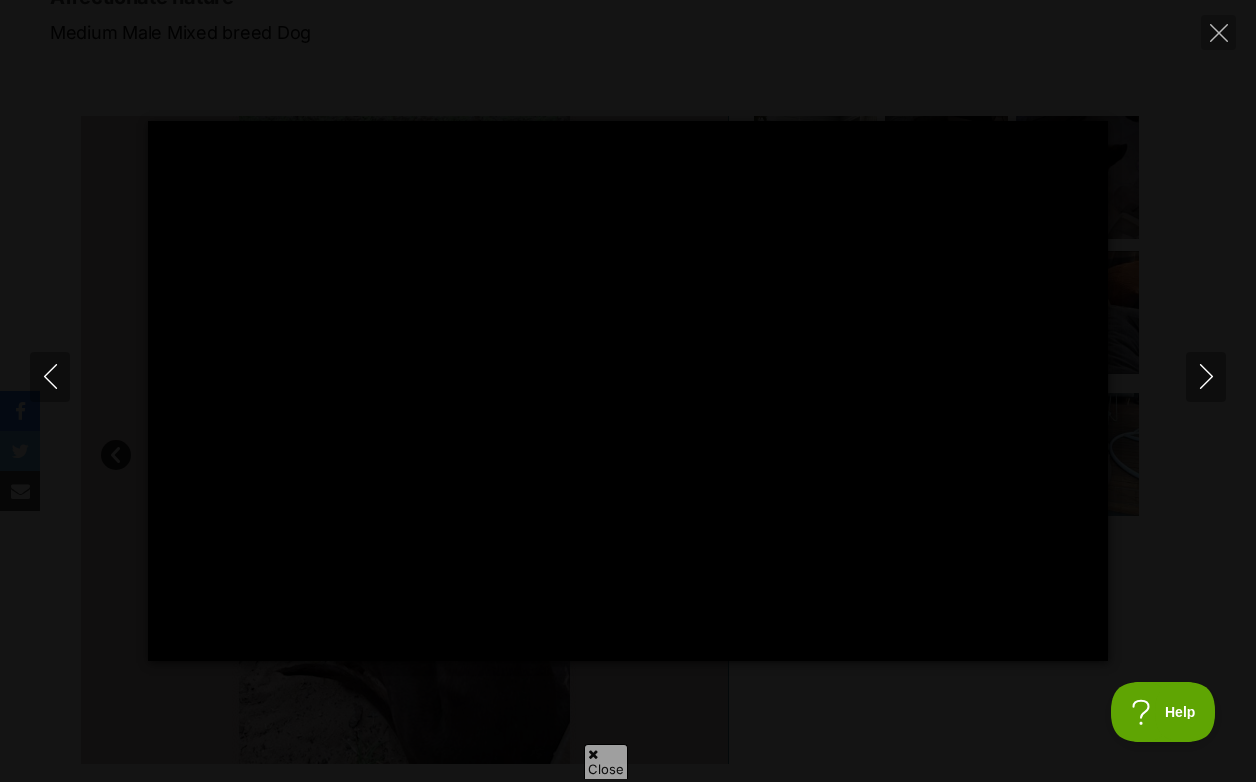click on "Pause Play % buffered 00:00 -00:22 Unmute Mute Disable captions Enable captions Settings Captions Disabled Quality undefined Speed Normal Captions Go back to previous menu Quality Go back to previous menu Speed Go back to previous menu 0.5× 0.75× Normal 1.25× 1.5× 1.75× 2× 4× PIP Exit fullscreen Enter fullscreen Play" at bounding box center (628, 391) 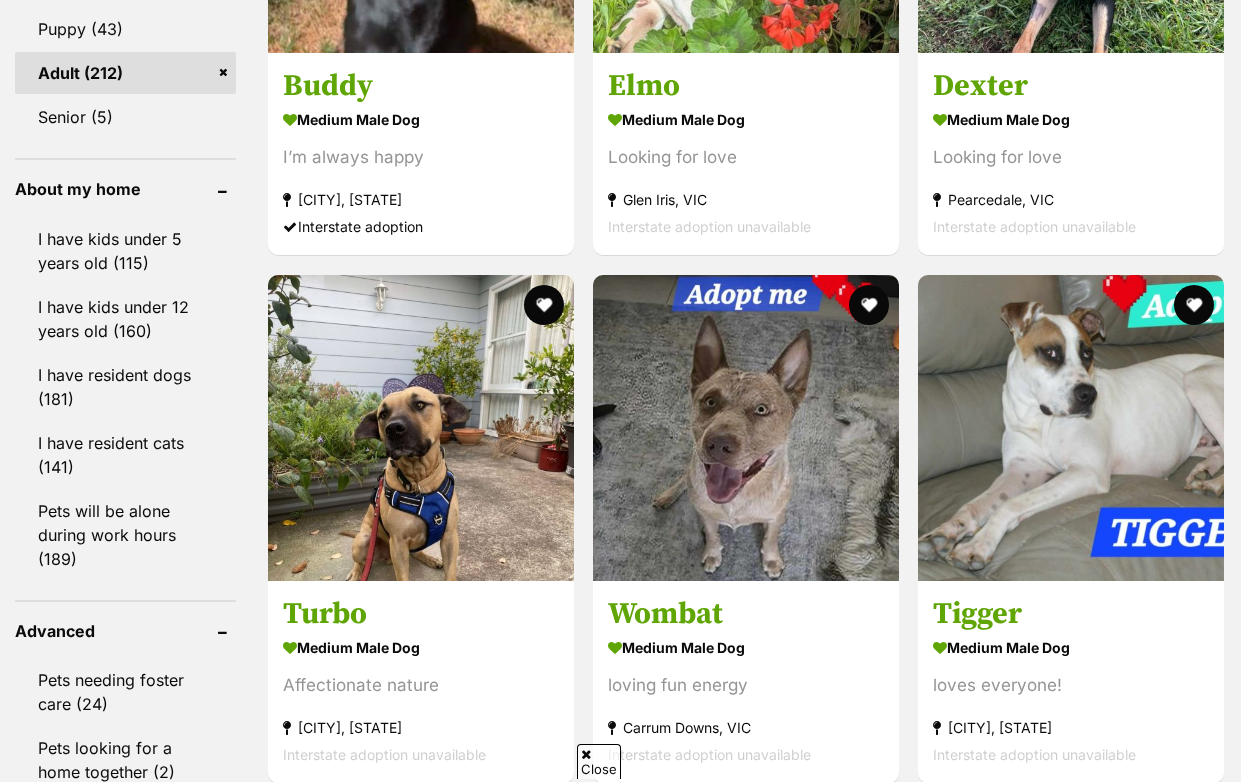 scroll, scrollTop: 0, scrollLeft: 0, axis: both 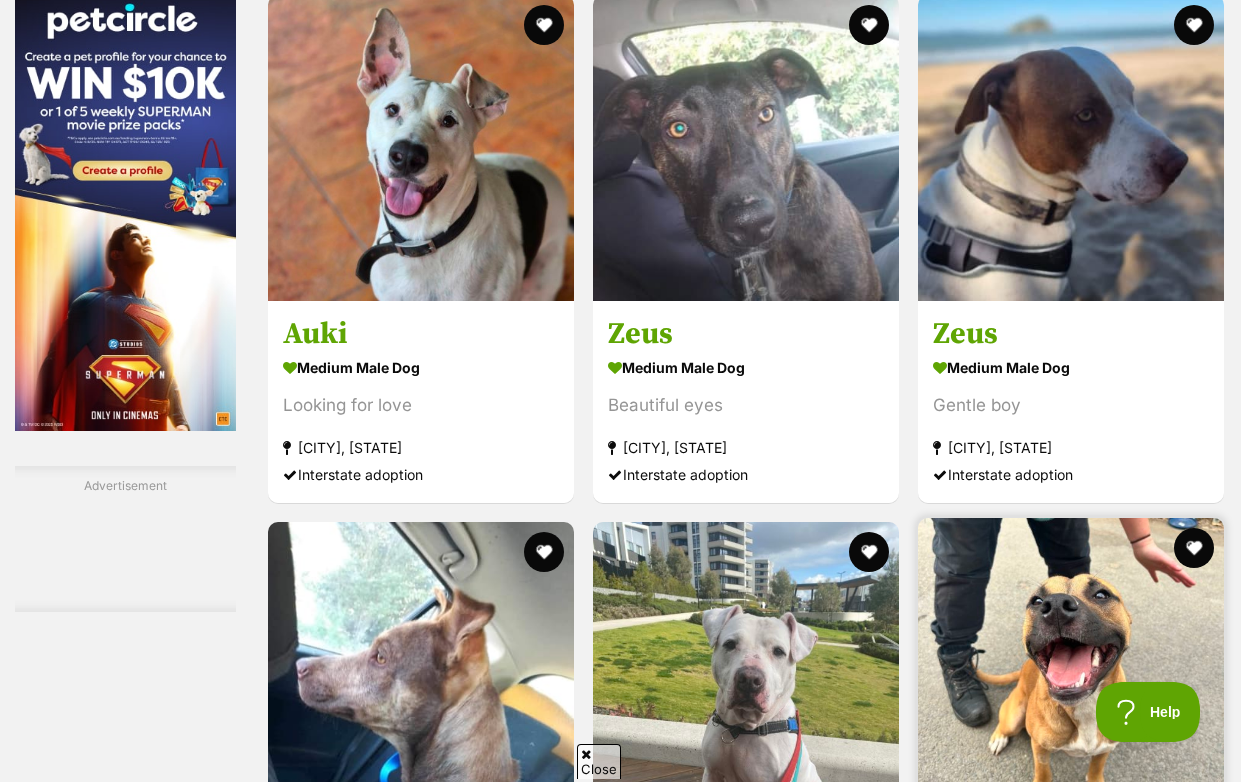 click at bounding box center [1071, 671] 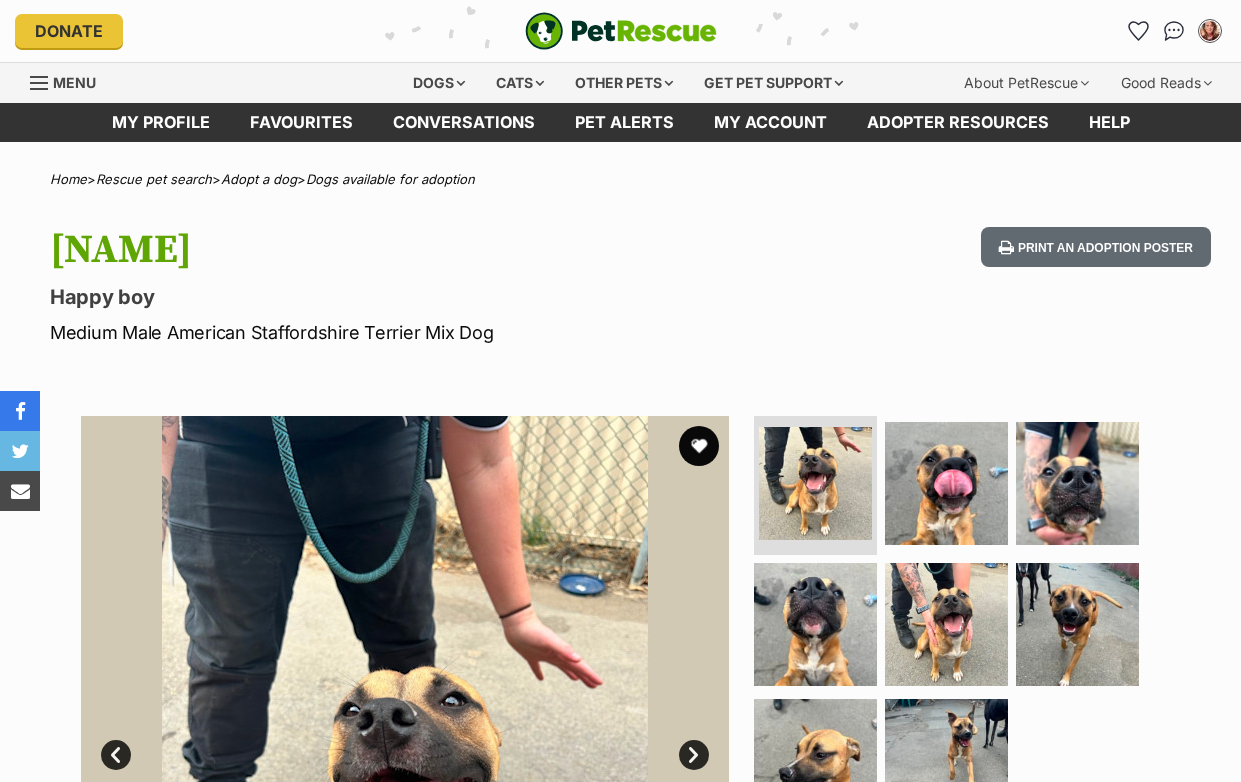 scroll, scrollTop: 0, scrollLeft: 0, axis: both 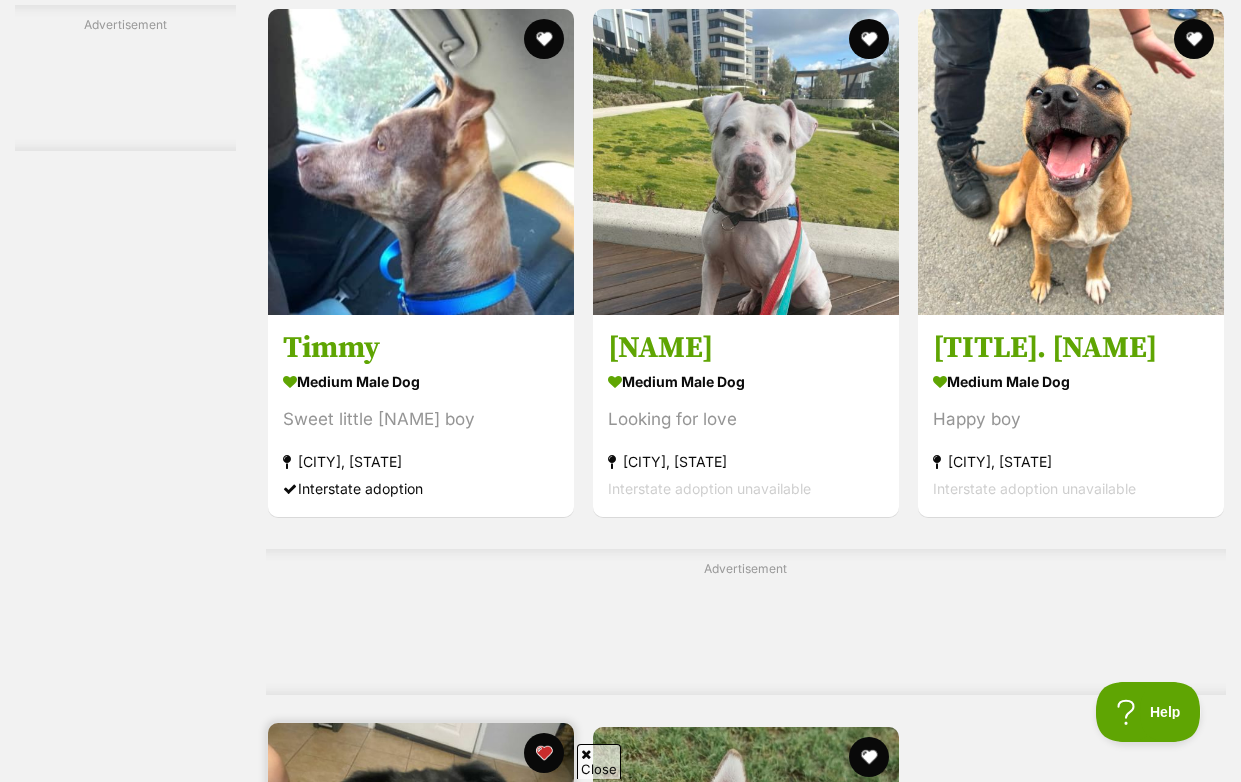 click at bounding box center (421, 876) 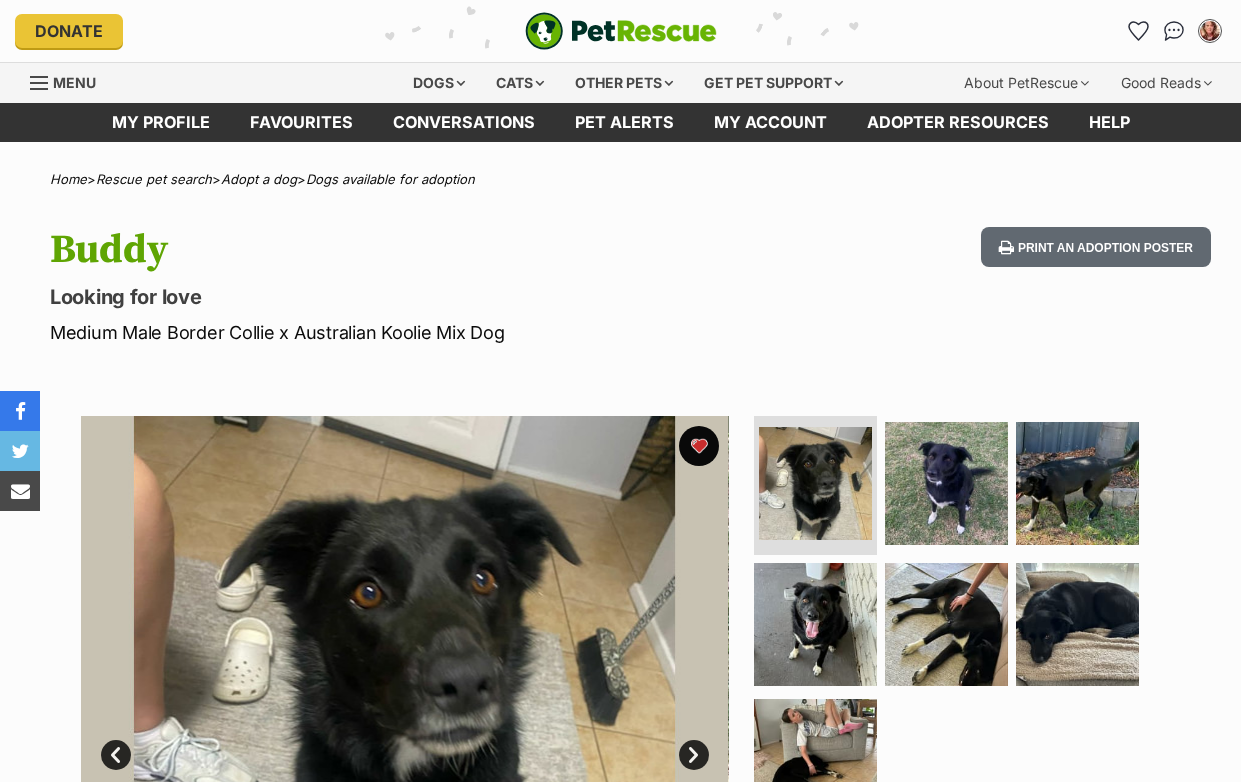 scroll, scrollTop: 0, scrollLeft: 0, axis: both 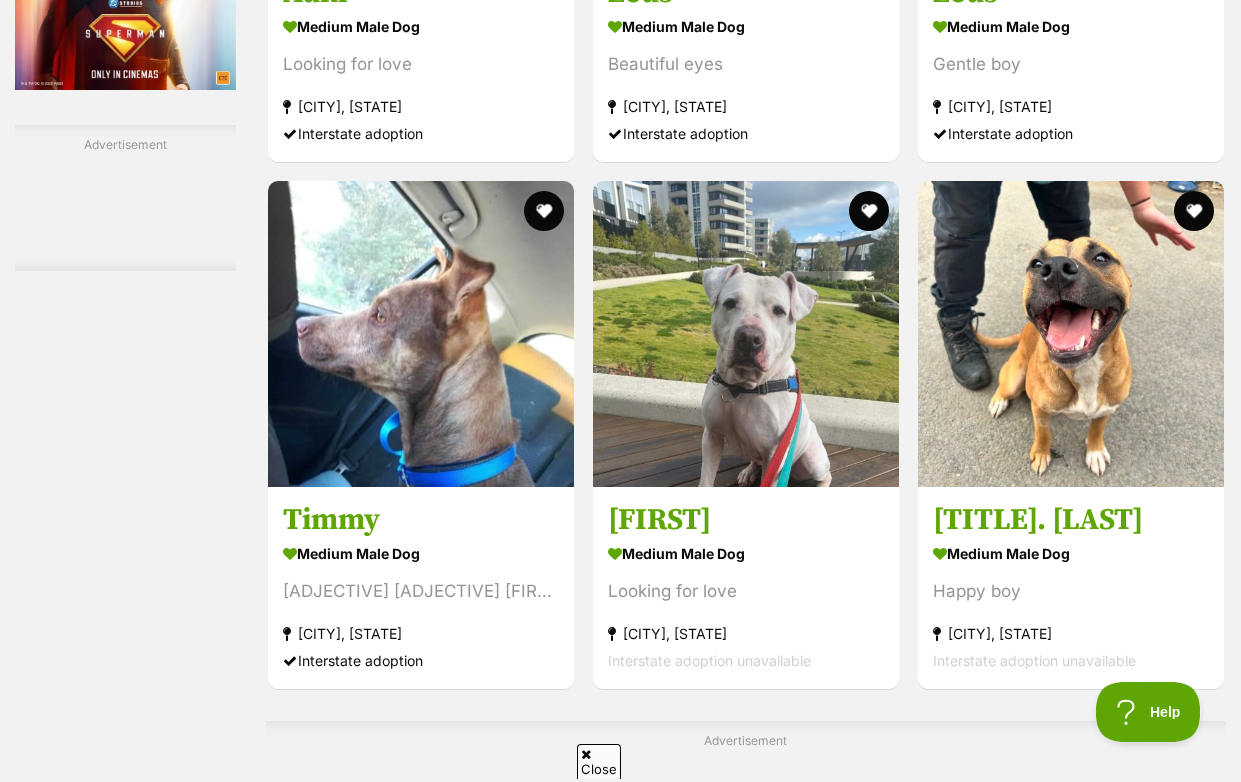 click on "Next" at bounding box center [827, 1452] 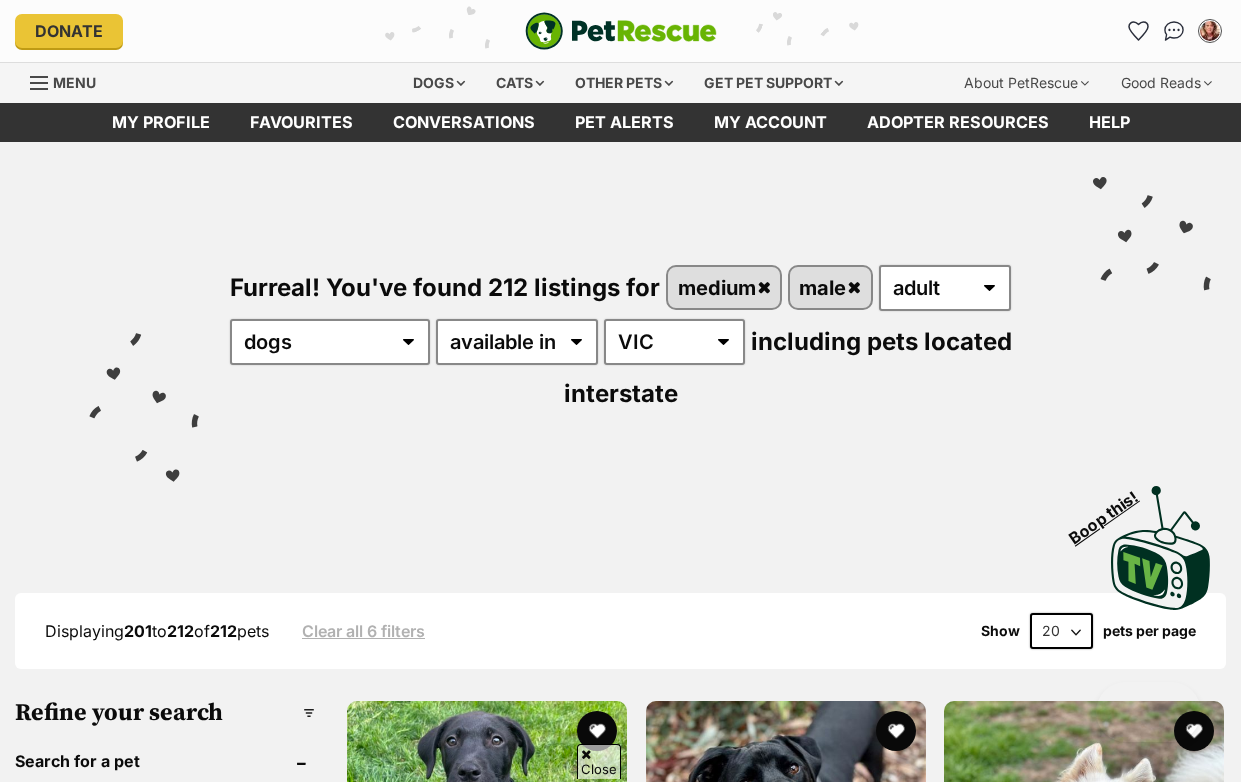 scroll, scrollTop: 349, scrollLeft: 0, axis: vertical 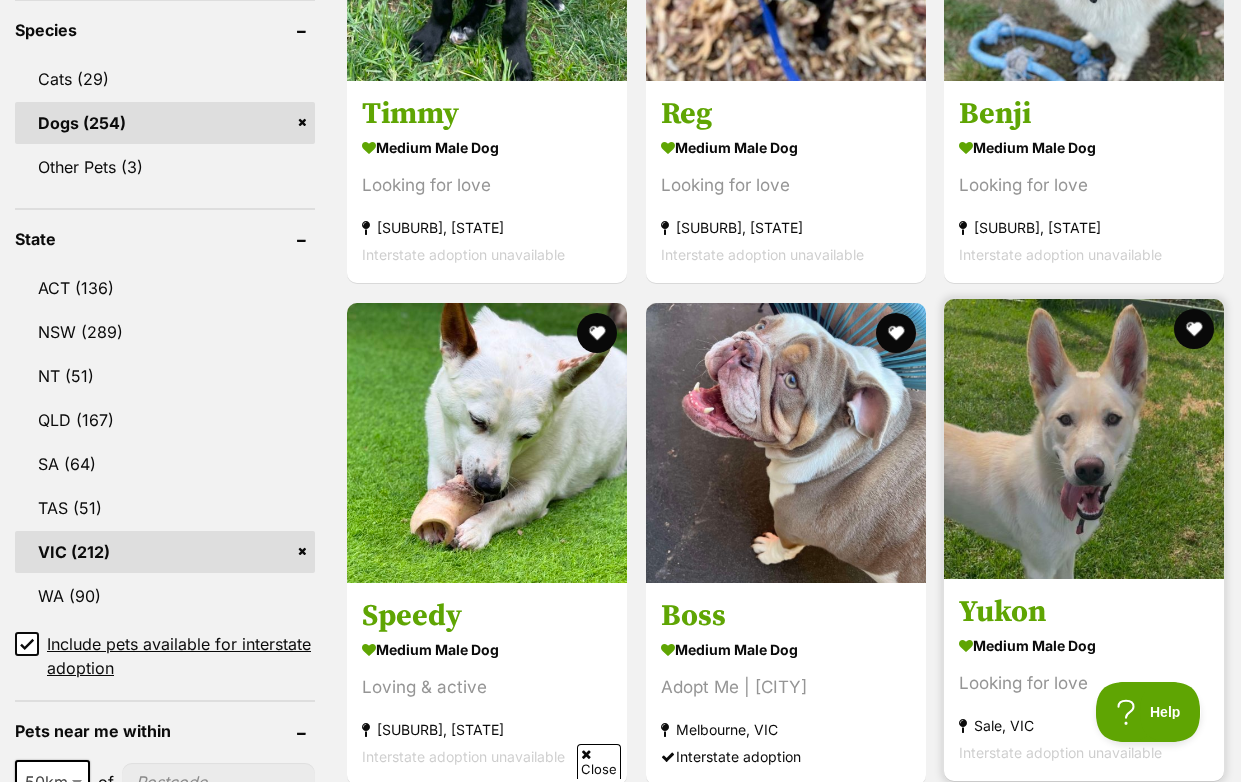 click at bounding box center (1084, 439) 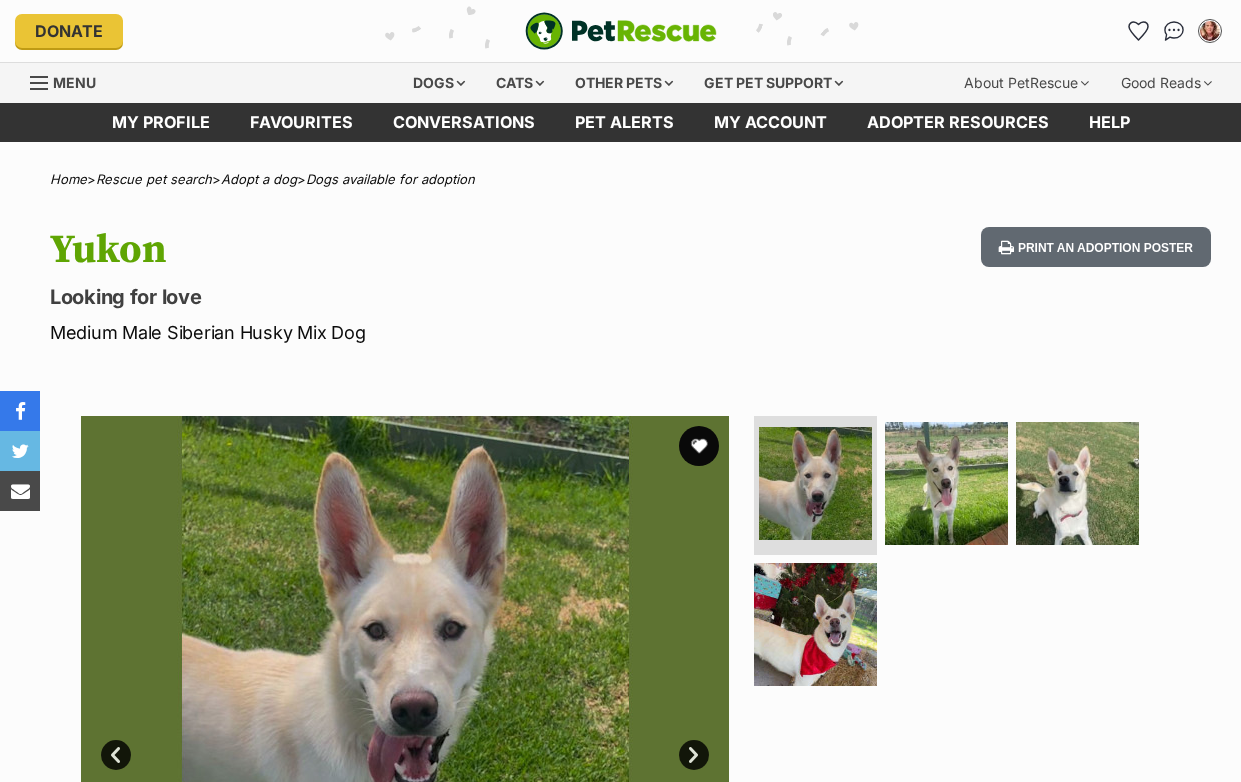 scroll, scrollTop: 0, scrollLeft: 0, axis: both 